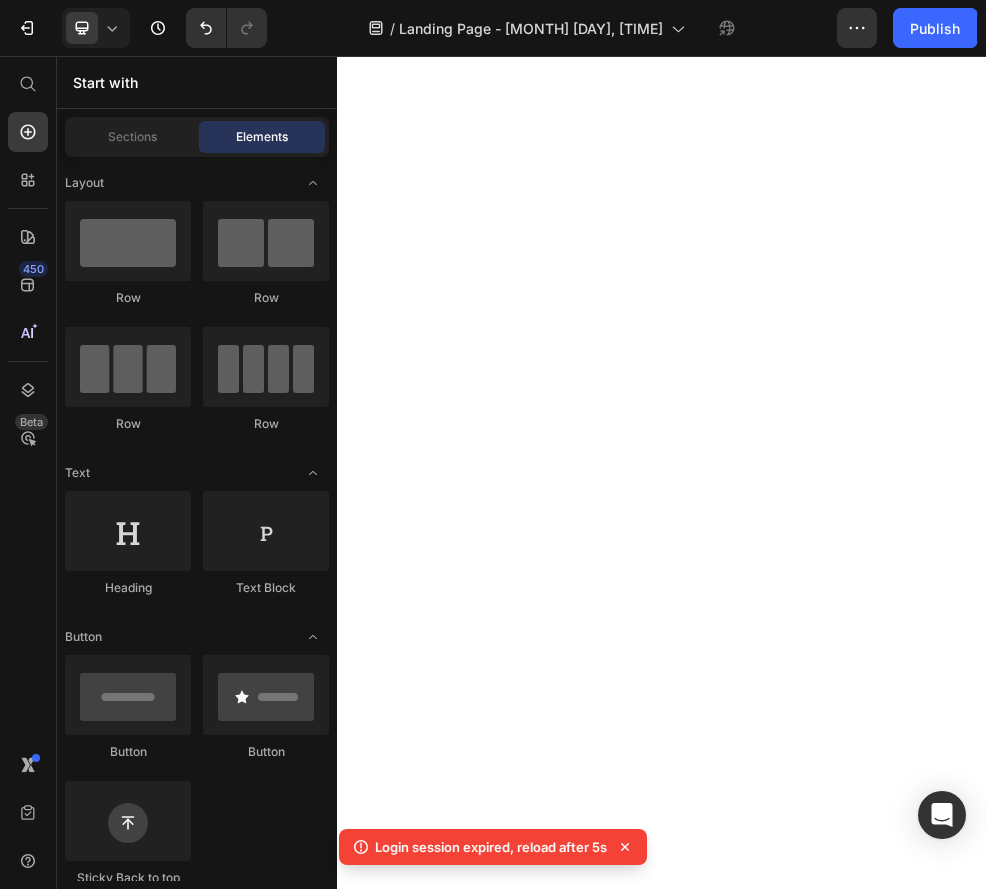 scroll, scrollTop: 0, scrollLeft: 0, axis: both 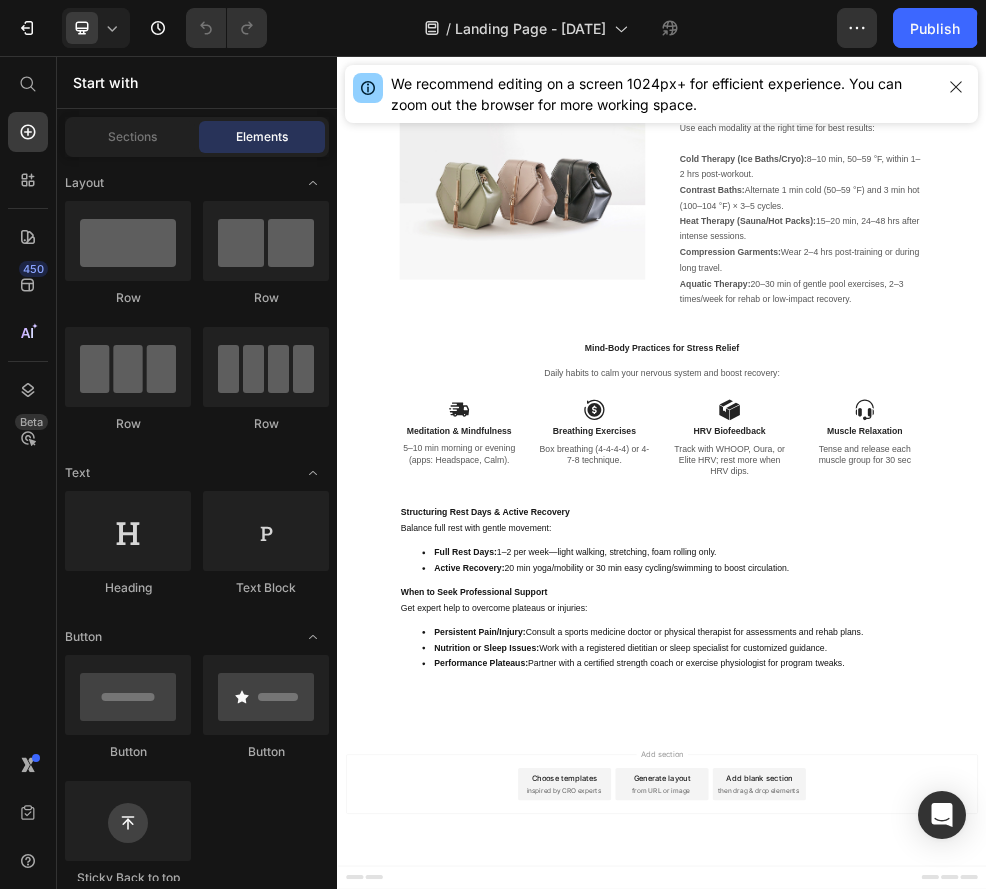 click on "Choose templates inspired by CRO experts" at bounding box center [757, 1403] 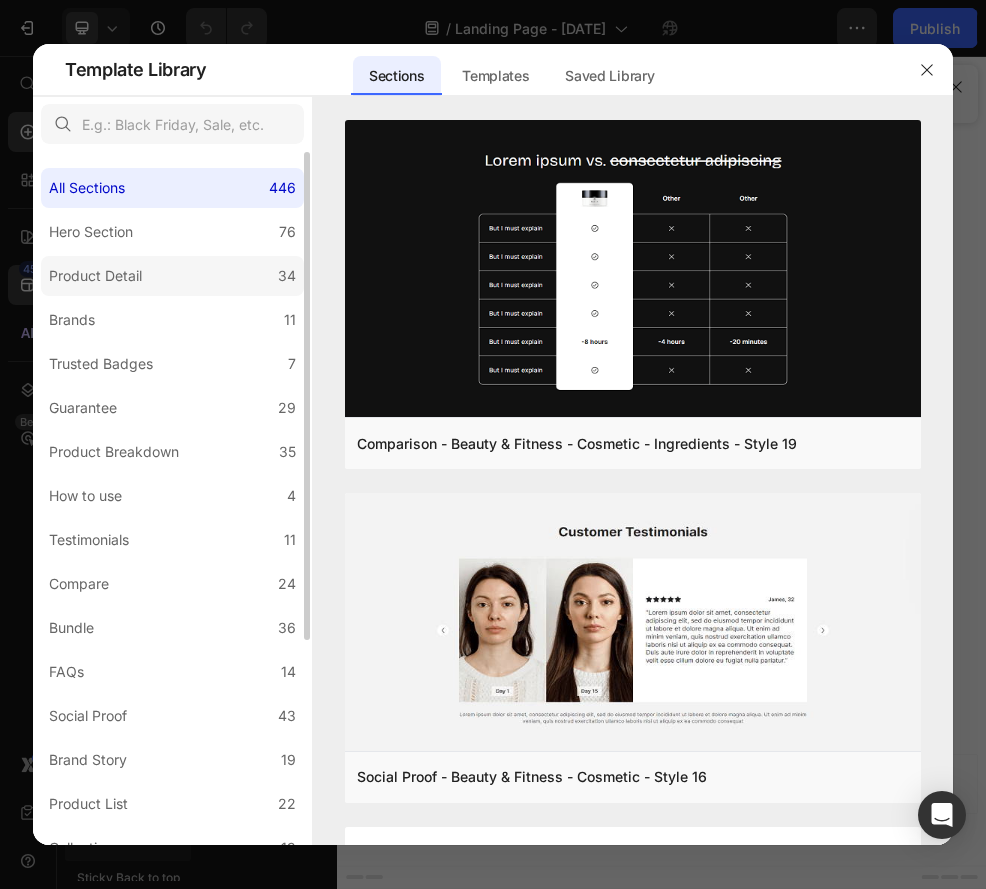 click on "Product Detail" at bounding box center [95, 276] 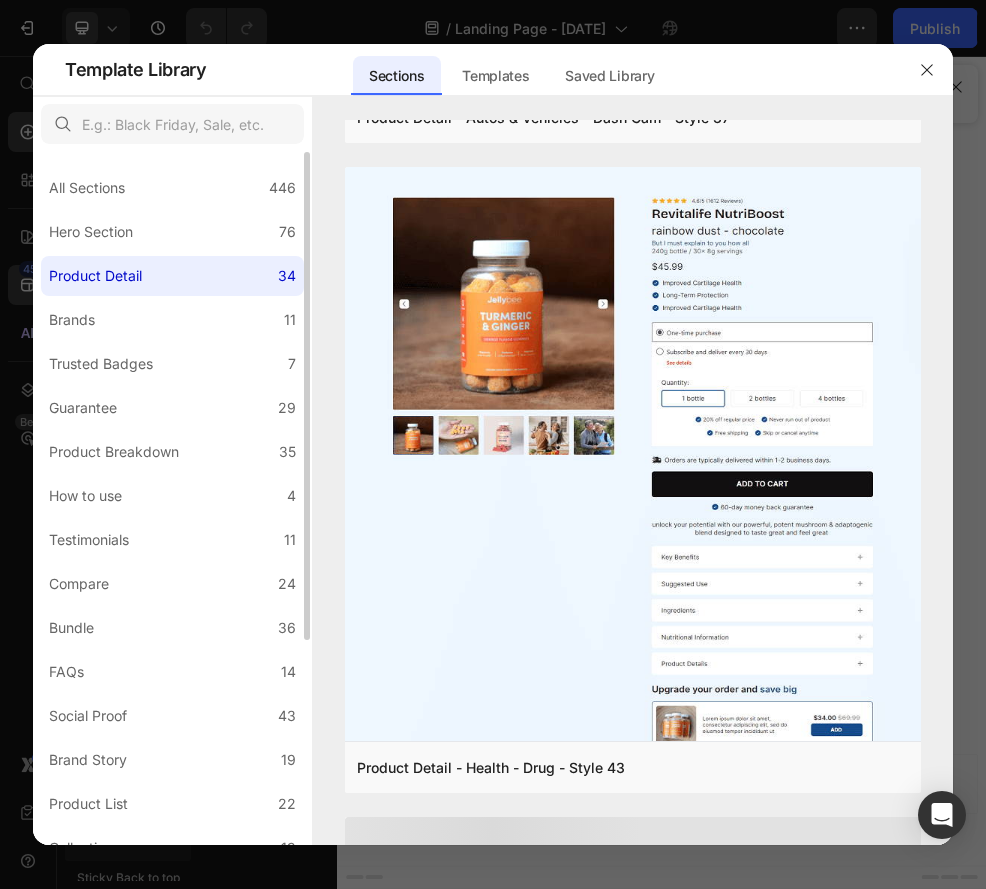 scroll, scrollTop: 7770, scrollLeft: 0, axis: vertical 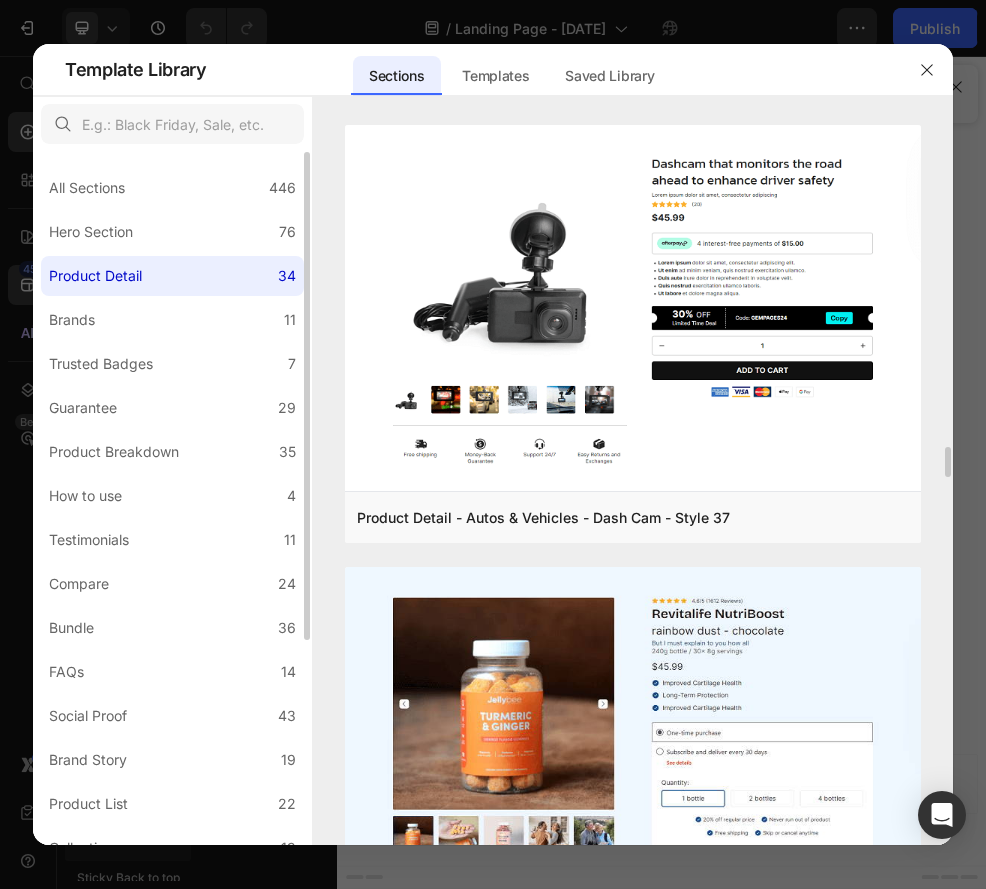 click on "Product Detail 34" 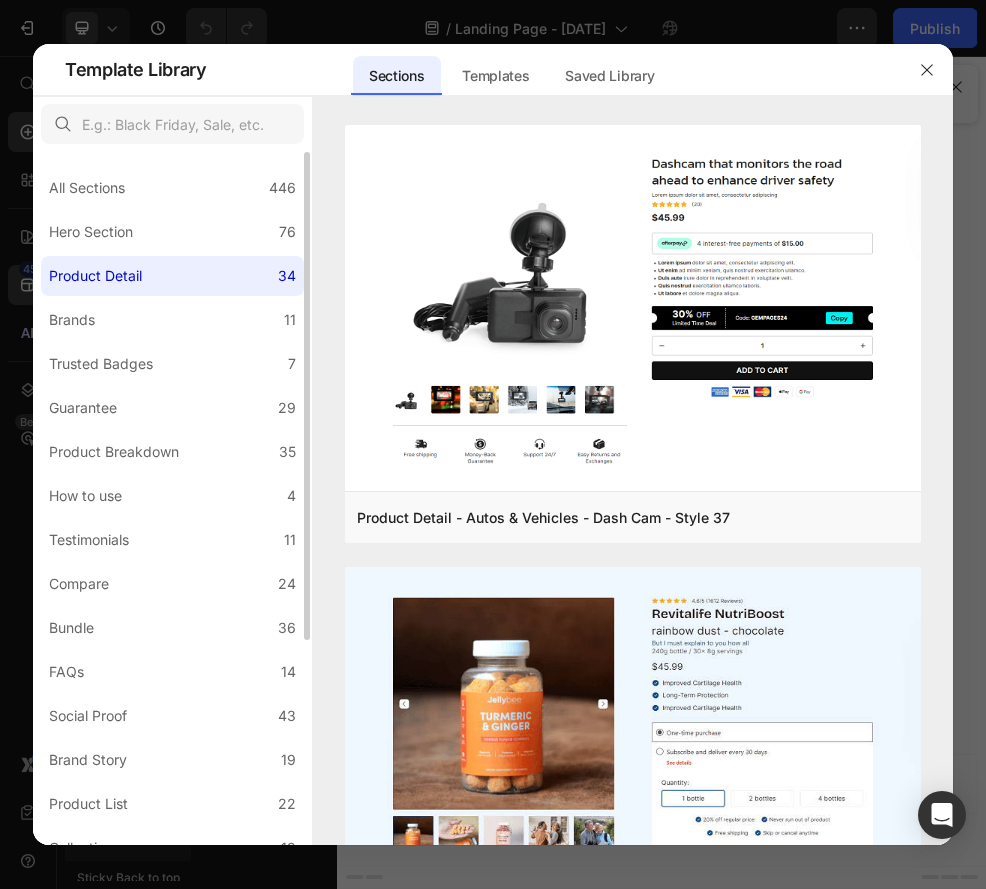 scroll, scrollTop: 0, scrollLeft: 0, axis: both 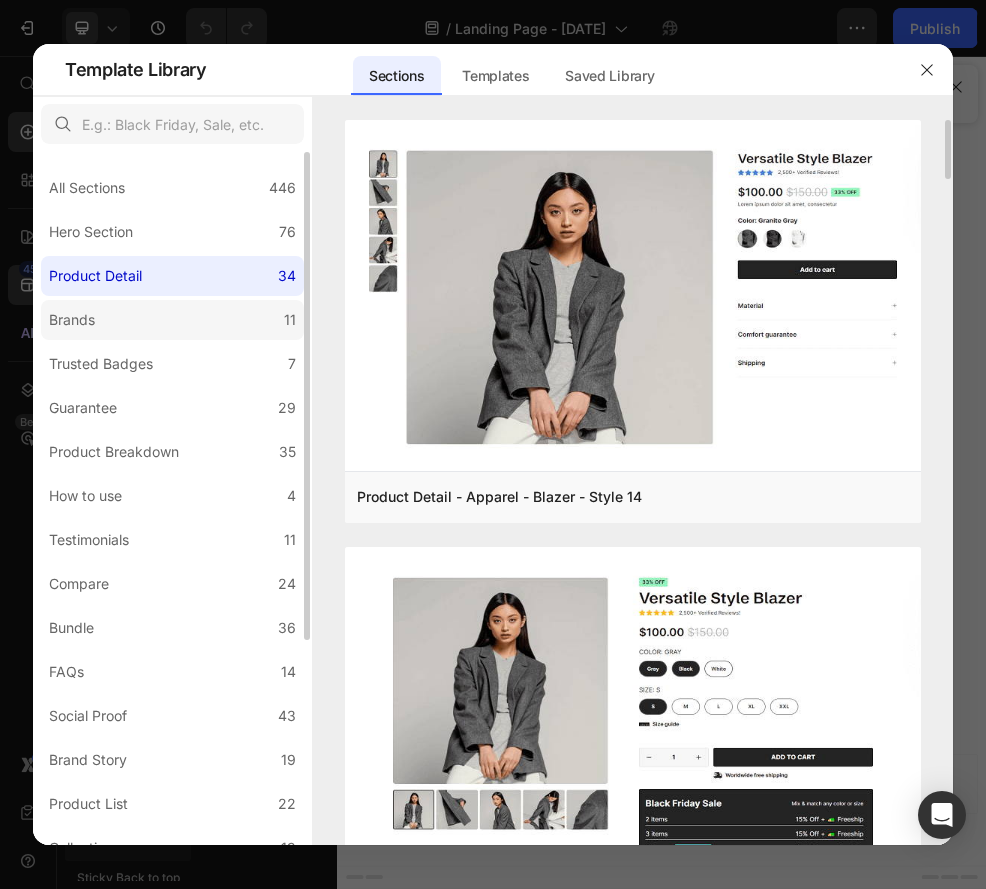 click on "Brands 11" 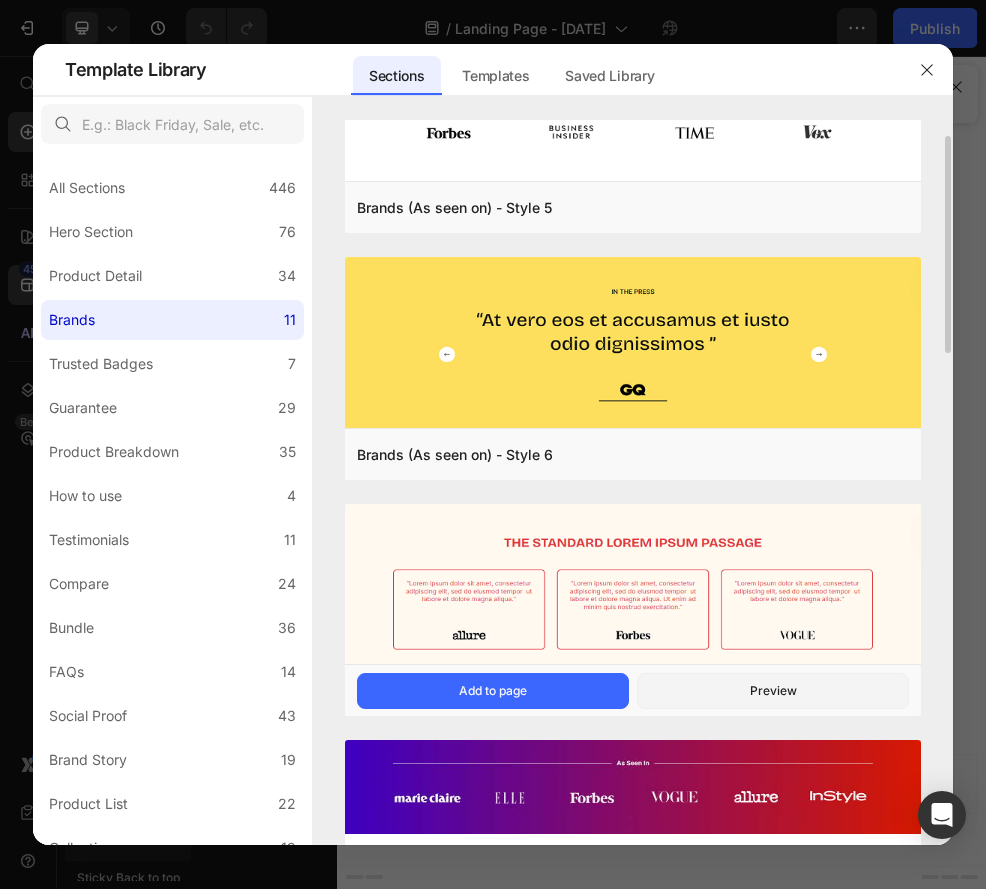 scroll, scrollTop: 0, scrollLeft: 0, axis: both 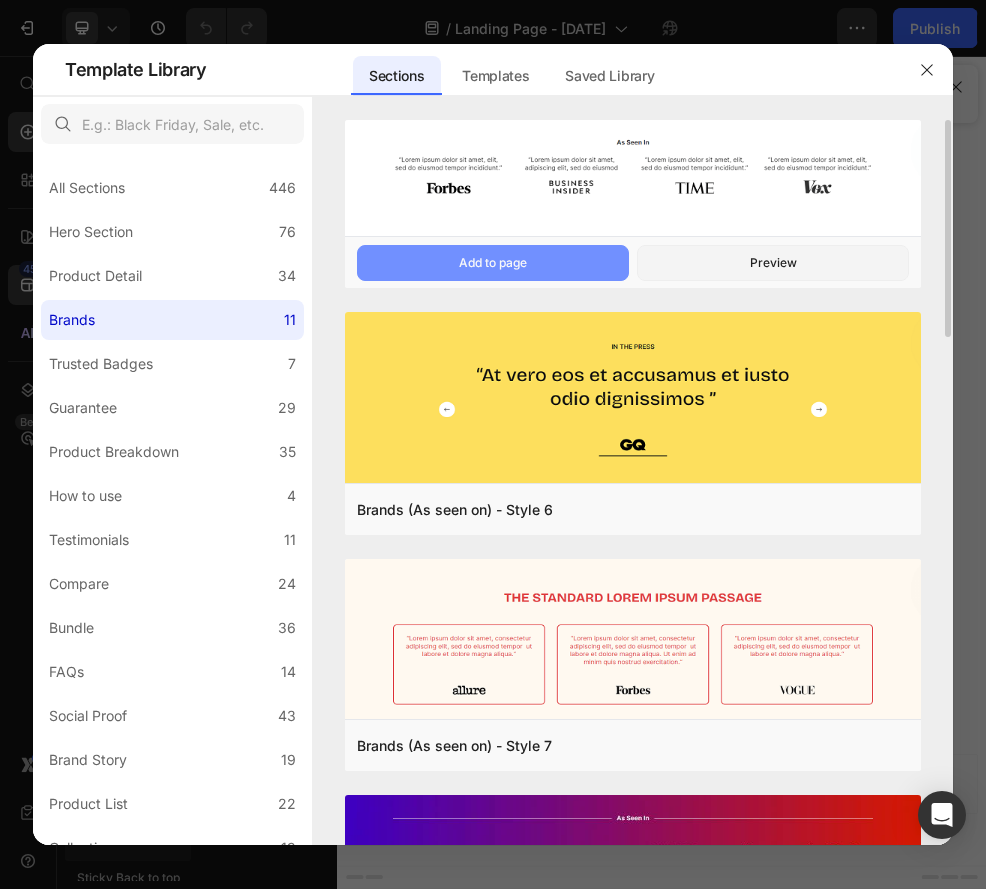 click on "Add to page" at bounding box center (493, 263) 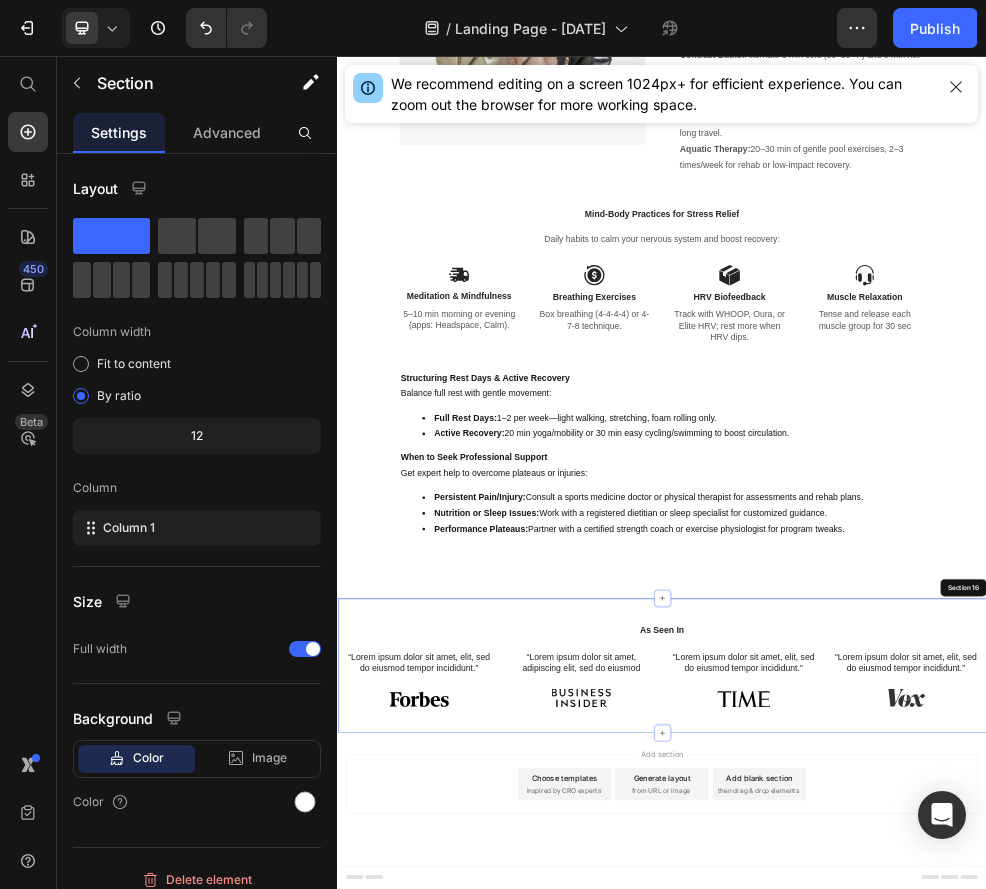 scroll, scrollTop: 10807, scrollLeft: 0, axis: vertical 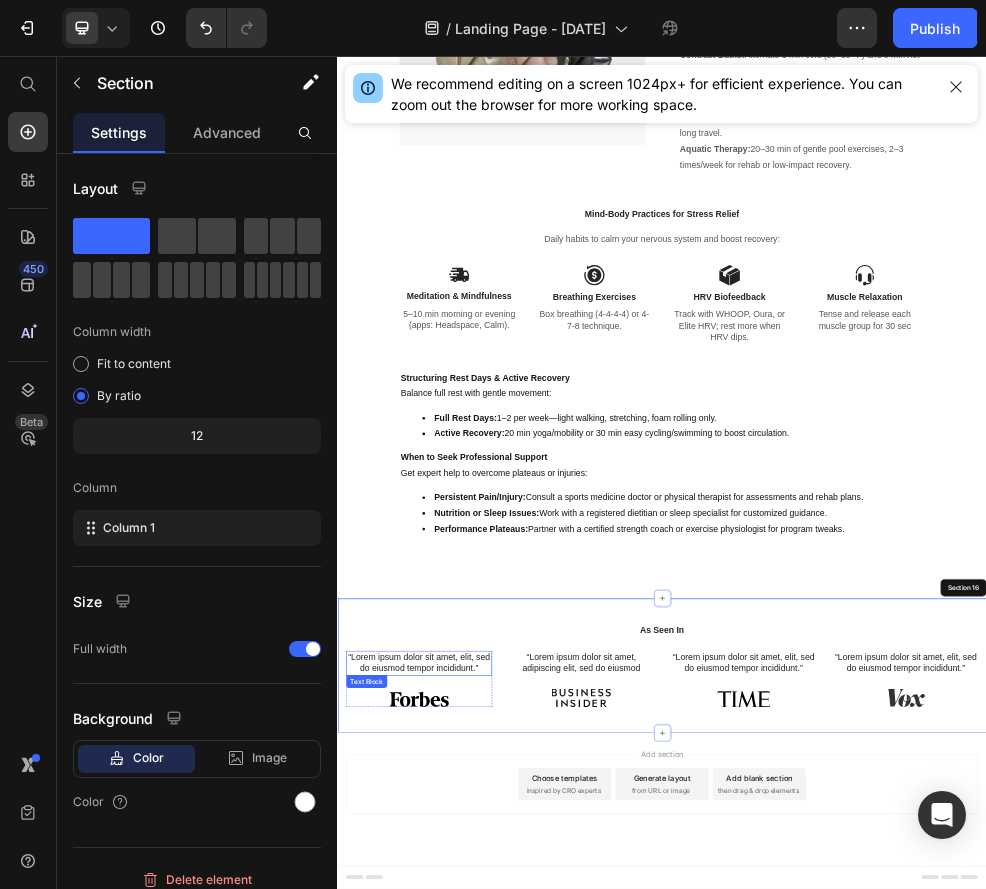 click on "“Lorem ipsum dolor sit amet, elit, sed do eiusmod tempor incididunt.”" at bounding box center (487, 1179) 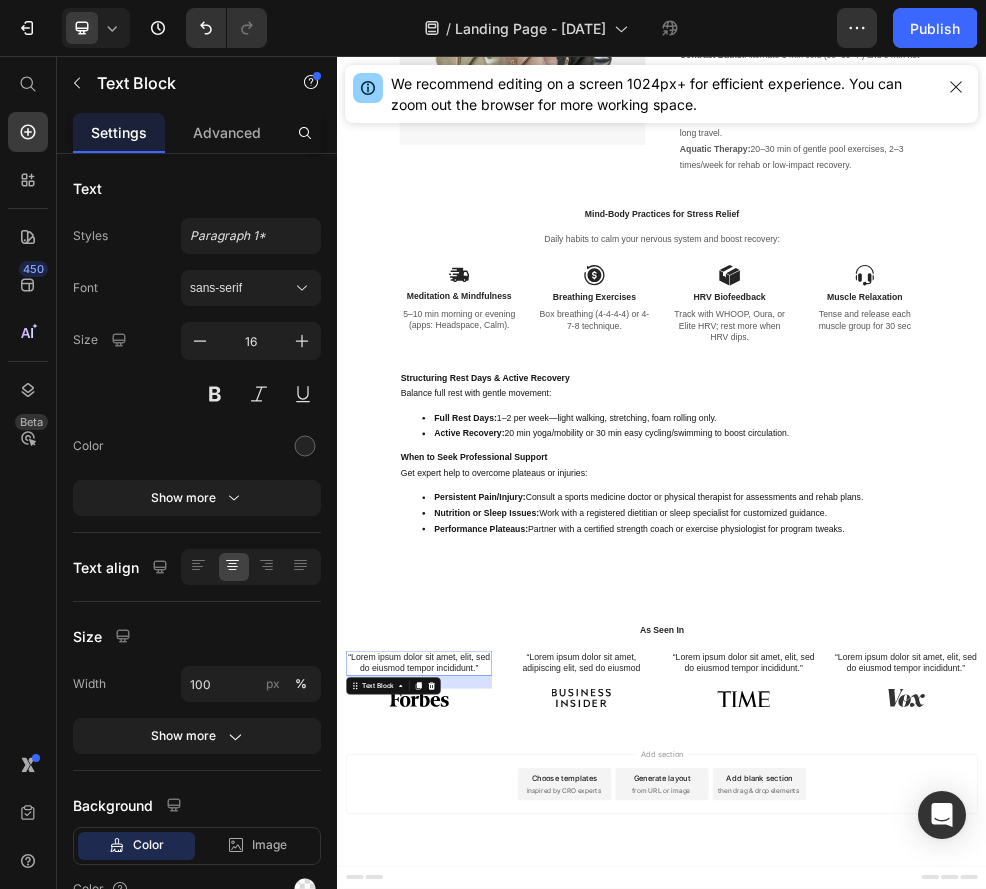 click on "“Lorem ipsum dolor sit amet, elit, sed do eiusmod tempor incididunt.”" at bounding box center [487, 1179] 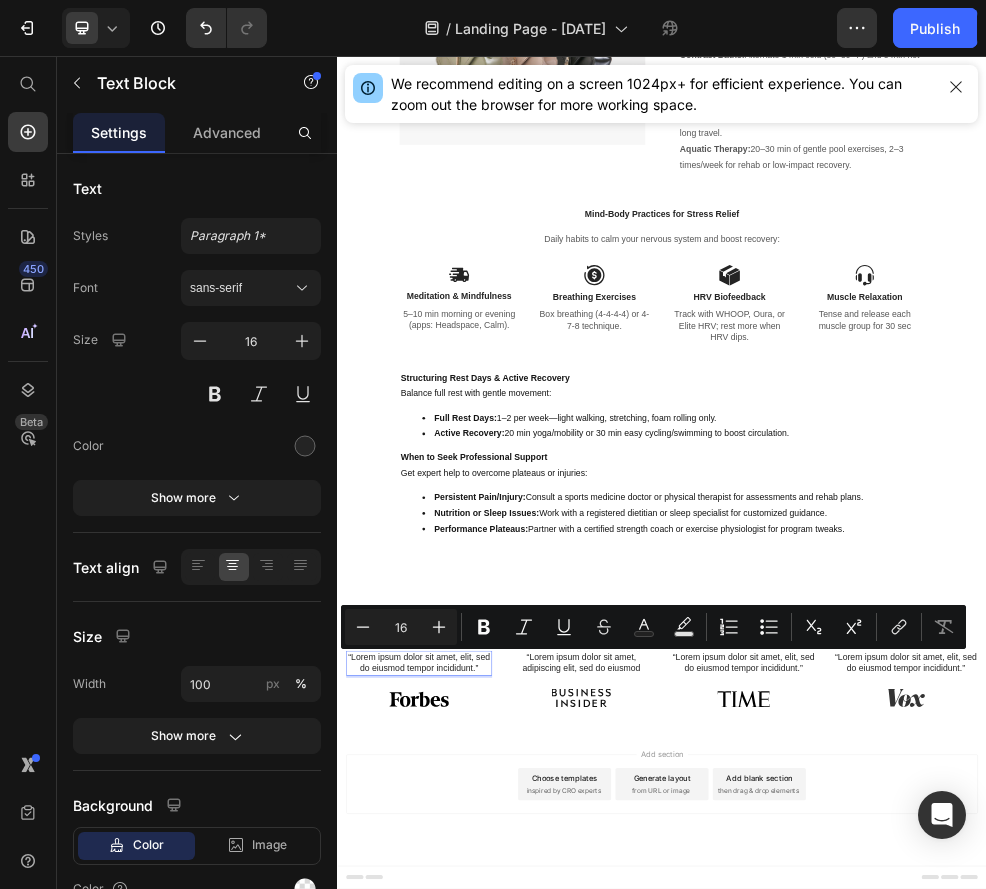 click on "“Lorem ipsum dolor sit amet, elit, sed do eiusmod tempor incididunt.”" at bounding box center (487, 1179) 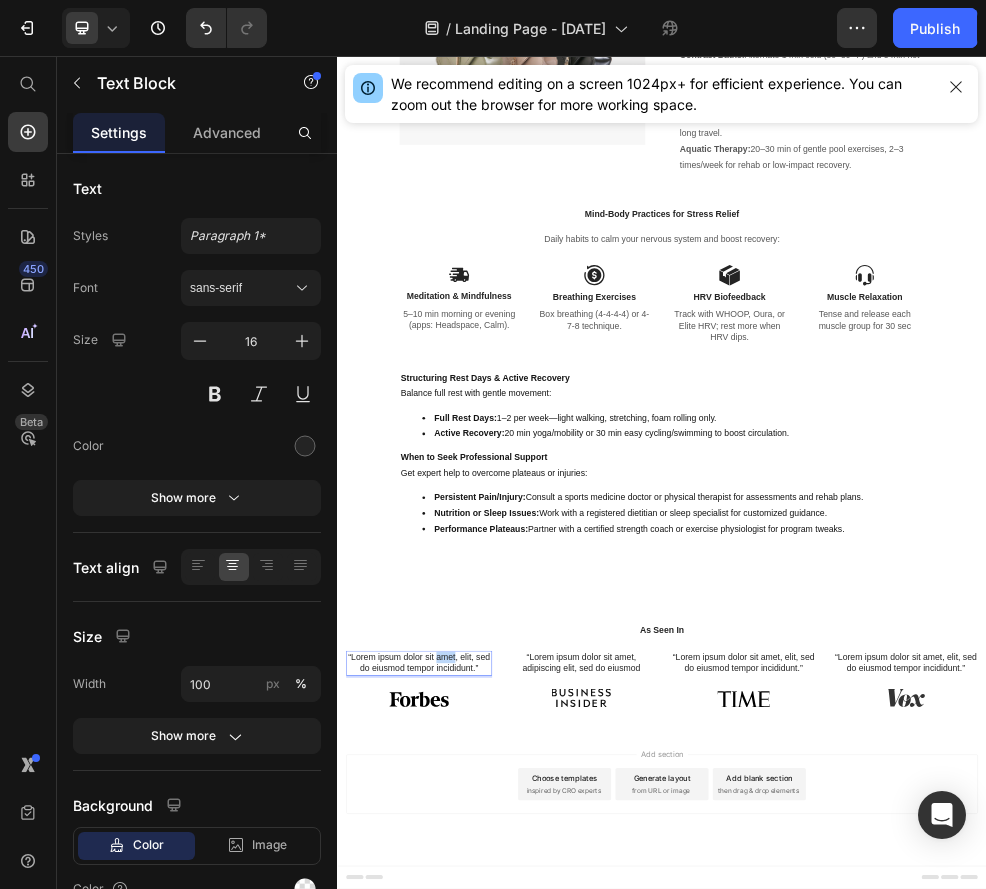 click on "“Lorem ipsum dolor sit amet, elit, sed do eiusmod tempor incididunt.”" at bounding box center [487, 1179] 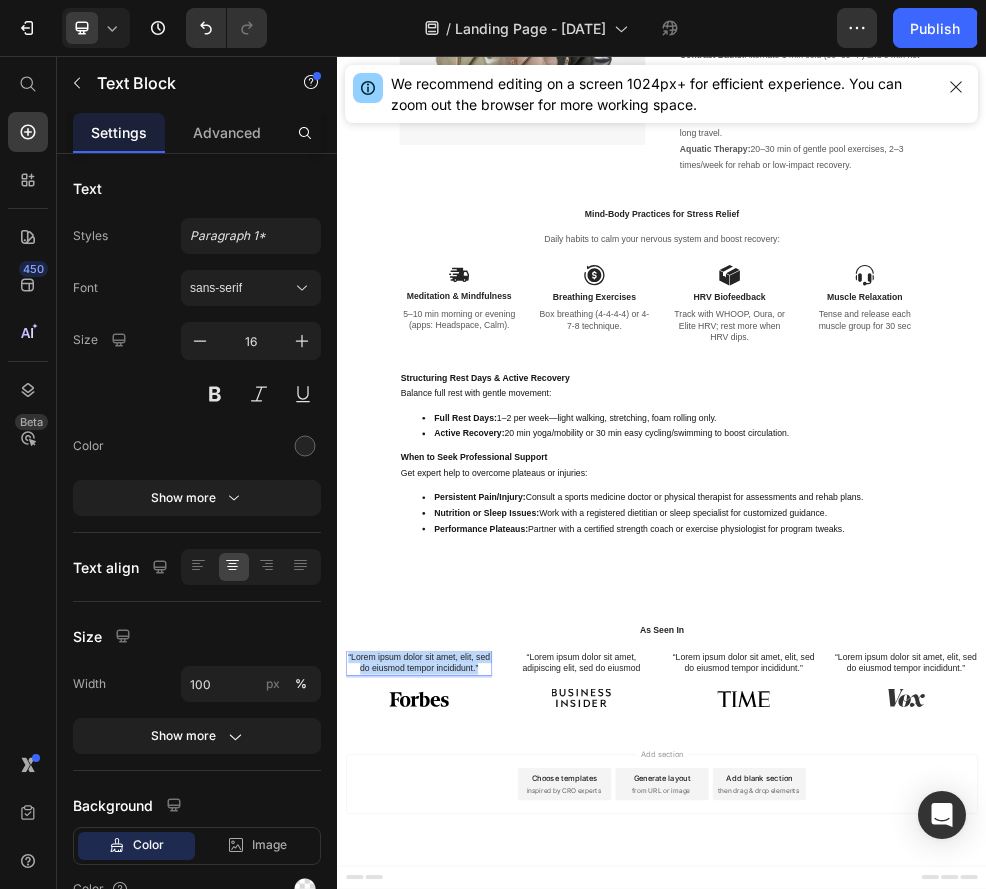 click on "“Lorem ipsum dolor sit amet, elit, sed do eiusmod tempor incididunt.”" at bounding box center [487, 1179] 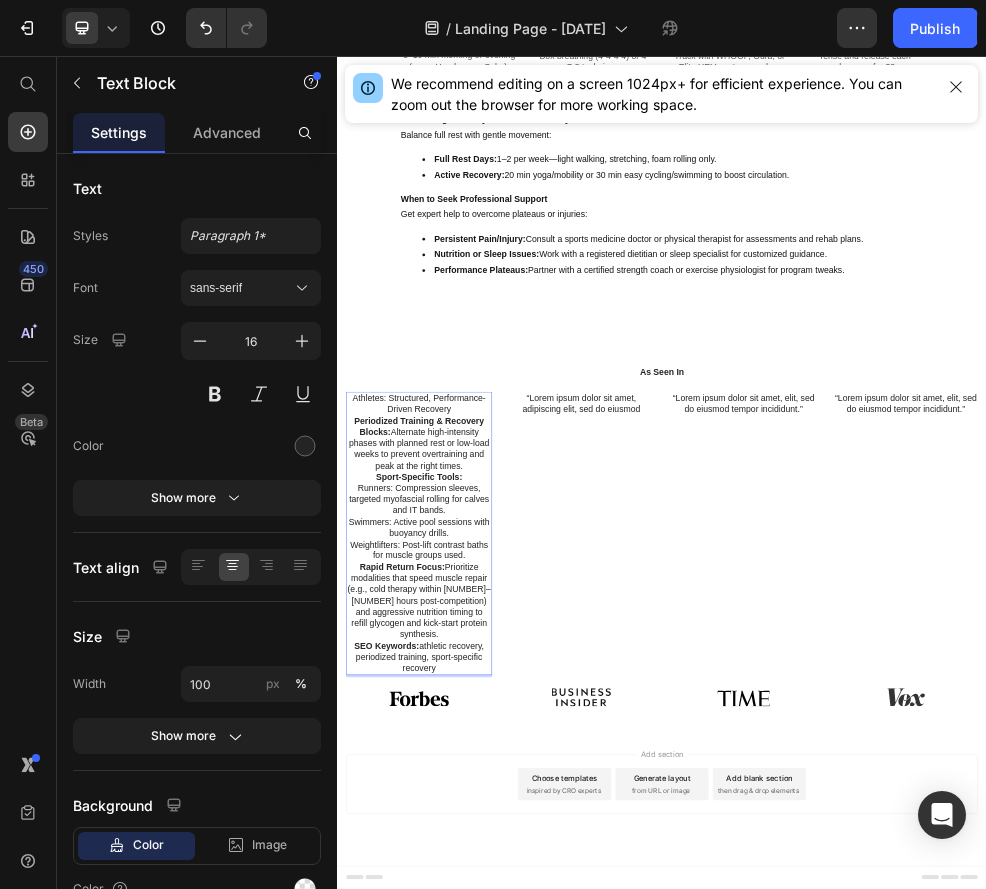 scroll, scrollTop: 10887, scrollLeft: 0, axis: vertical 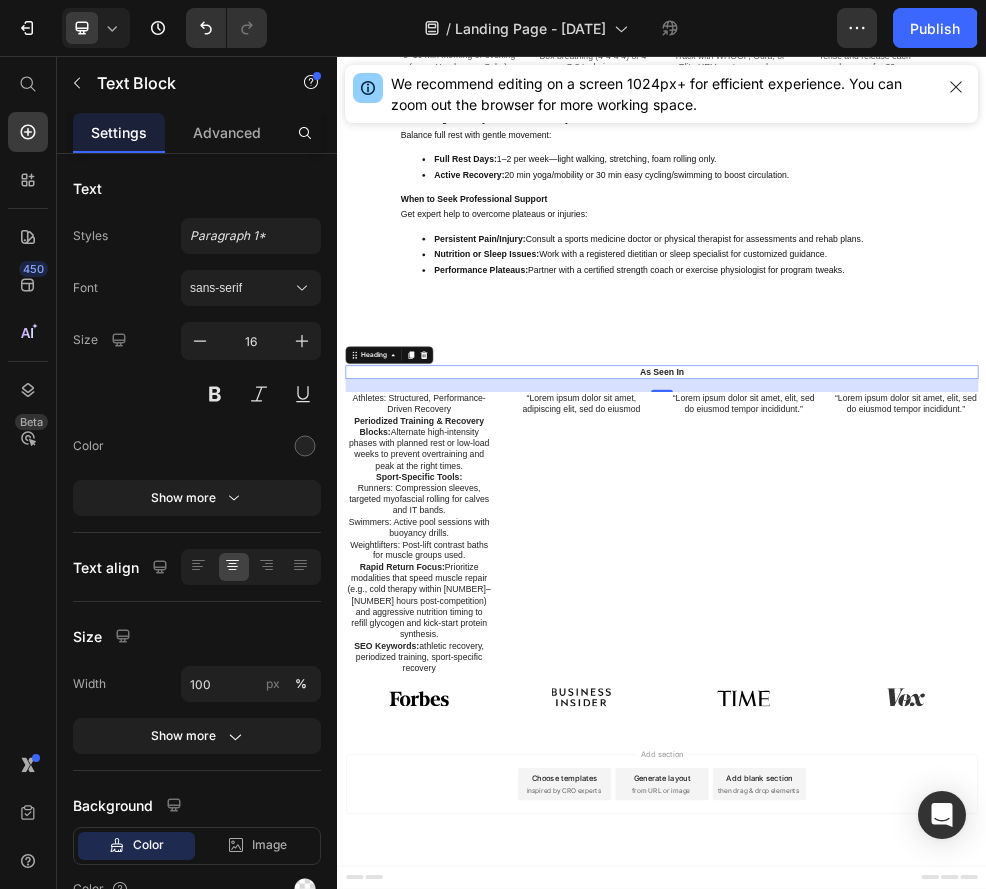 click on "As Seen In" at bounding box center (937, 641) 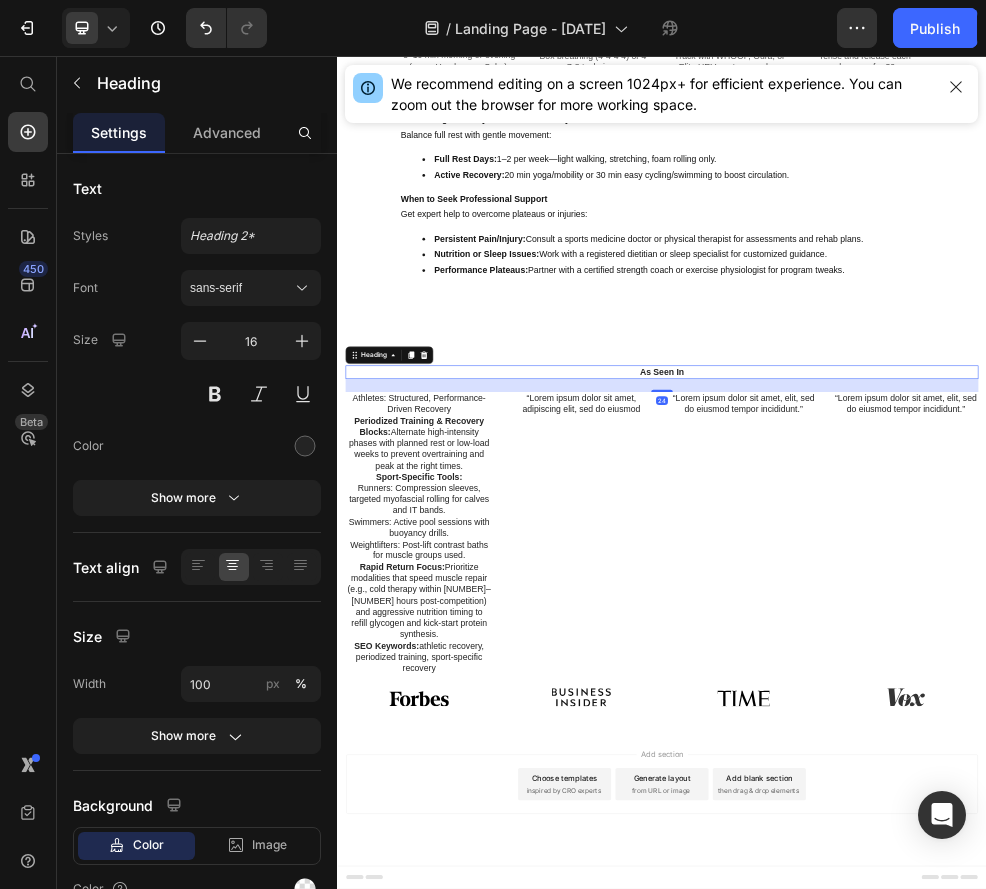 scroll, scrollTop: 11227, scrollLeft: 0, axis: vertical 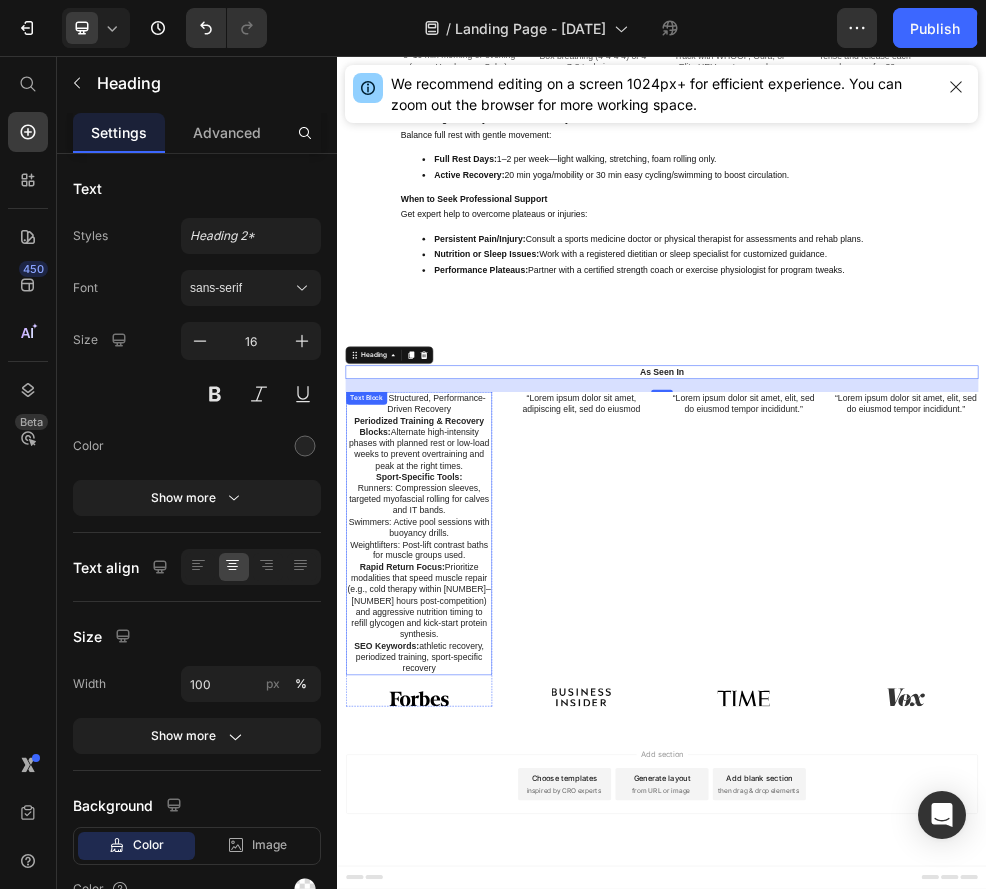 click on "Weightlifters: Post-lift contrast baths for muscle groups used." at bounding box center (487, 972) 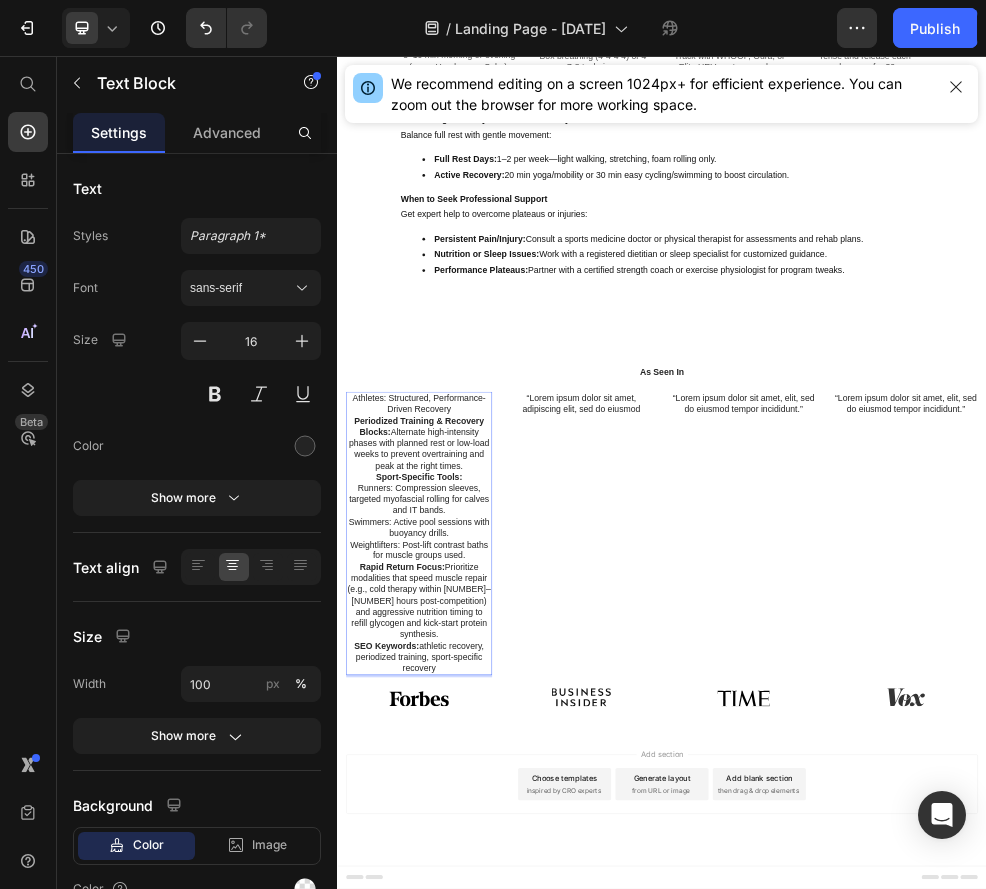 click on "Runners: Compression sleeves, targeted myofascial rolling for calves and IT bands." at bounding box center [487, 878] 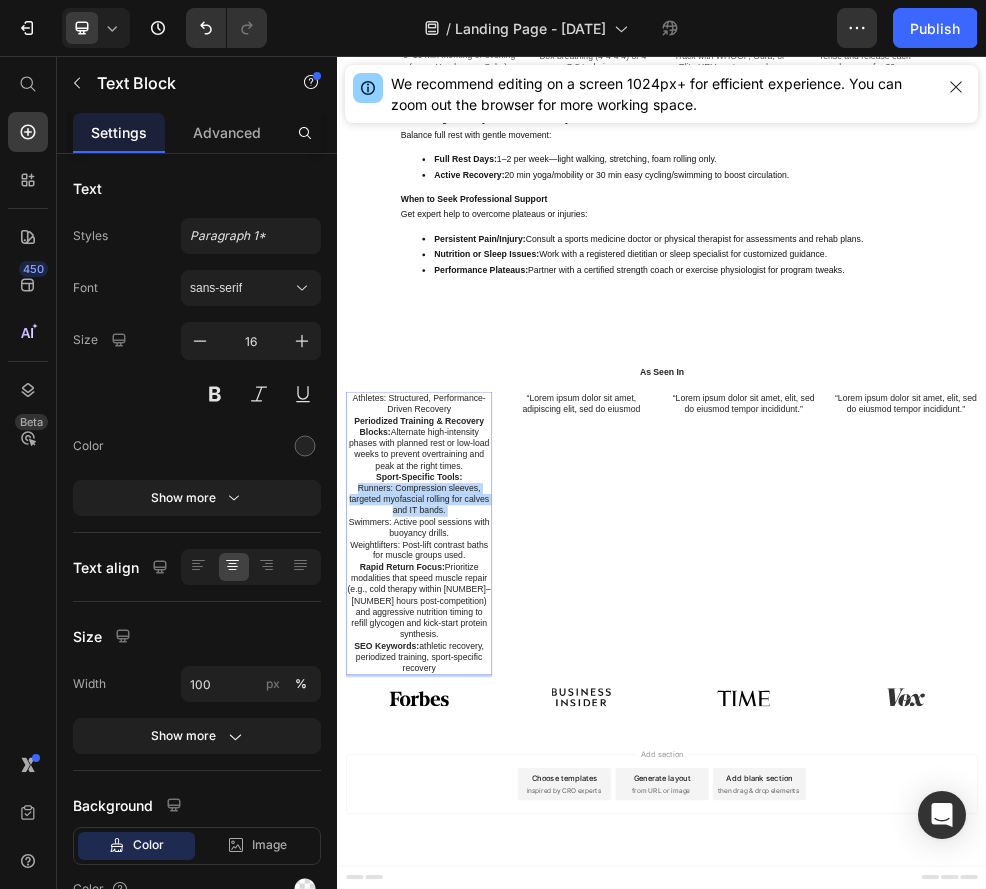click on "Runners: Compression sleeves, targeted myofascial rolling for calves and IT bands." at bounding box center (487, 878) 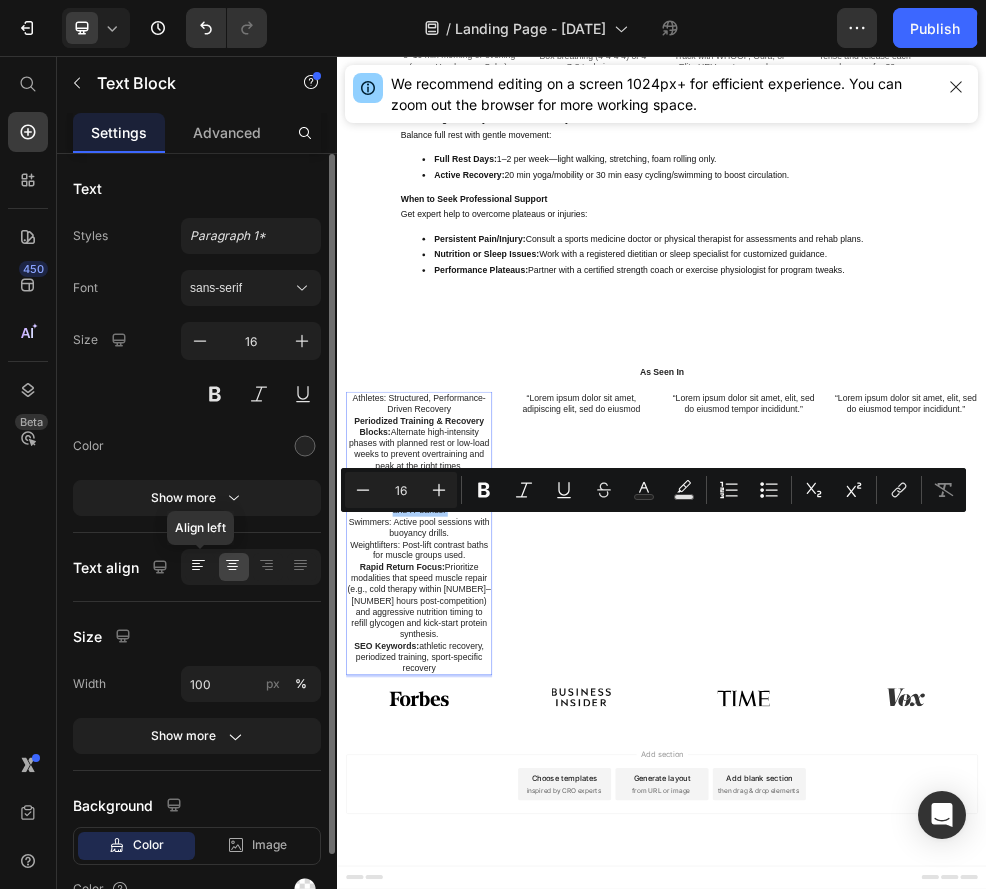 click 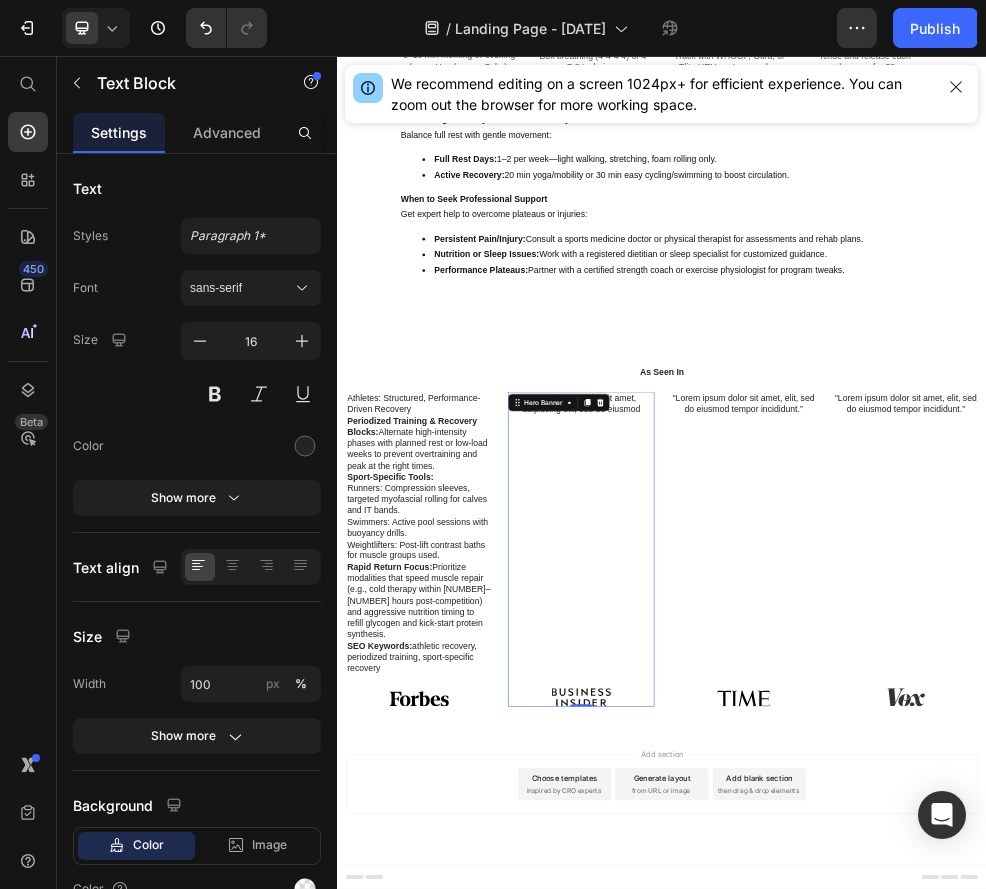 click on "“Lorem ipsum dolor sit amet, adipiscing elit, sed do eiusmod Text Block Image" at bounding box center [787, 969] 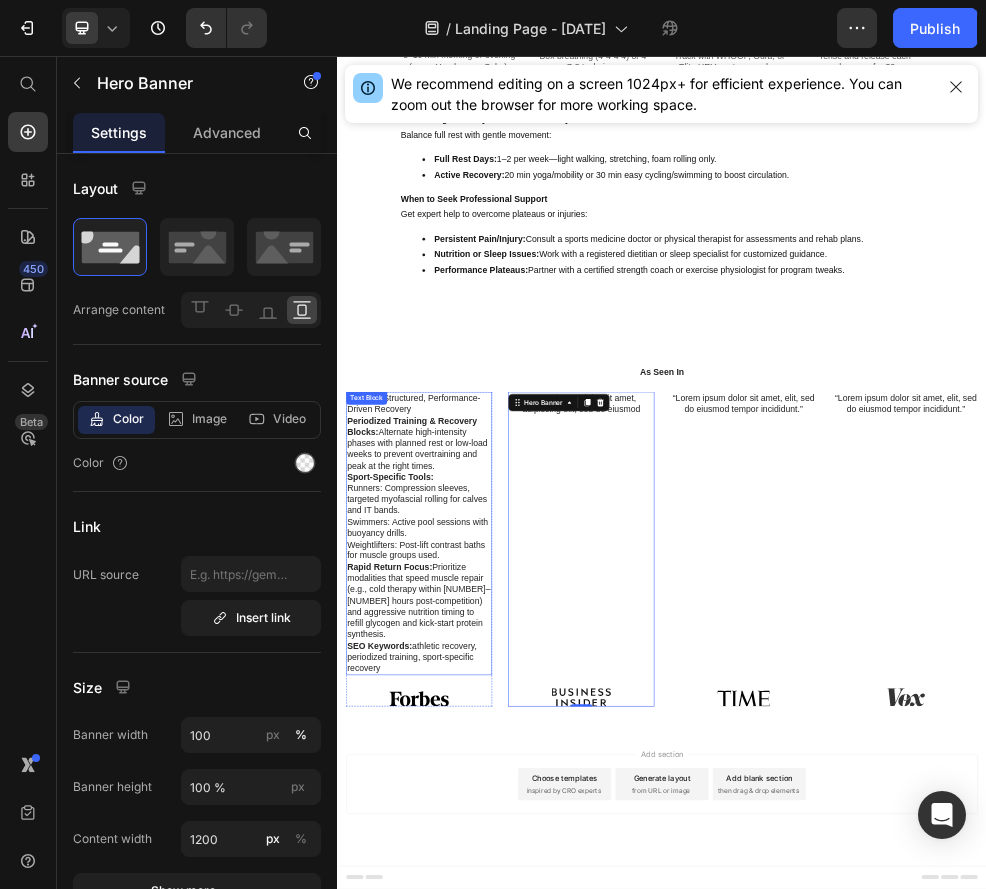 scroll, scrollTop: 11264, scrollLeft: 0, axis: vertical 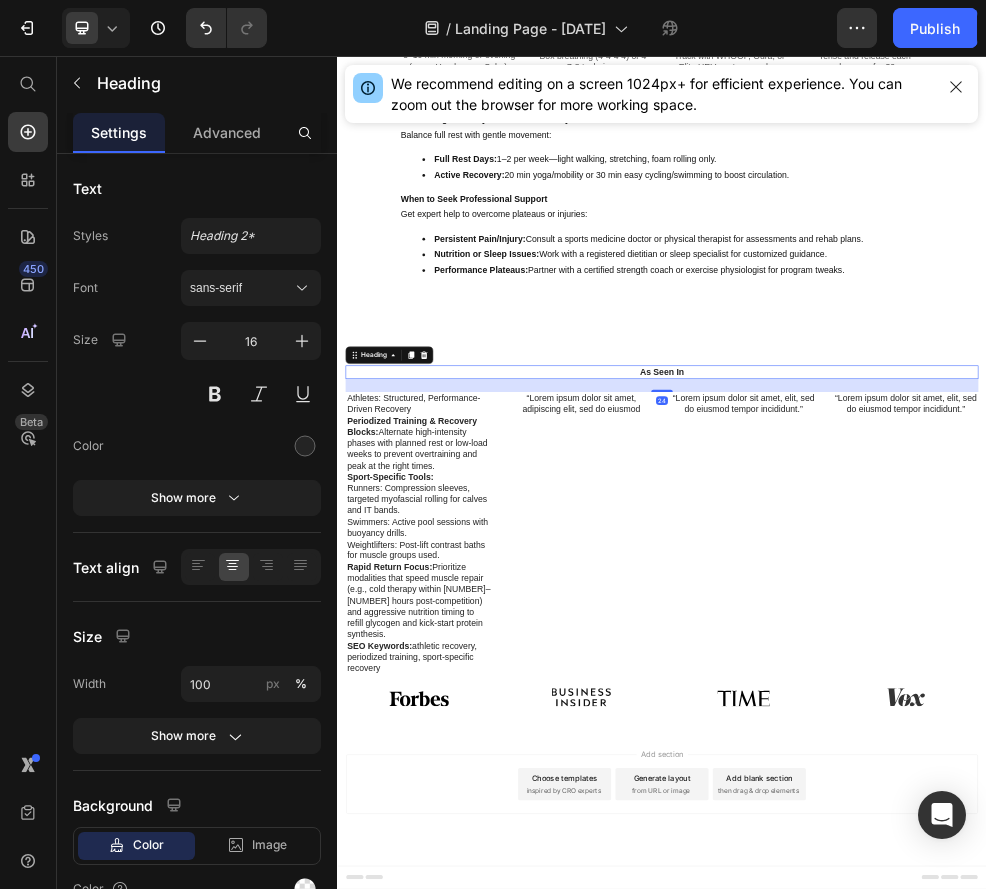 click on "As Seen In" at bounding box center (937, 641) 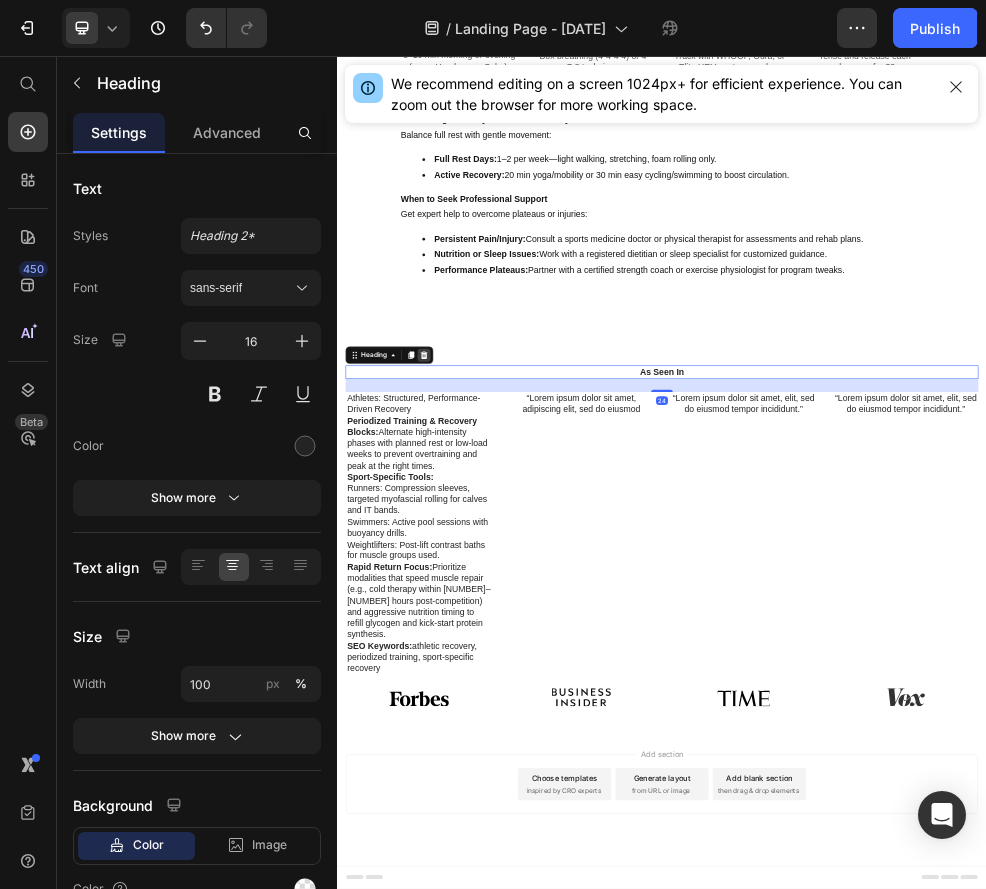 click 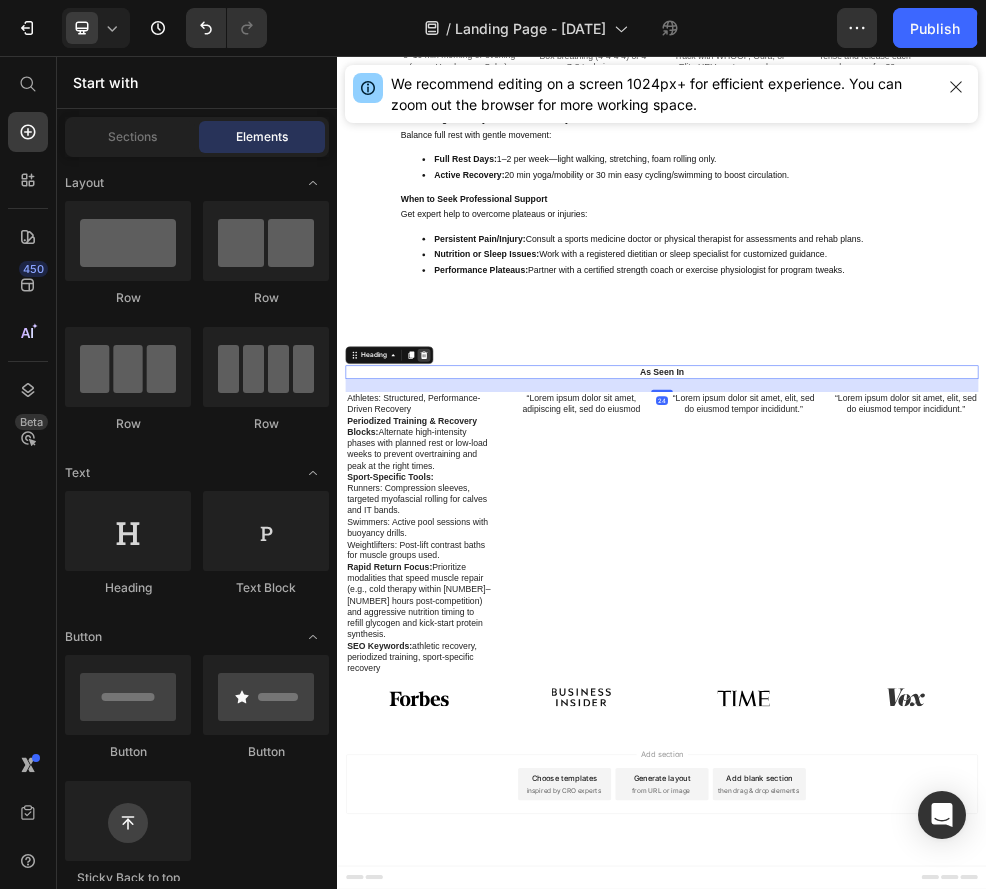 scroll, scrollTop: 11215, scrollLeft: 0, axis: vertical 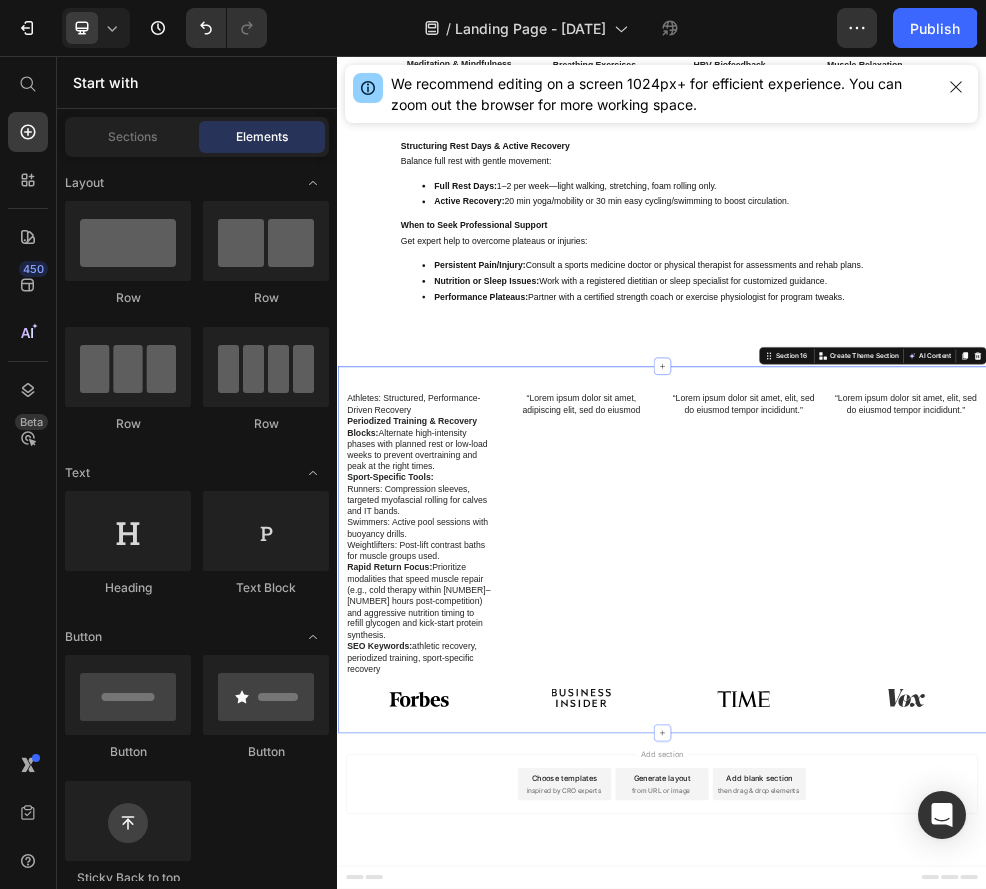 click on "Athletes: Structured, Performance-Driven Recovery Periodized Training & Recovery Blocks:  Alternate high-intensity phases with planned rest or low-load weeks to prevent overtraining and peak at the right times. Sport-Specific Tools: Runners: Compression sleeves, targeted myofascial rolling for calves and IT bands. Swimmers: Active pool sessions with buoyancy drills. Weightlifters: Post-lift contrast baths for muscle groups used. Rapid Return Focus:  Prioritize modalities that speed muscle repair (e.g., cold therapy within 1–2 hours post-competition) and aggressive nutrition timing to refill glycogen and kick-start protein synthesis. SEO Keywords:  athletic recovery, periodized training, sport-specific recovery Text Block Image Hero Banner “Lorem ipsum dolor sit amet, adipiscing elit, sed do eiusmod Text Block Image Hero Banner “Lorem ipsum dolor sit amet, elit, sed do eiusmod tempor incididunt.” Text Block Image Hero Banner “Lorem ipsum dolor sit amet, elit, sed do eiusmod tempor incididunt.” Row" at bounding box center [937, 969] 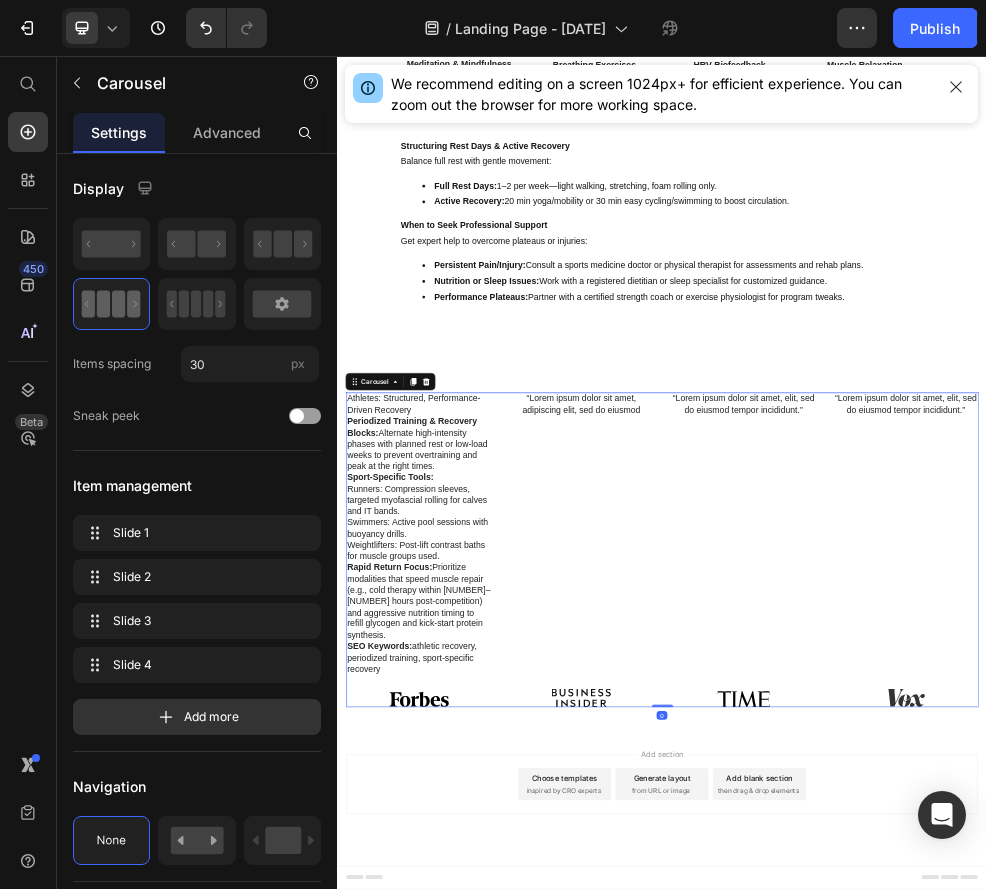 click on "Athletes: Structured, Performance-Driven Recovery Periodized Training & Recovery Blocks: Alternate high-intensity phases with planned rest or low-load weeks to prevent overtraining and peak at the right times. Sport-Specific Tools: Runners: Compression sleeves, targeted myofascial rolling for calves and IT bands. Swimmers: Active pool sessions with buoyancy drills. Weightlifters: Post-lift contrast baths for muscle groups used. Rapid Return Focus: Prioritize modalities that speed muscle repair (e.g., cold therapy within [NUMBER]–[NUMBER] hours post-competition) and aggressive nutrition timing to refill glycogen and kick-start protein synthesis. SEO Keywords: athletic recovery, periodized training, sport-specific recovery Text Block Image Hero Banner “Lorem ipsum dolor sit amet, adipiscing elit, sed do eiusmod Text Block Image Hero Banner “Lorem ipsum dolor sit amet, elit, sed do eiusmod tempor incididunt.” Text Block Image Hero Banner “Lorem ipsum dolor sit amet, elit, sed do eiusmod tempor incididunt.”" at bounding box center [937, 969] 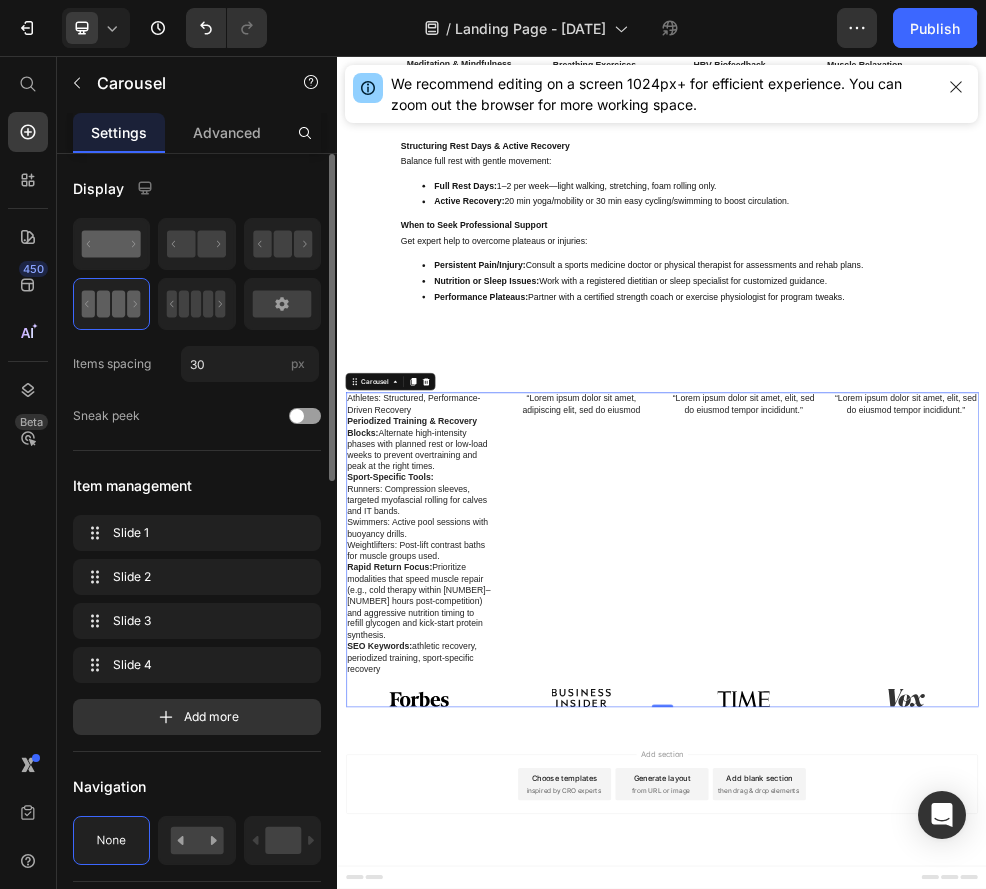 click 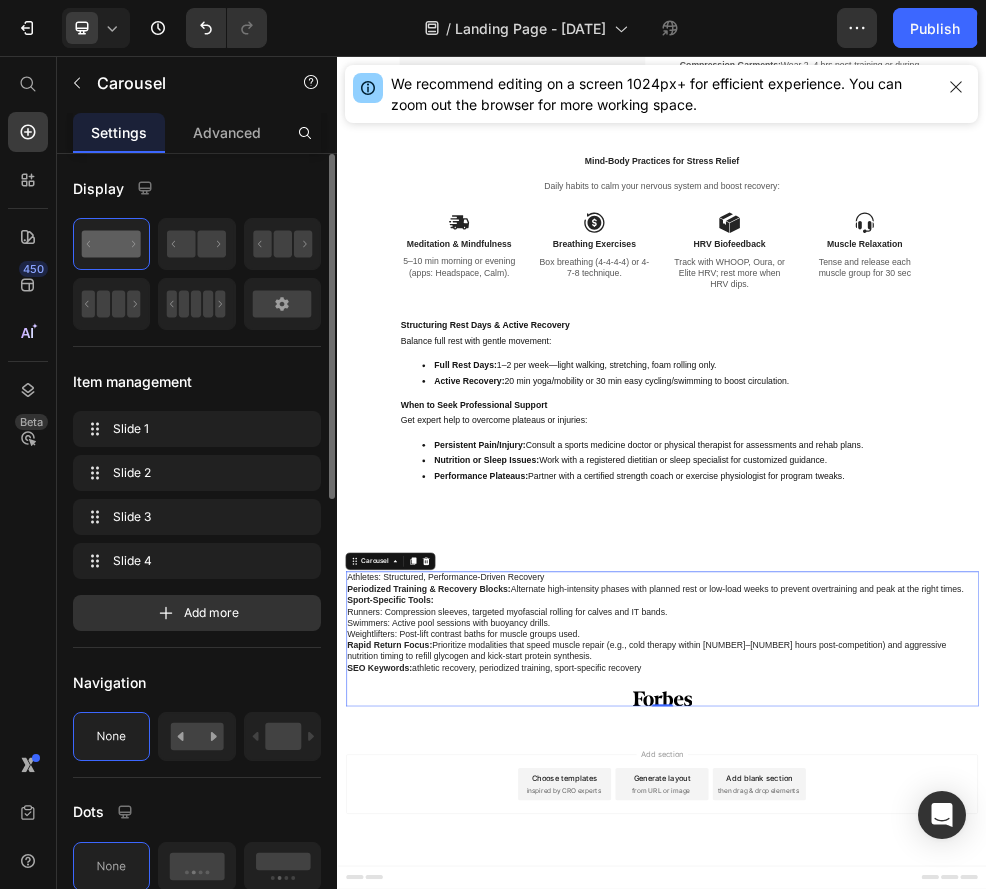 scroll, scrollTop: 10903, scrollLeft: 0, axis: vertical 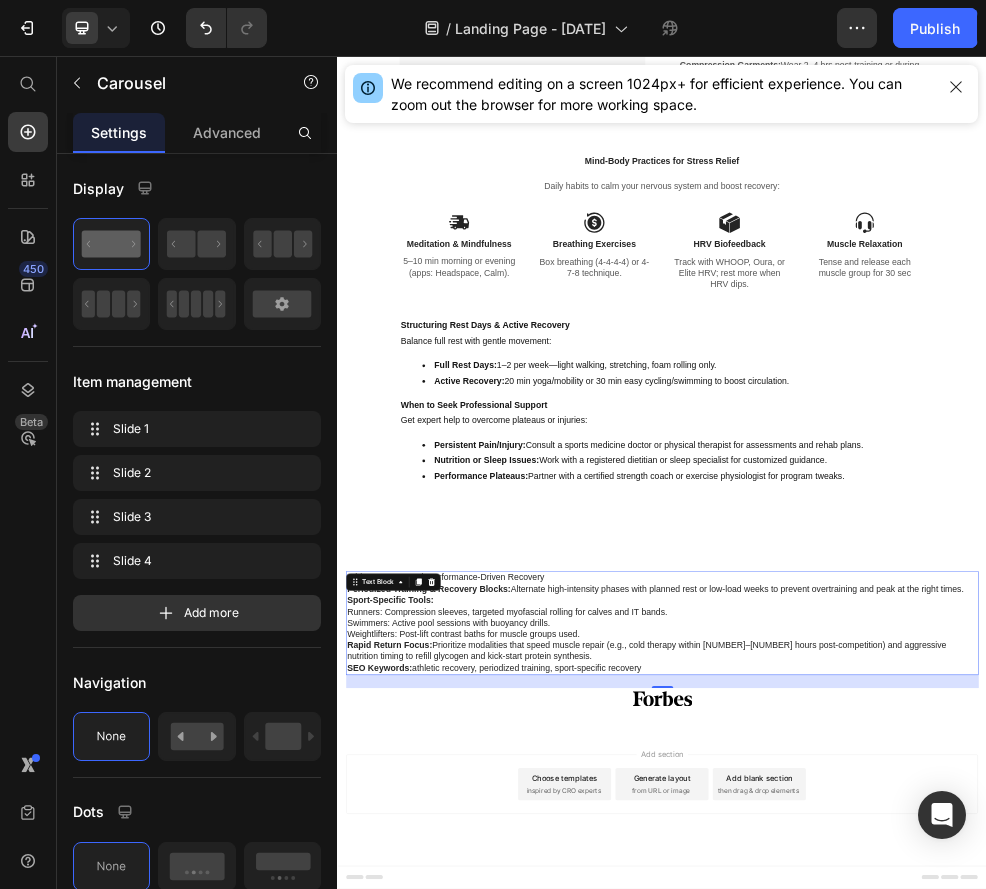 click on "Rapid Return Focus: Prioritize modalities that speed muscle repair (e.g., cold therapy within [NUMBER]–[NUMBER] hours post-competition) and aggressive nutrition timing to refill glycogen and kick-start protein synthesis." at bounding box center (937, 1158) 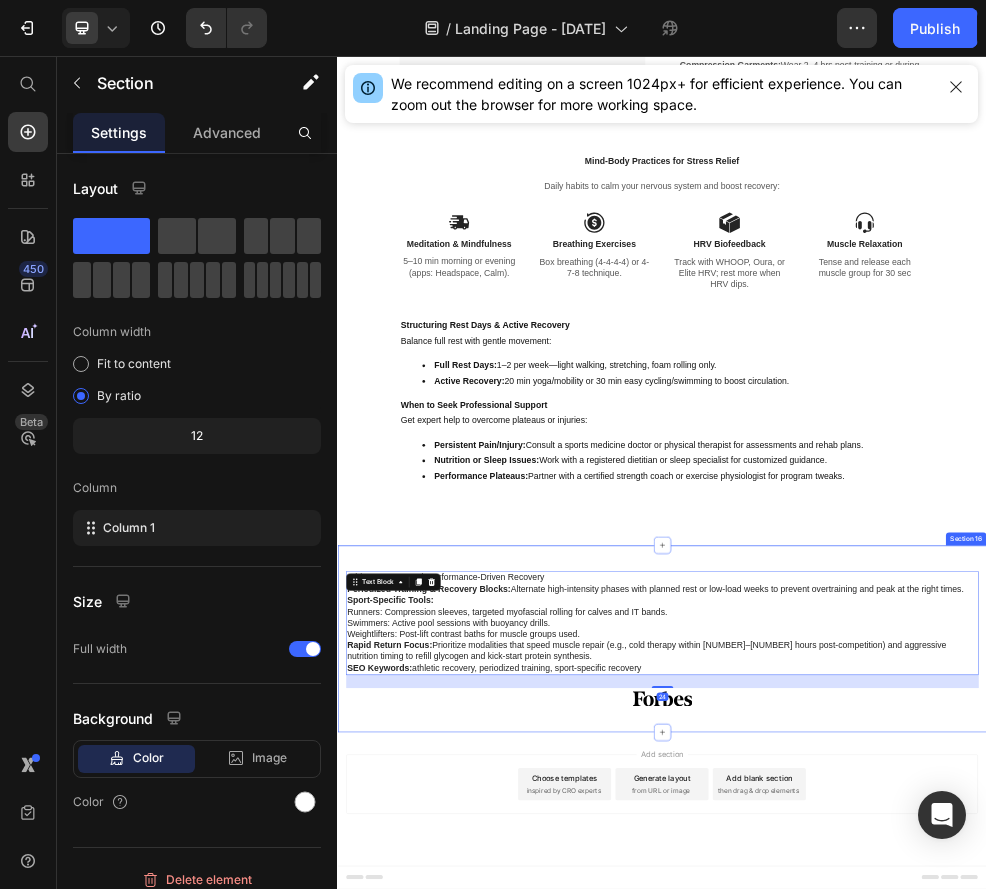 click on "Athletes: Structured, Performance-Driven Recovery Periodized Training & Recovery Blocks:  Alternate high-intensity phases with planned rest or low-load weeks to prevent overtraining and peak at the right times. Sport-Specific Tools: Runners: Compression sleeves, targeted myofascial rolling for calves and IT bands. Swimmers: Active pool sessions with buoyancy drills. Weightlifters: Post-lift contrast baths for muscle groups used. Rapid Return Focus:  Prioritize modalities that speed muscle repair (e.g., cold therapy within 1–2 hours post-competition) and aggressive nutrition timing to refill glycogen and kick-start protein synthesis. SEO Keywords:  athletic recovery, periodized training, sport-specific recovery Text Block   24 Image Hero Banner “Lorem ipsum dolor sit amet, adipiscing elit, sed do eiusmod Text Block Image Hero Banner “Lorem ipsum dolor sit amet, elit, sed do eiusmod tempor incididunt.” Text Block Image Hero Banner “Lorem ipsum dolor sit amet, elit, sed do eiusmod tempor incididunt.”" at bounding box center (937, 1134) 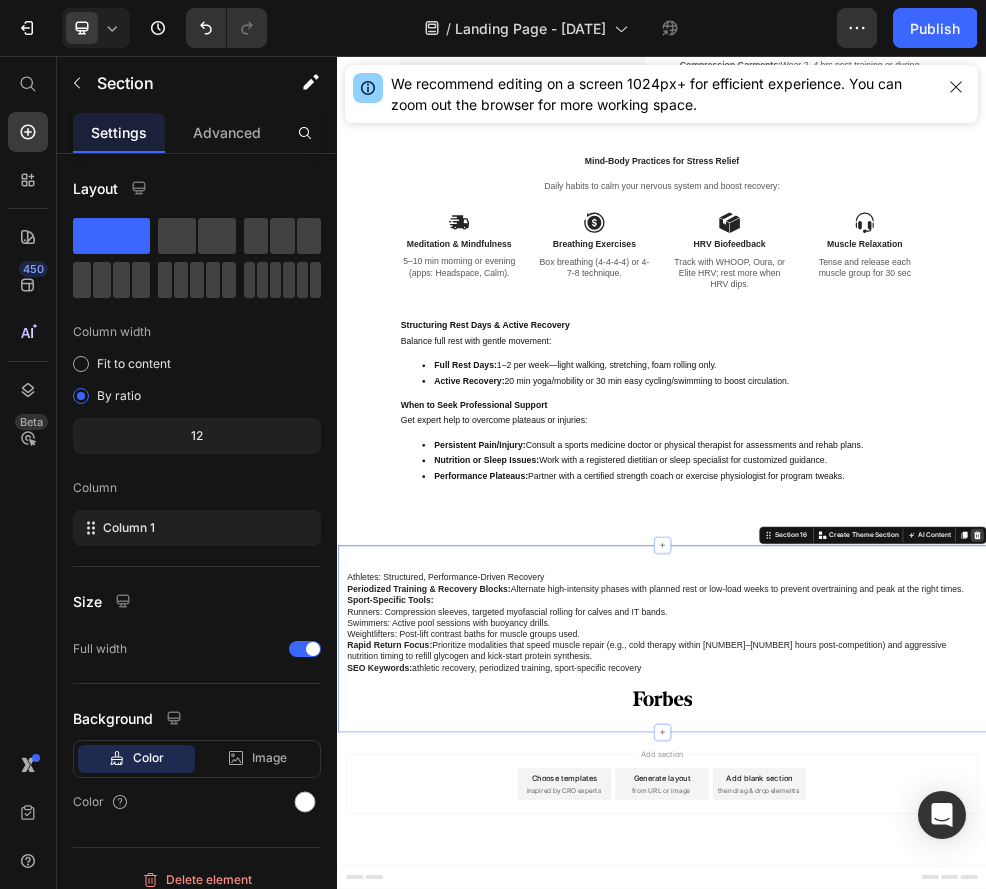 click 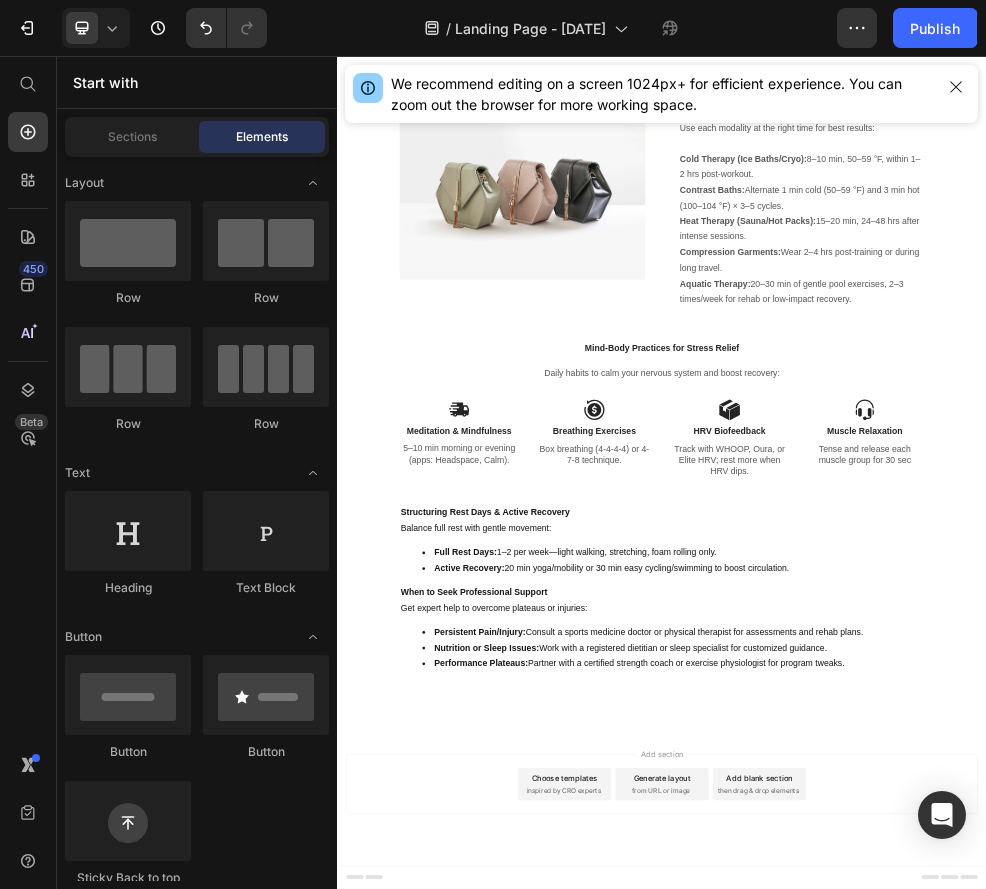 click on "inspired by CRO experts" at bounding box center (755, 1416) 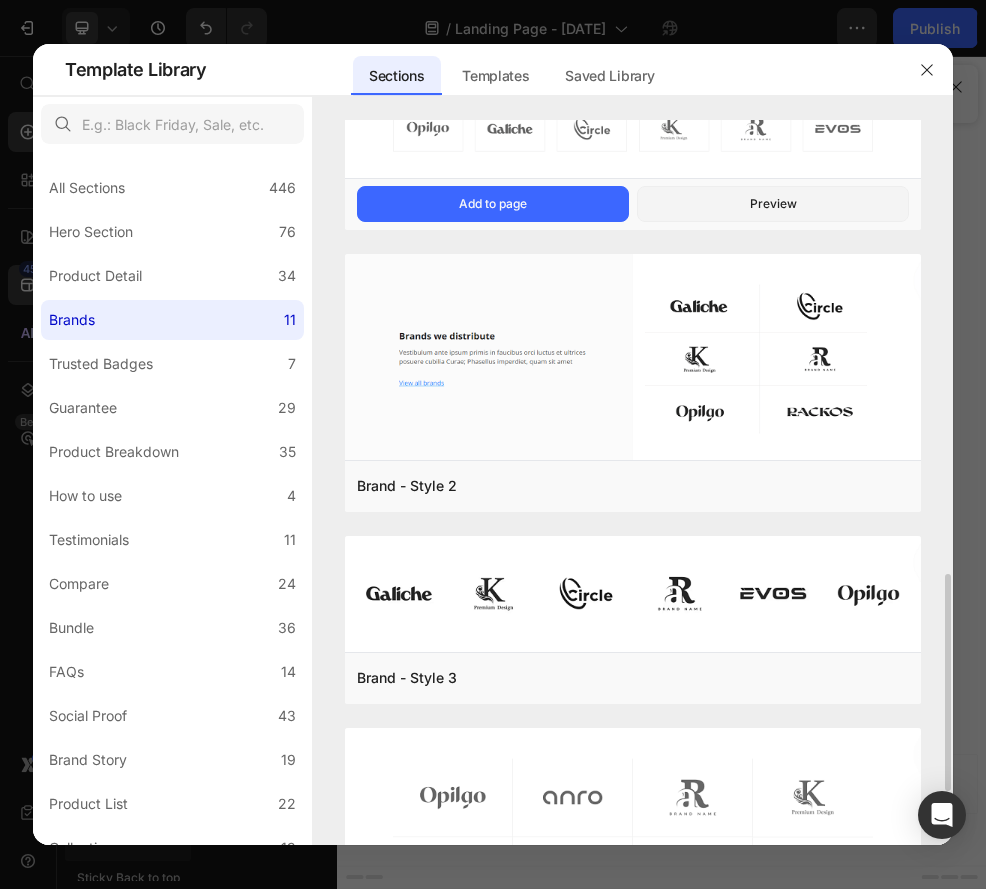 scroll, scrollTop: 1681, scrollLeft: 0, axis: vertical 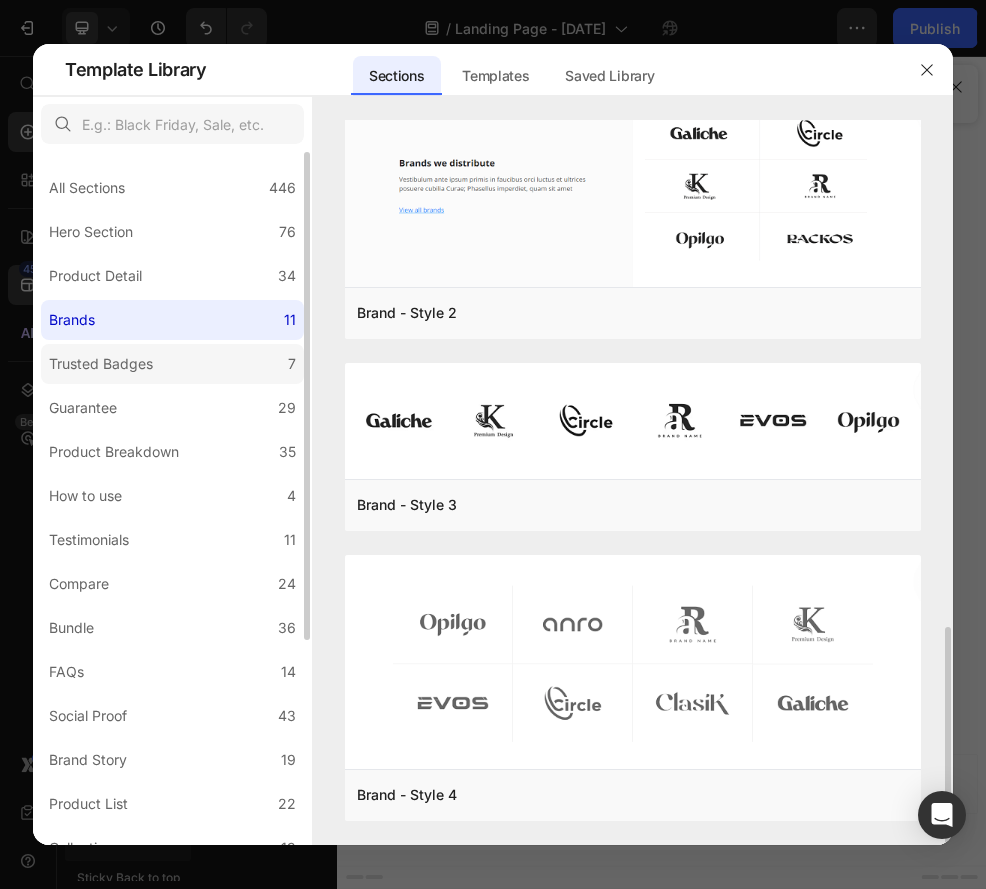 click on "Trusted Badges 7" 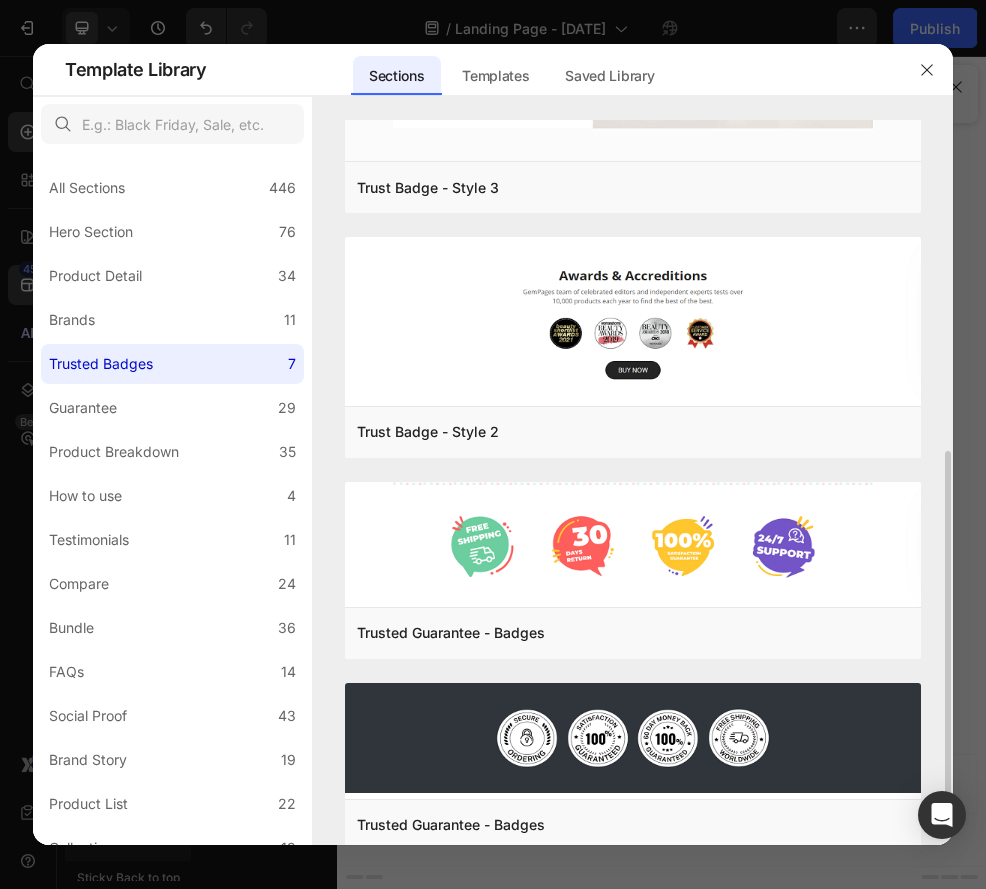 scroll, scrollTop: 759, scrollLeft: 0, axis: vertical 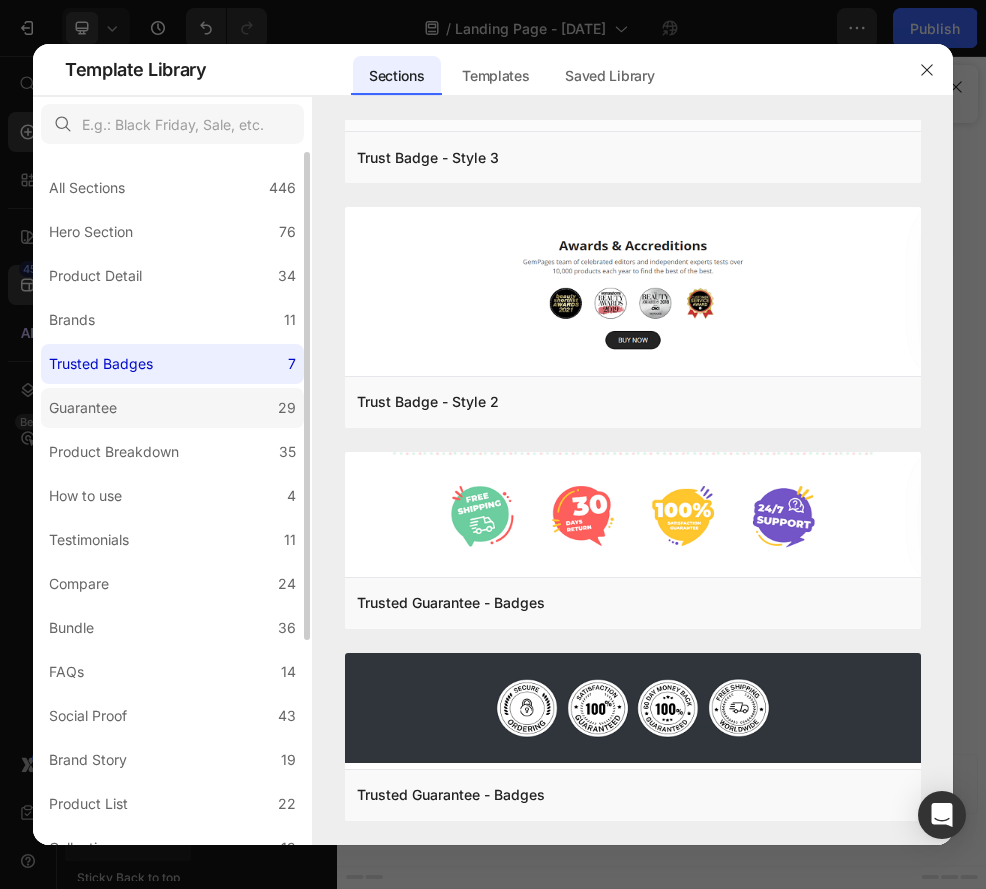 click on "Guarantee 29" 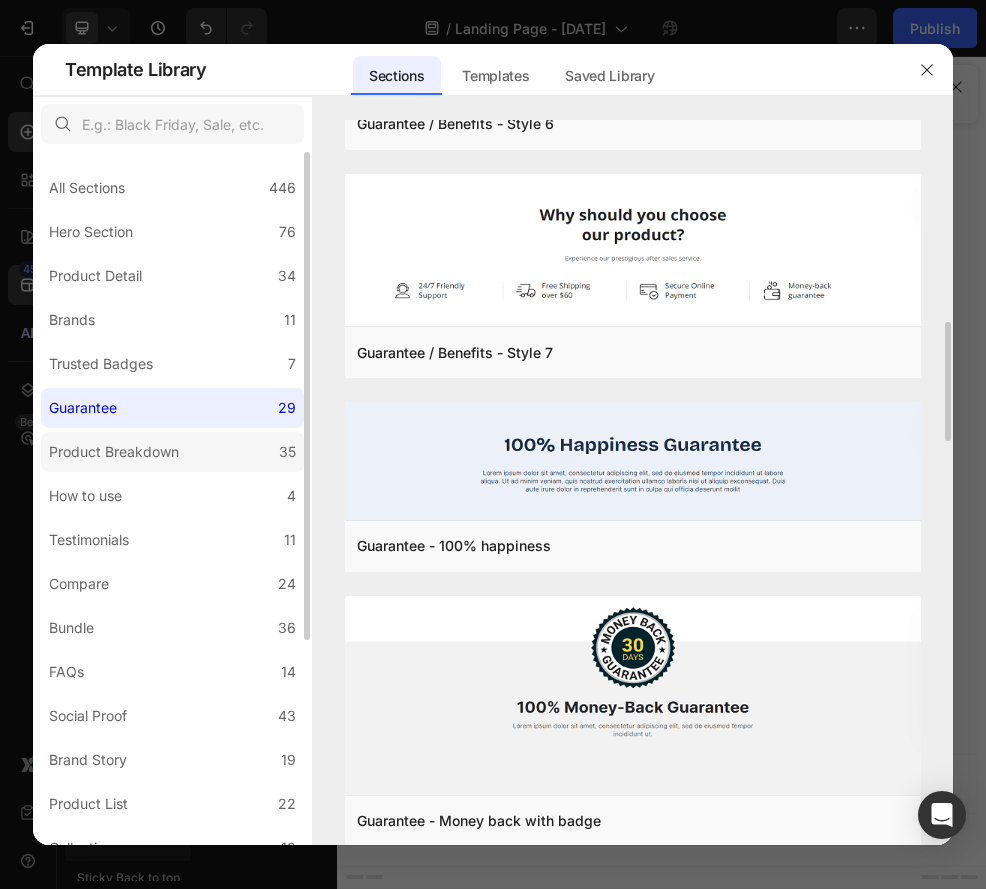 scroll, scrollTop: 2968, scrollLeft: 0, axis: vertical 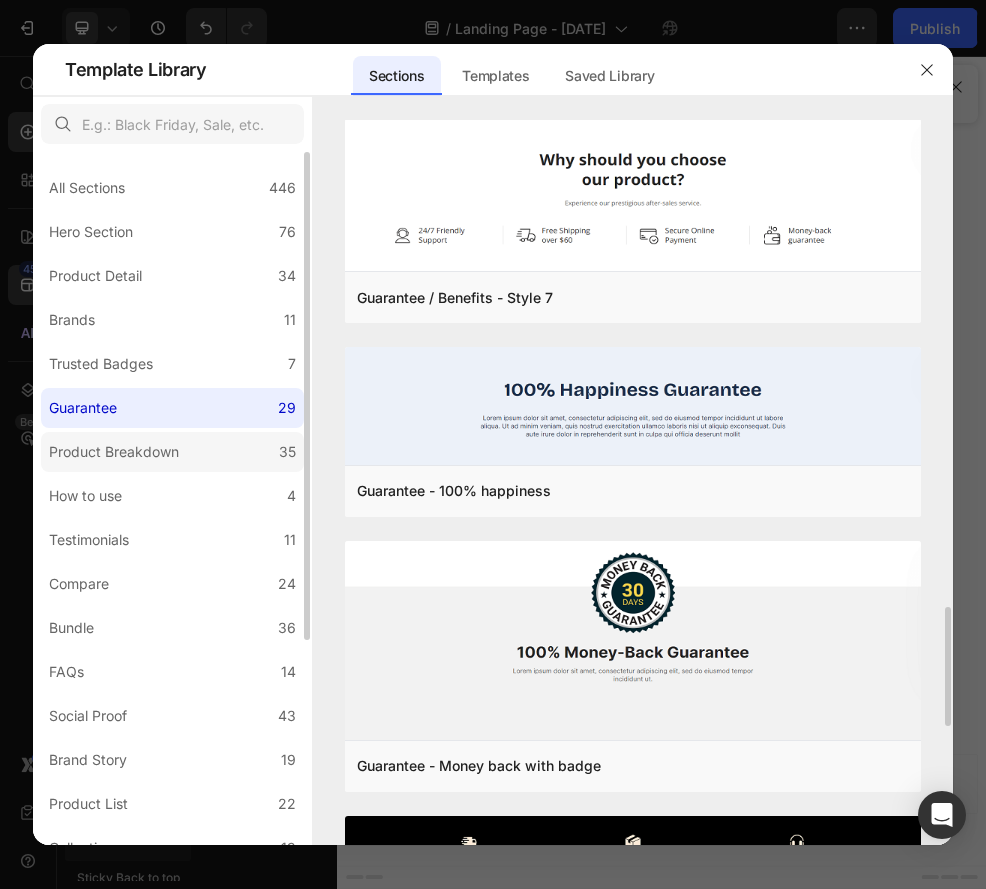 click on "Product Breakdown 35" 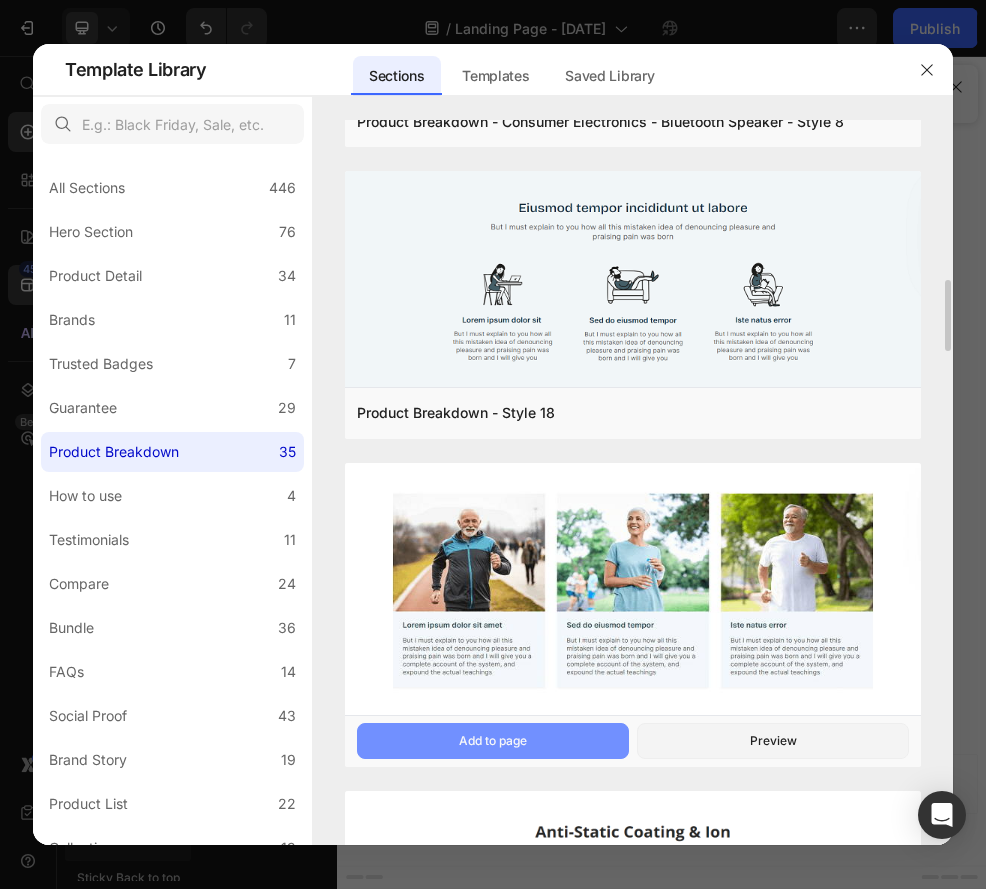 scroll, scrollTop: 1645, scrollLeft: 0, axis: vertical 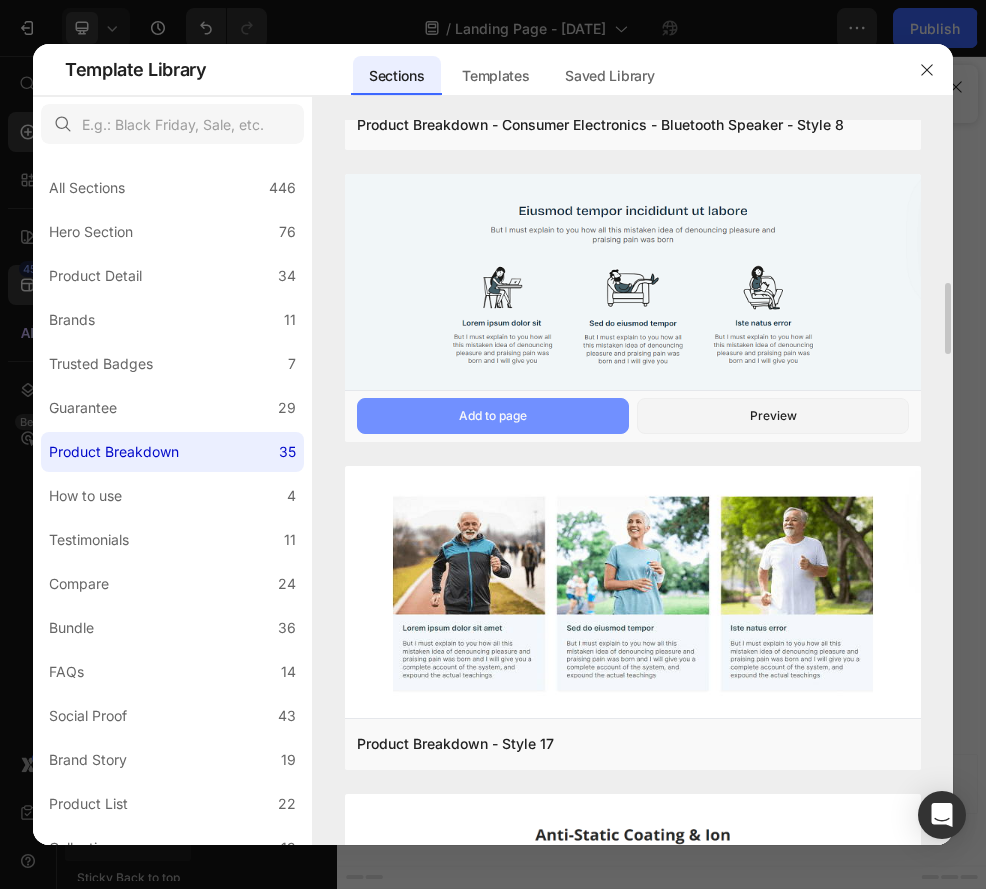 click on "Add to page" at bounding box center [493, 416] 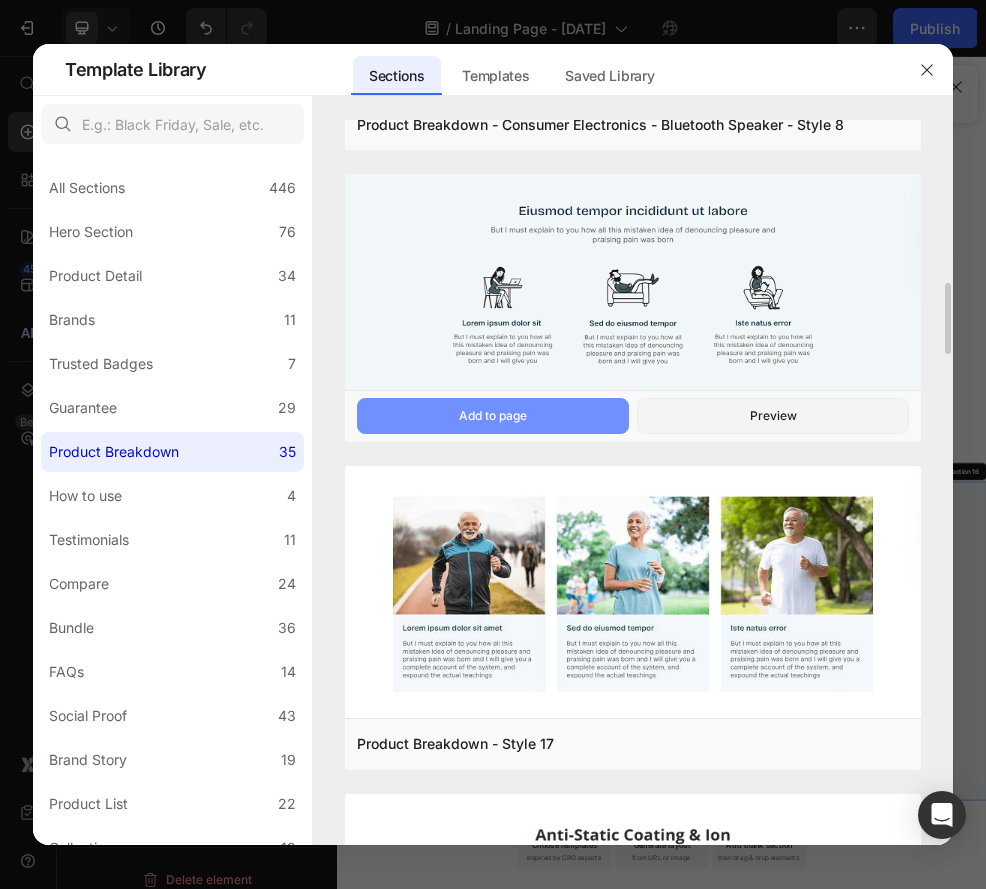 scroll, scrollTop: 11146, scrollLeft: 0, axis: vertical 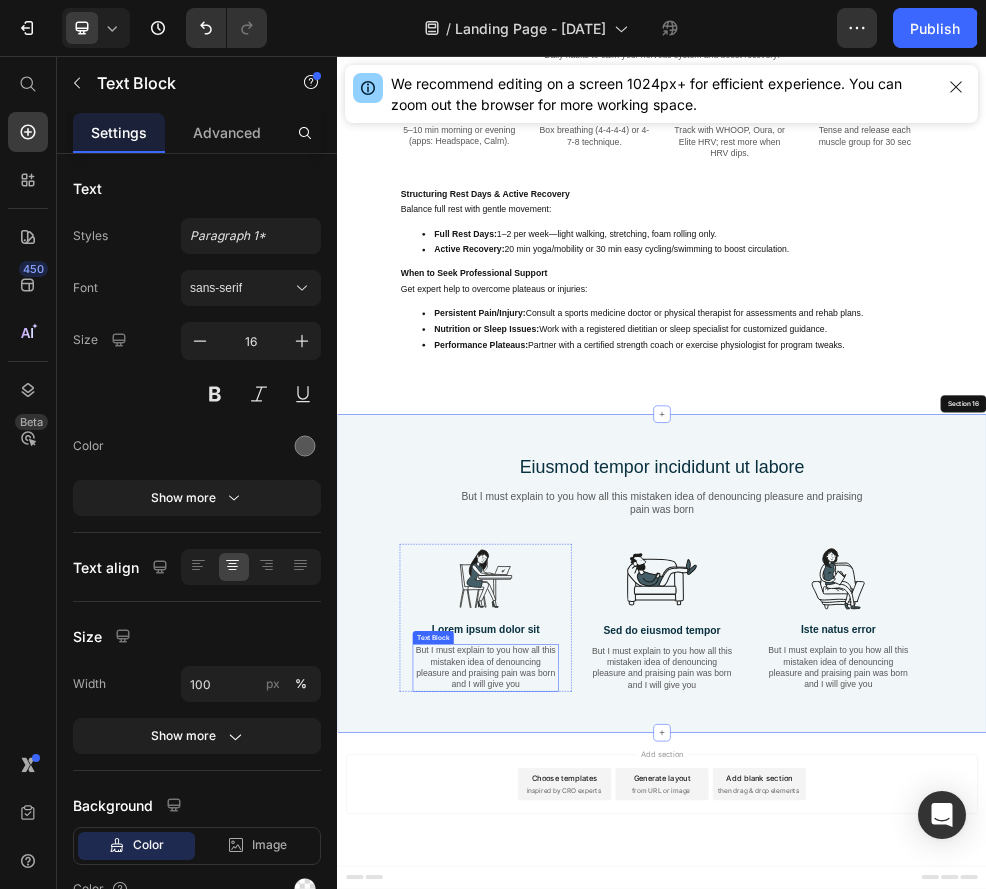 click on "But I must explain to you how all this mistaken idea of denouncing pleasure and praising pain was born and I will give you" at bounding box center (611, 1187) 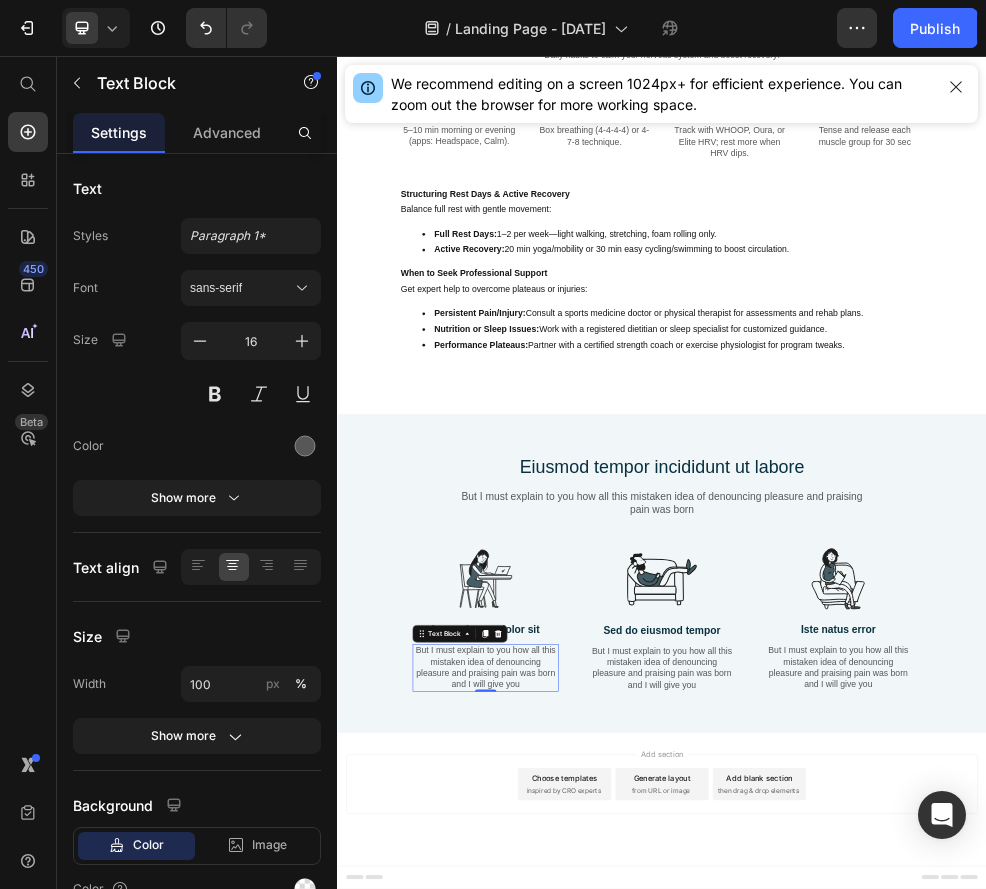 click on "But I must explain to you how all this mistaken idea of denouncing pleasure and praising pain was born and I will give you" at bounding box center (611, 1187) 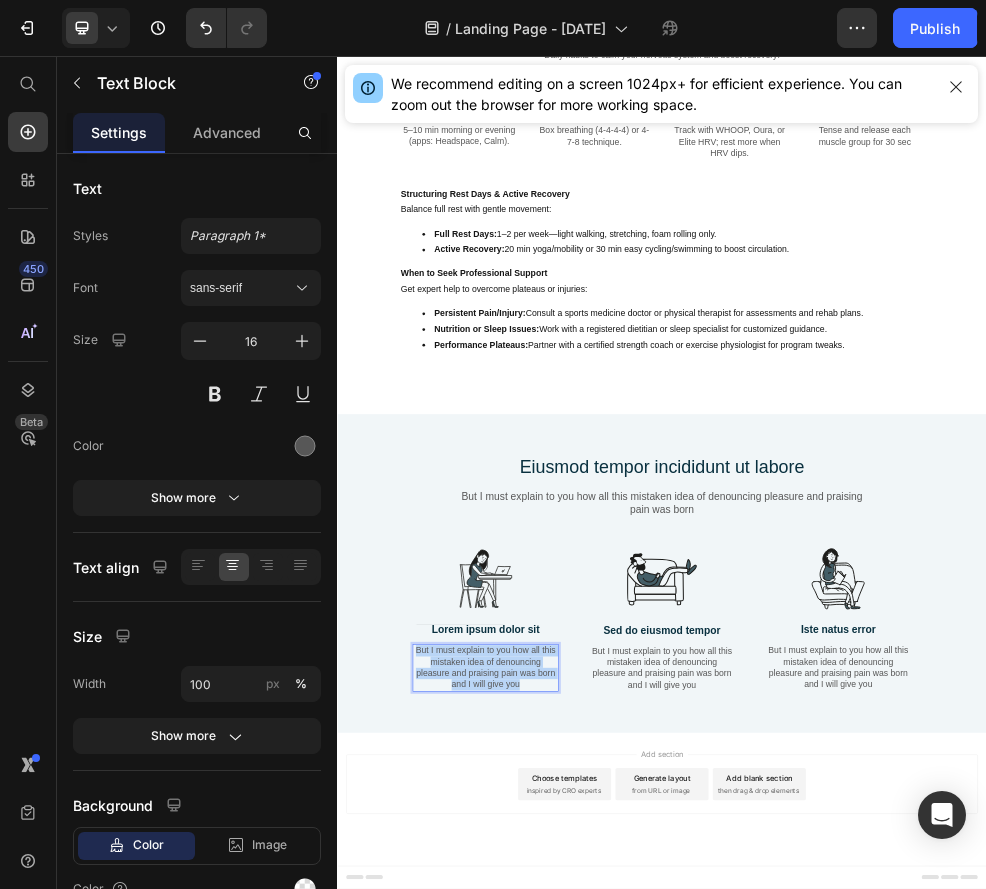 click on "But I must explain to you how all this mistaken idea of denouncing pleasure and praising pain was born and I will give you" at bounding box center [611, 1187] 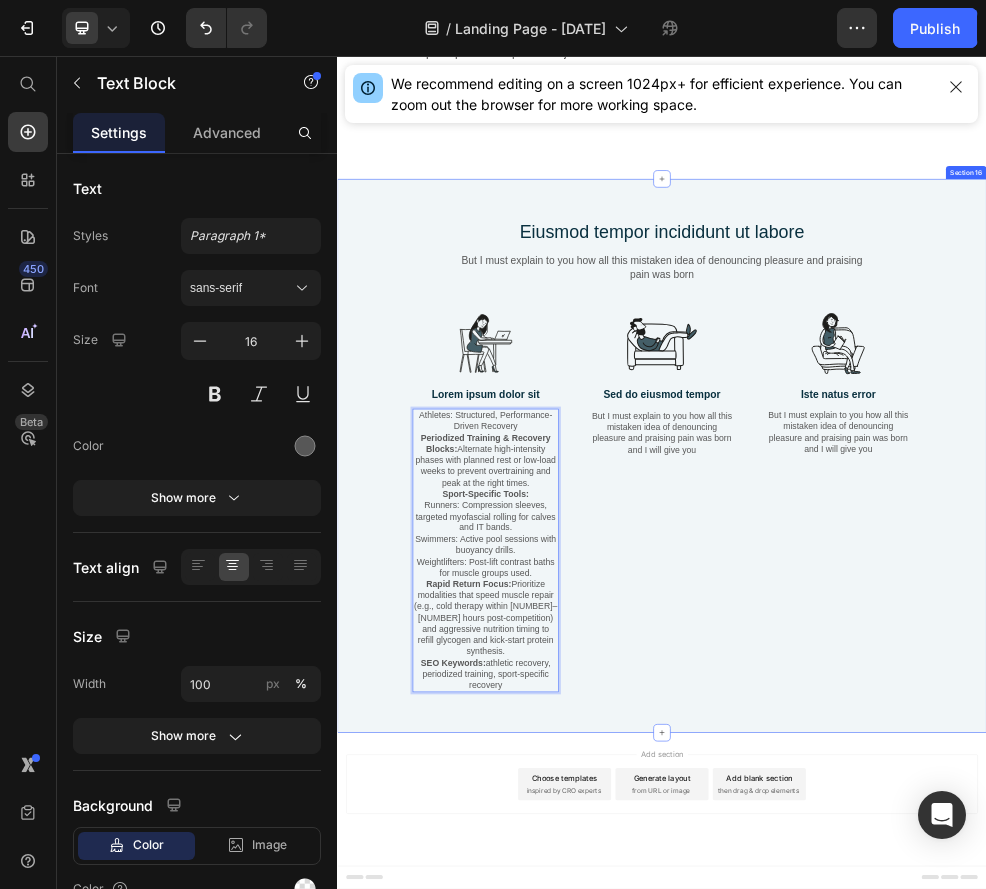 scroll, scrollTop: 11513, scrollLeft: 0, axis: vertical 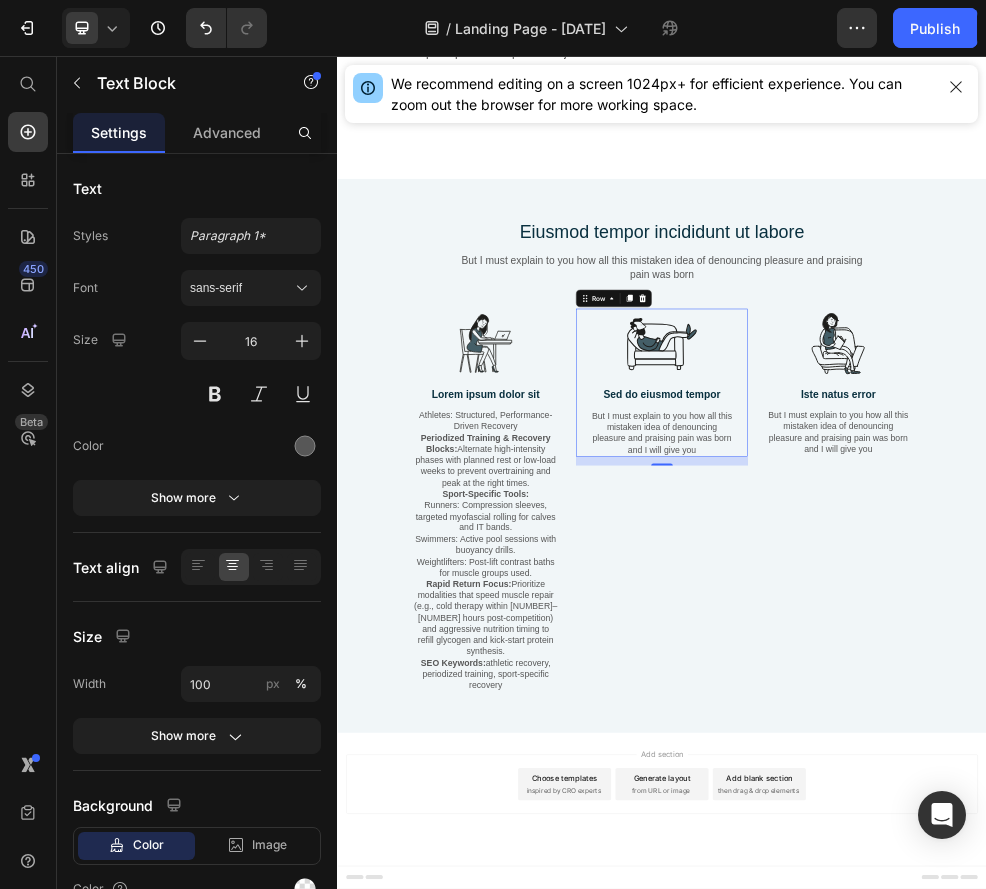 click on "Image Sed do eiusmod tempor Text Block But I must explain to you how all this mistaken idea of denouncing pleasure and praising pain was born and I will give you Text Block Row [NUMBER]" at bounding box center (937, 661) 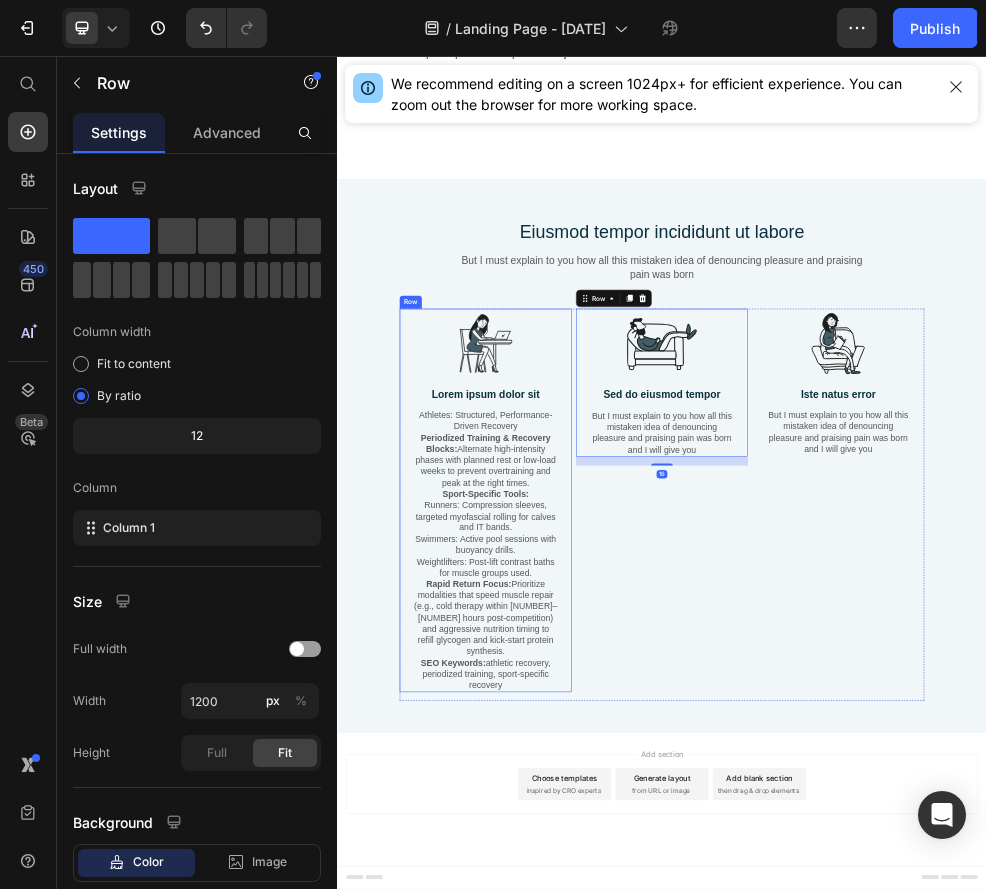 drag, startPoint x: 766, startPoint y: 638, endPoint x: 746, endPoint y: 630, distance: 21.540659 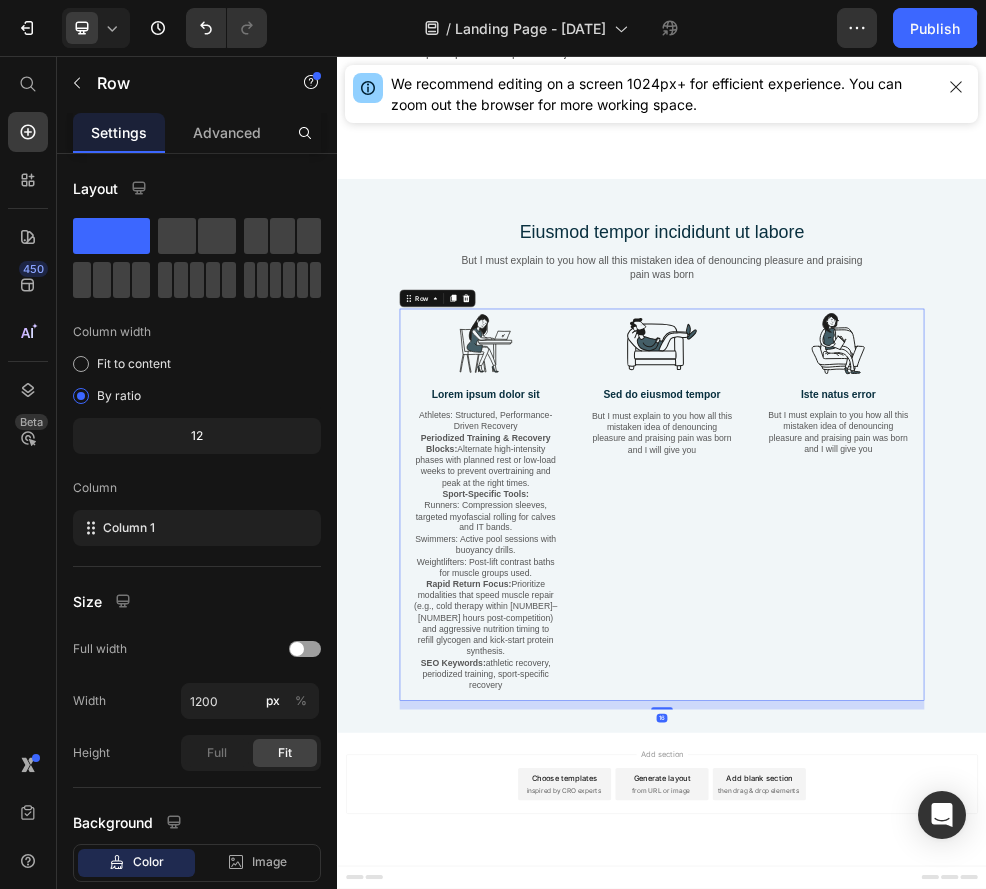 click on "Image Sed do eiusmod tempor Text Block But I must explain to you how all this mistaken idea of denouncing pleasure and praising pain was born and I will give you Text Block Row" at bounding box center [937, 887] 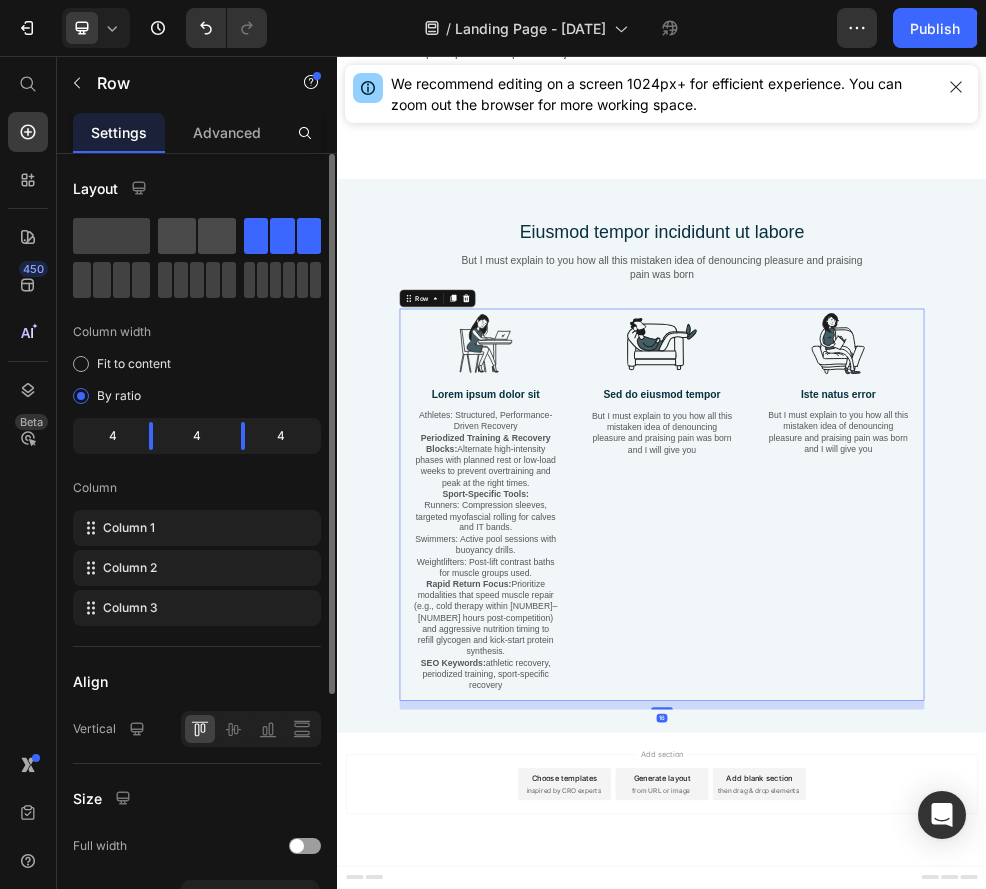 click 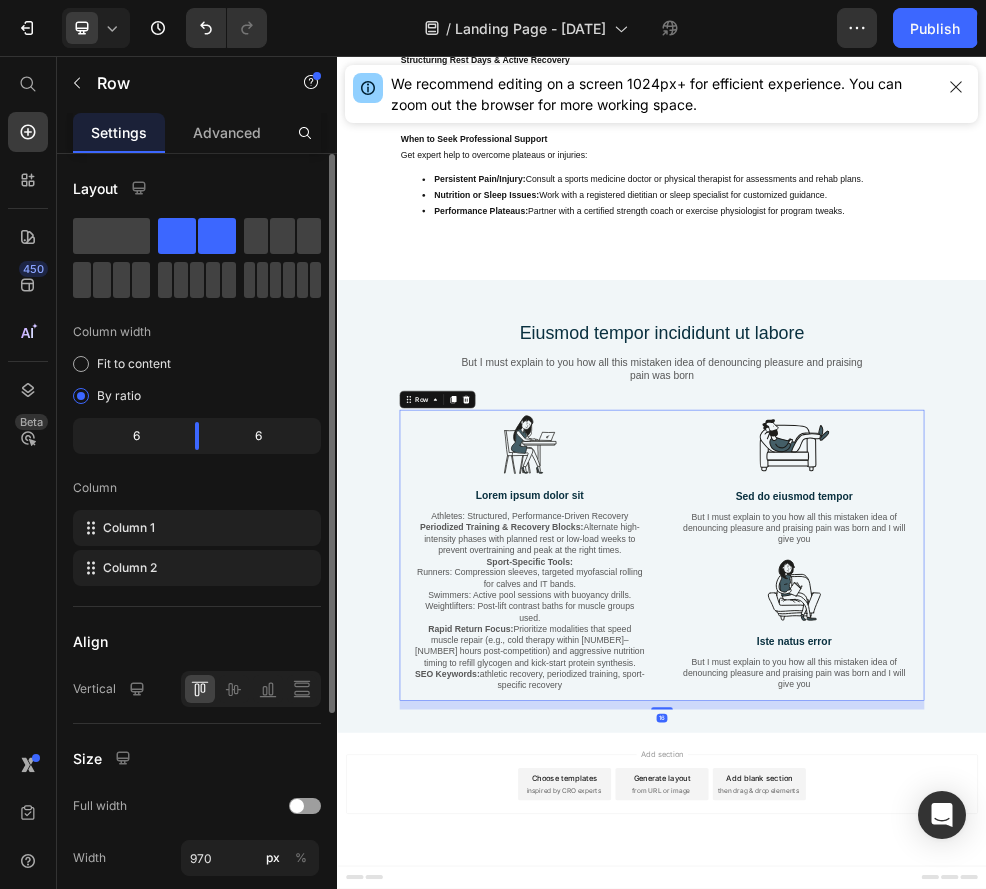 scroll, scrollTop: 11395, scrollLeft: 0, axis: vertical 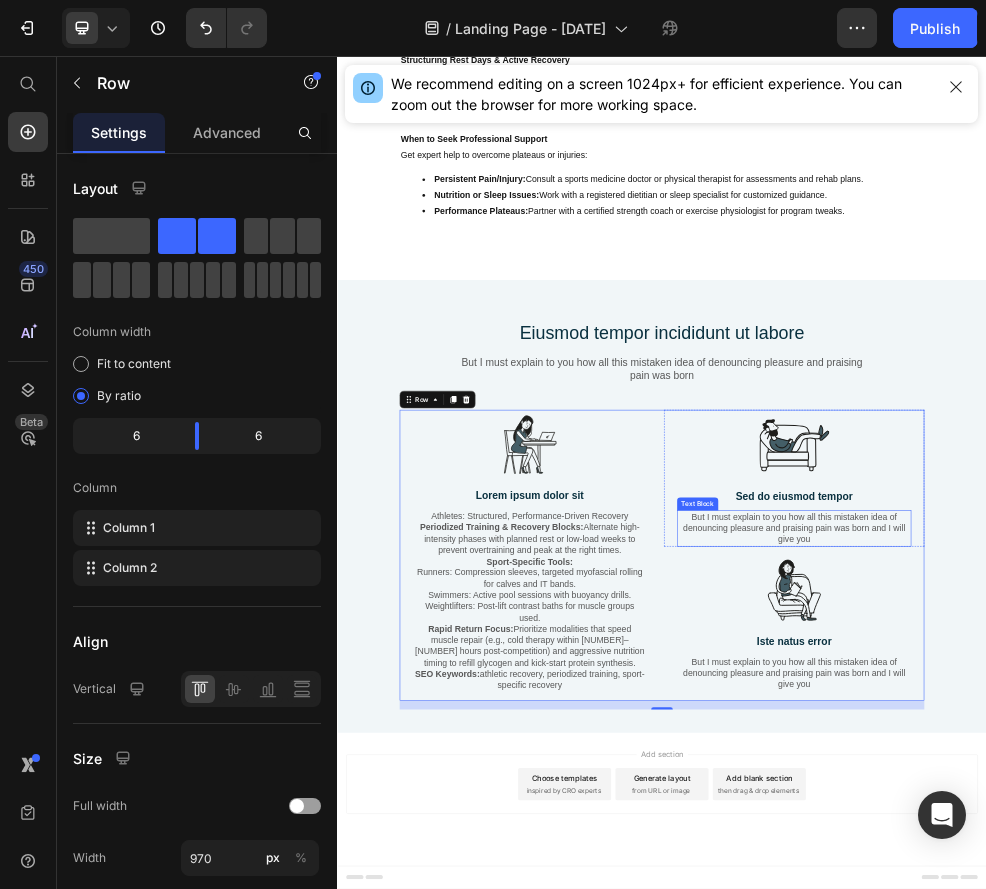 click on "But I must explain to you how all this mistaken idea of denouncing pleasure and praising pain was born and I will give you" at bounding box center (1181, 930) 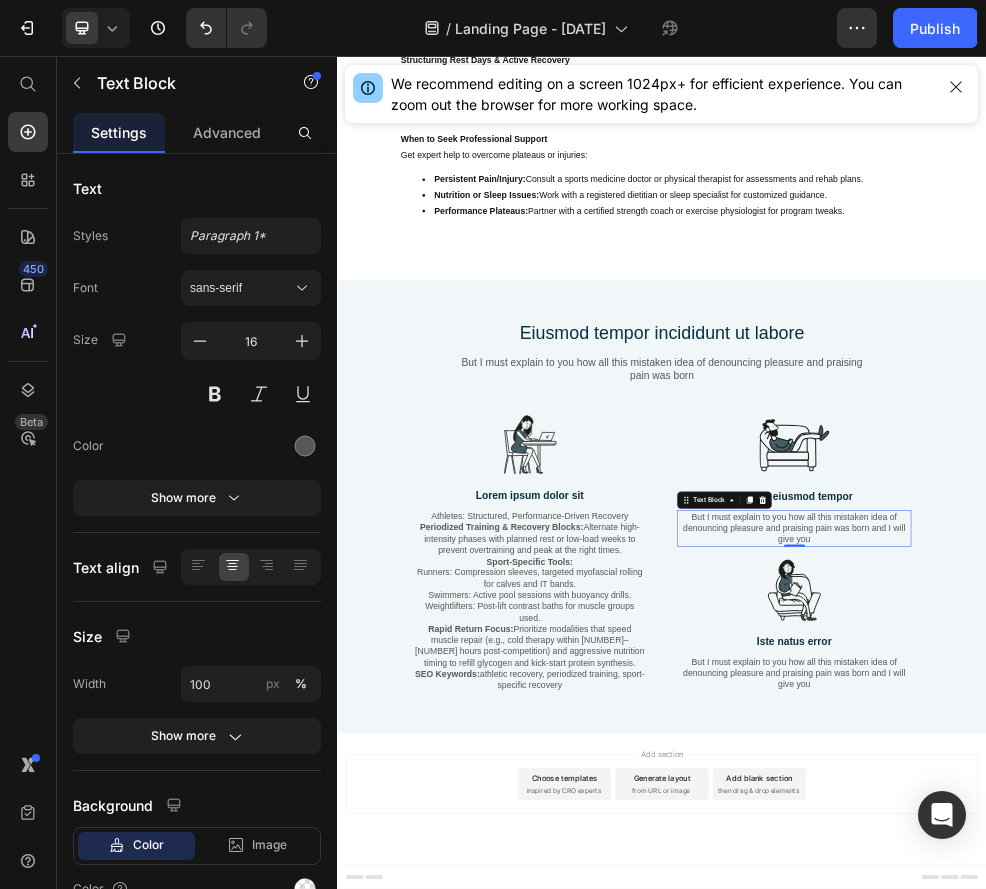 click on "But I must explain to you how all this mistaken idea of denouncing pleasure and praising pain was born and I will give you" at bounding box center [1181, 930] 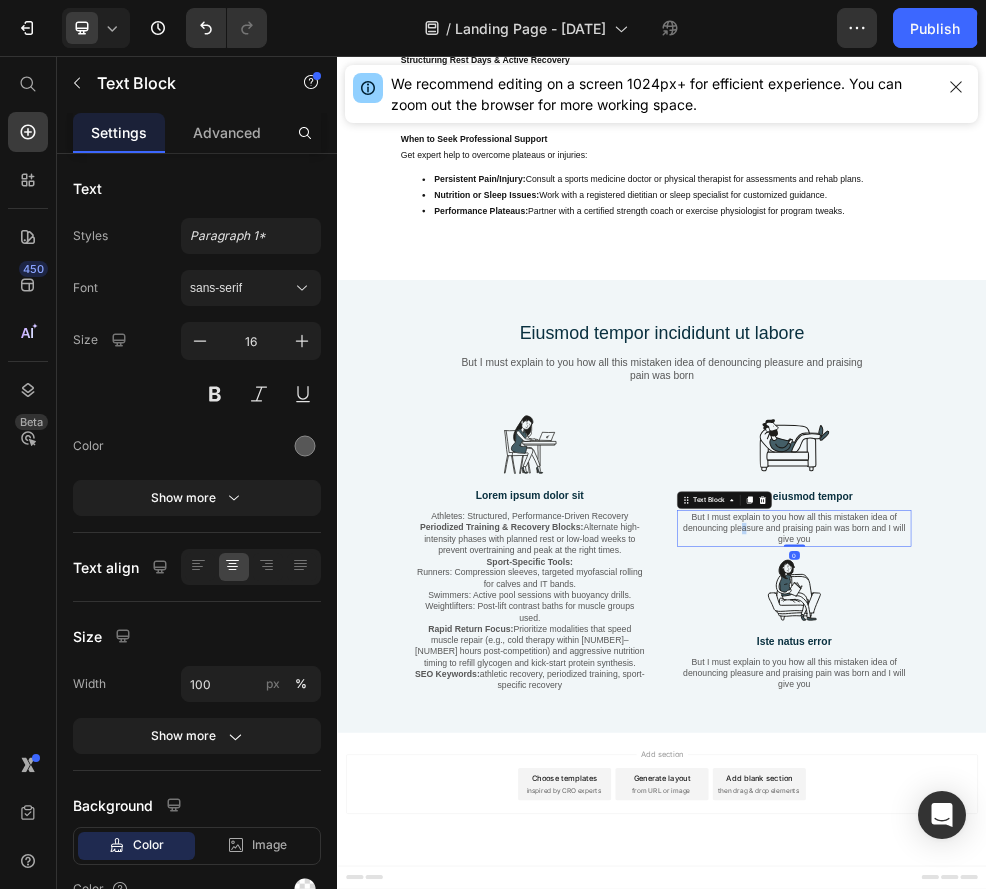 click on "But I must explain to you how all this mistaken idea of denouncing pleasure and praising pain was born and I will give you" at bounding box center (1181, 930) 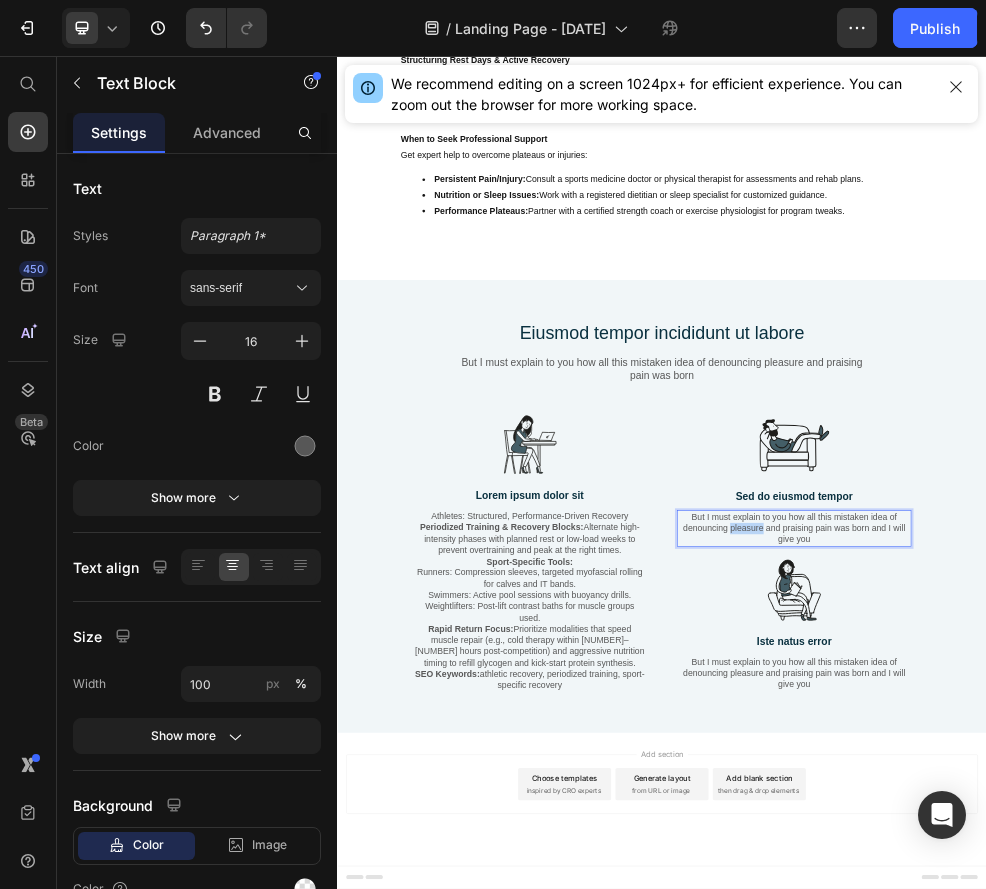 click on "But I must explain to you how all this mistaken idea of denouncing pleasure and praising pain was born and I will give you" at bounding box center [1181, 930] 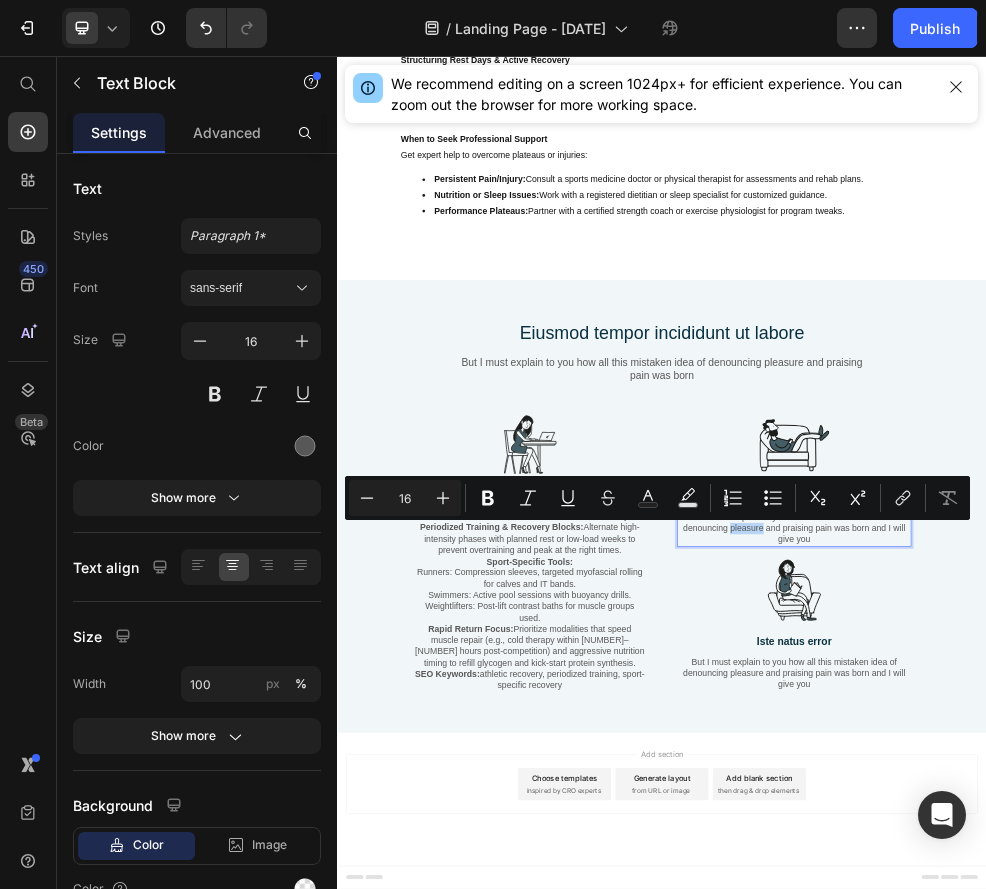 click on "But I must explain to you how all this mistaken idea of denouncing pleasure and praising pain was born and I will give you" at bounding box center (1181, 930) 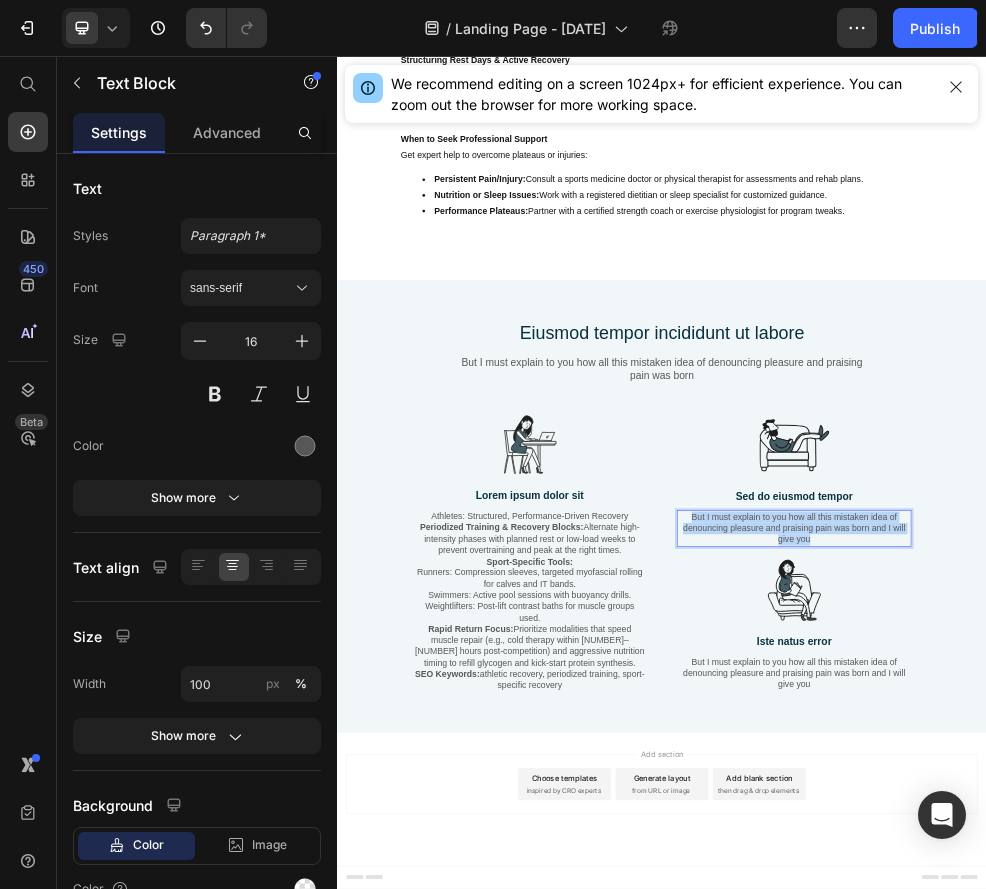 click on "But I must explain to you how all this mistaken idea of denouncing pleasure and praising pain was born and I will give you" at bounding box center (1181, 930) 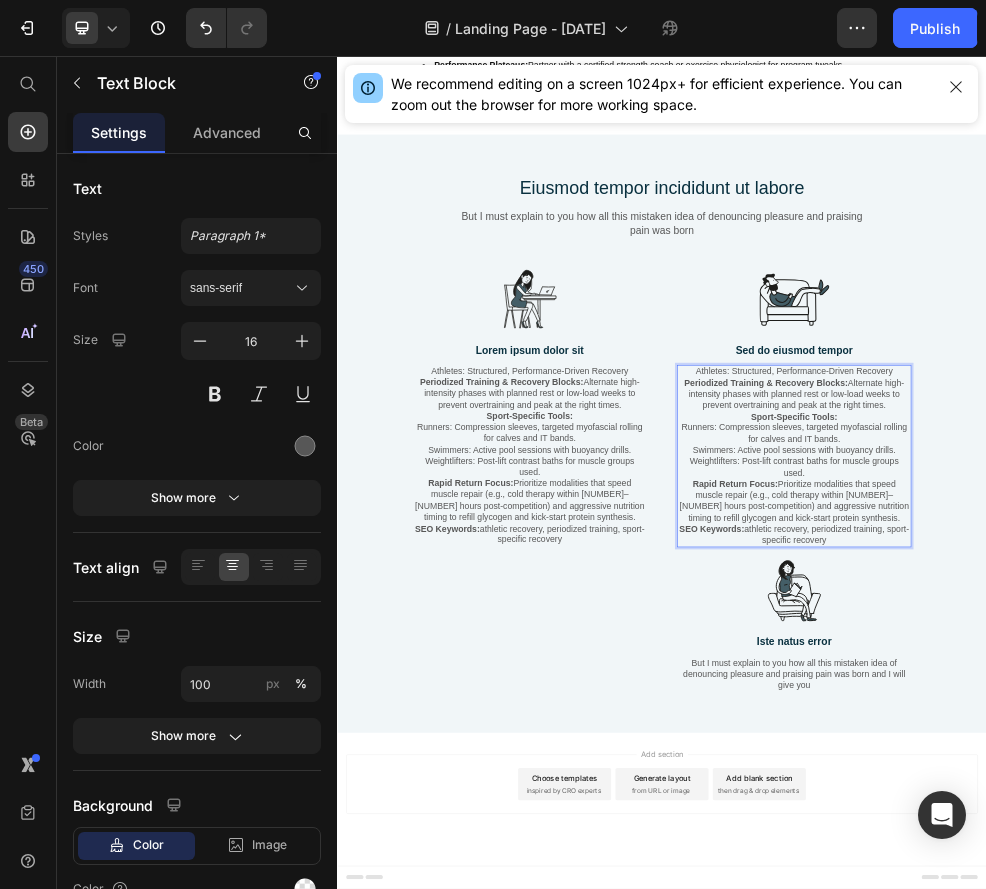 scroll, scrollTop: 11632, scrollLeft: 0, axis: vertical 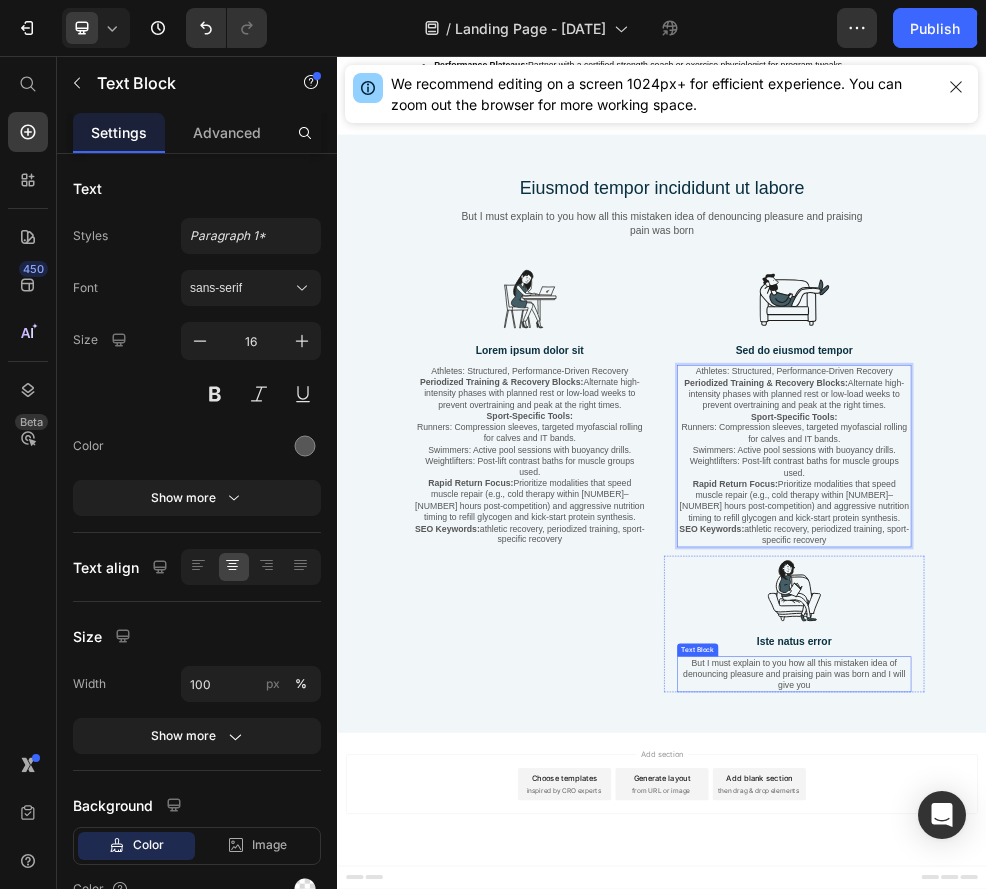 click on "But I must explain to you how all this mistaken idea of denouncing pleasure and praising pain was born and I will give you" at bounding box center (1181, 1200) 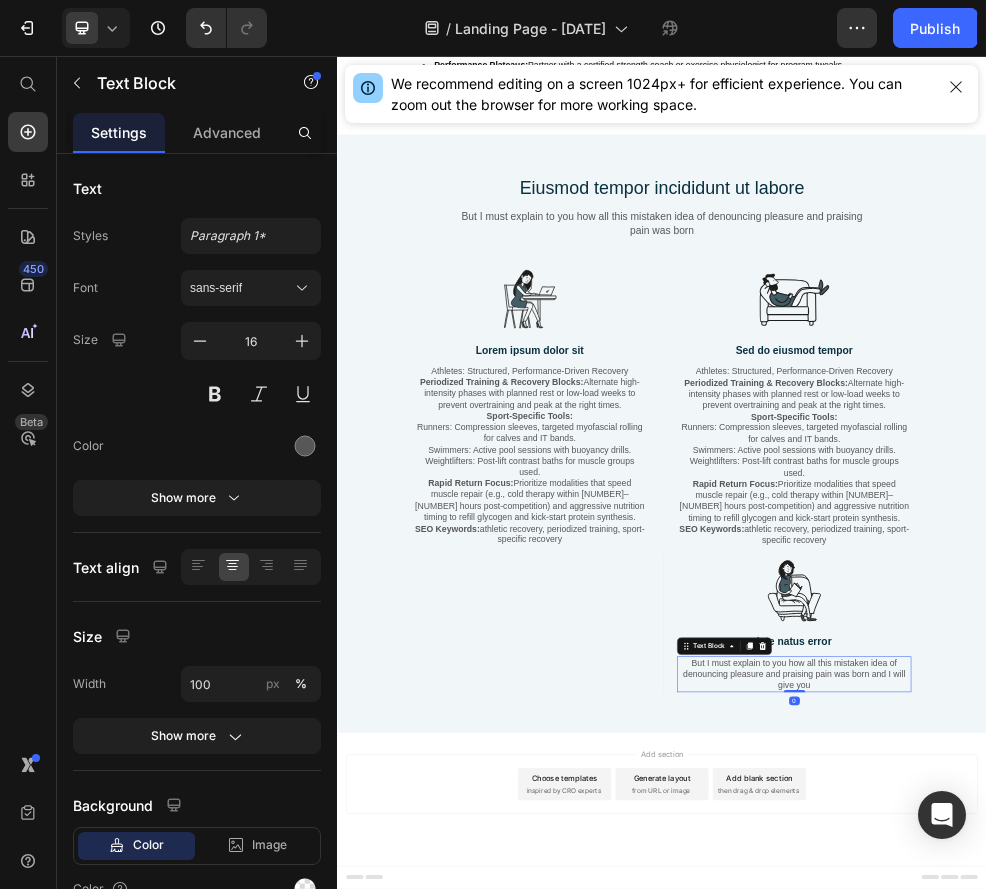 click on "But I must explain to you how all this mistaken idea of denouncing pleasure and praising pain was born and I will give you" at bounding box center [1181, 1200] 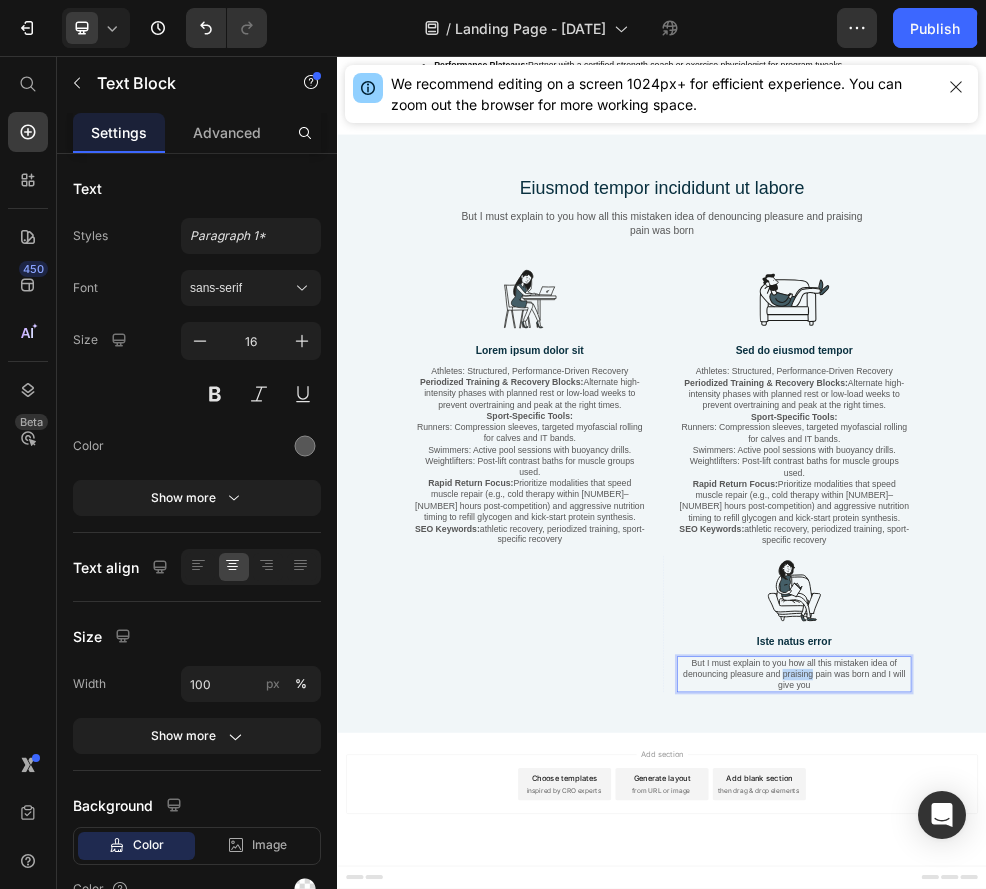 click on "But I must explain to you how all this mistaken idea of denouncing pleasure and praising pain was born and I will give you" at bounding box center (1181, 1200) 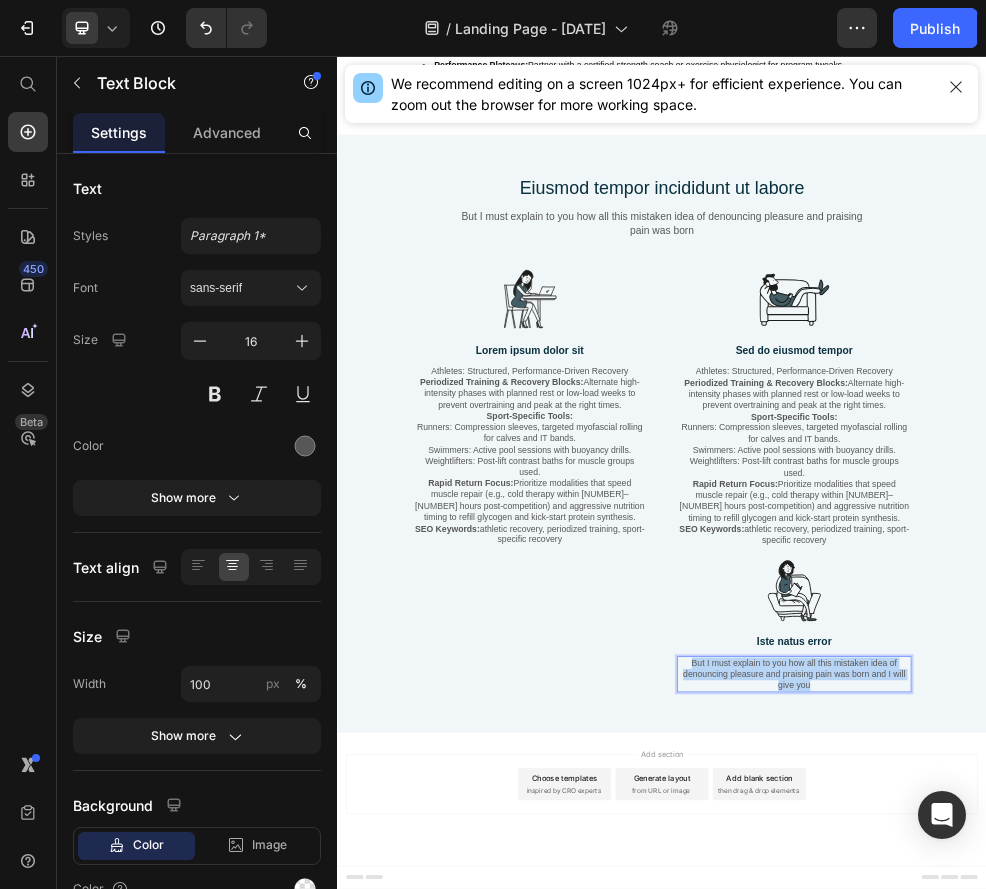 click on "But I must explain to you how all this mistaken idea of denouncing pleasure and praising pain was born and I will give you" at bounding box center (1181, 1200) 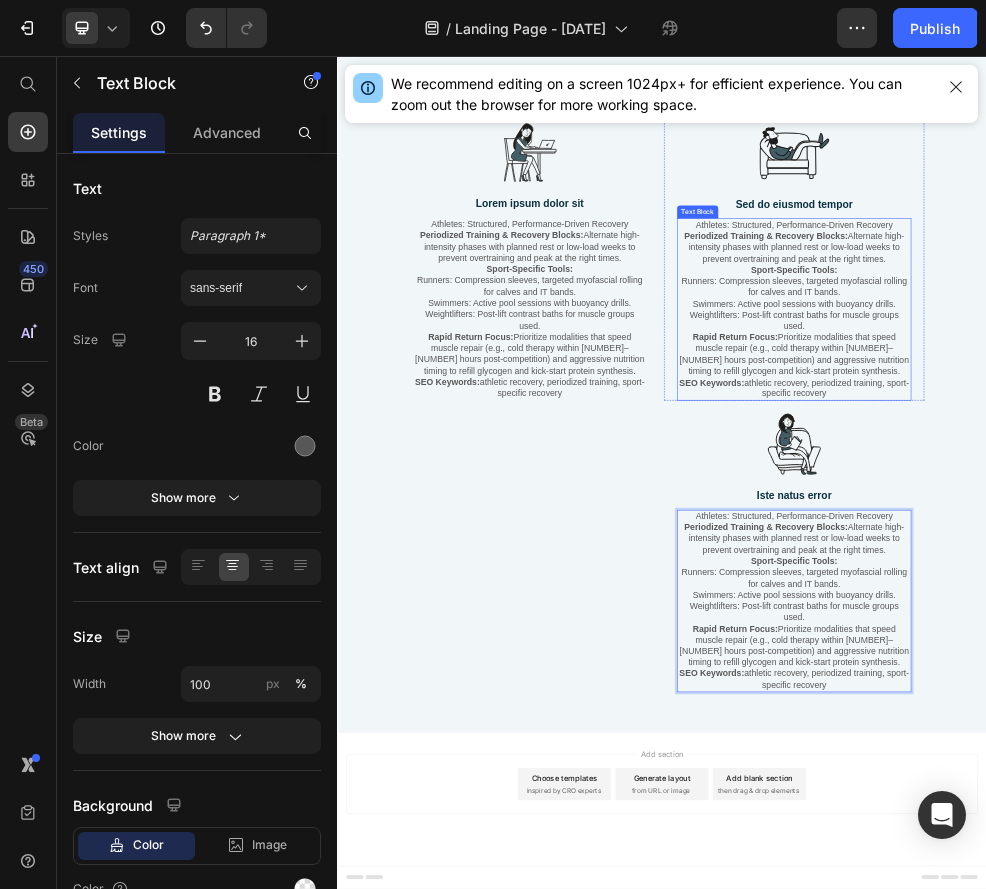 scroll, scrollTop: 11859, scrollLeft: 0, axis: vertical 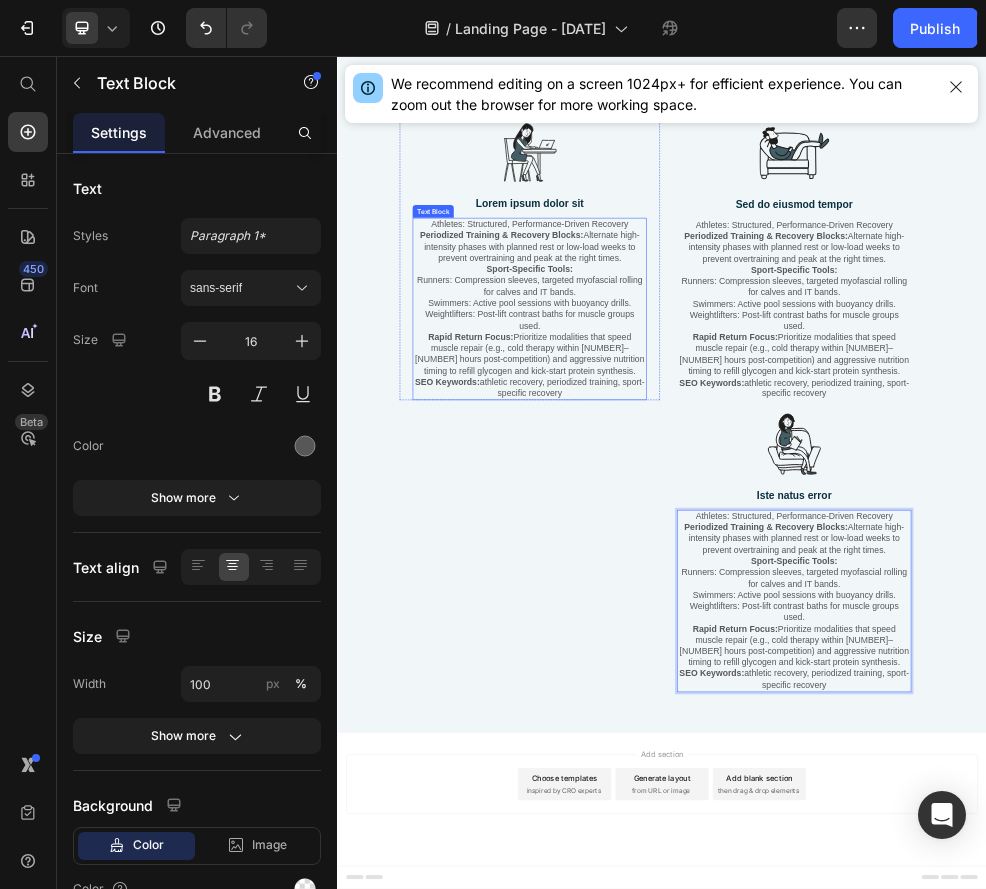 click on "Weightlifters: Post-lift contrast baths for muscle groups used." at bounding box center [692, 546] 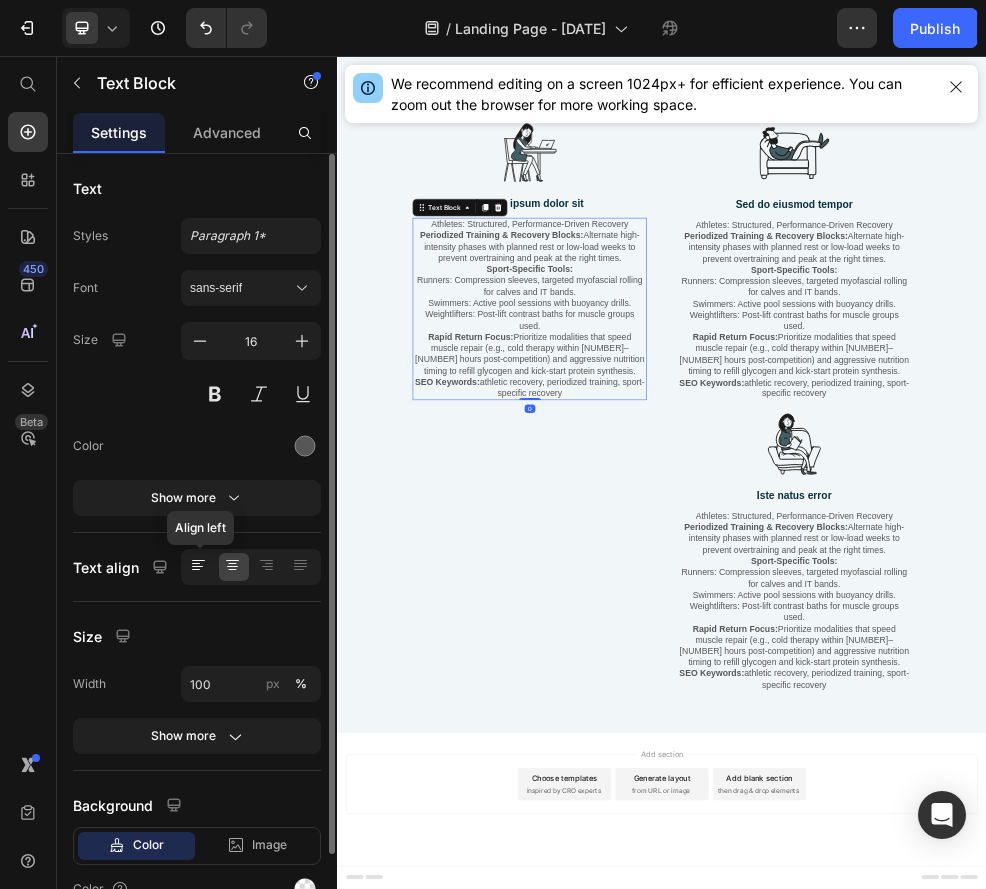 click 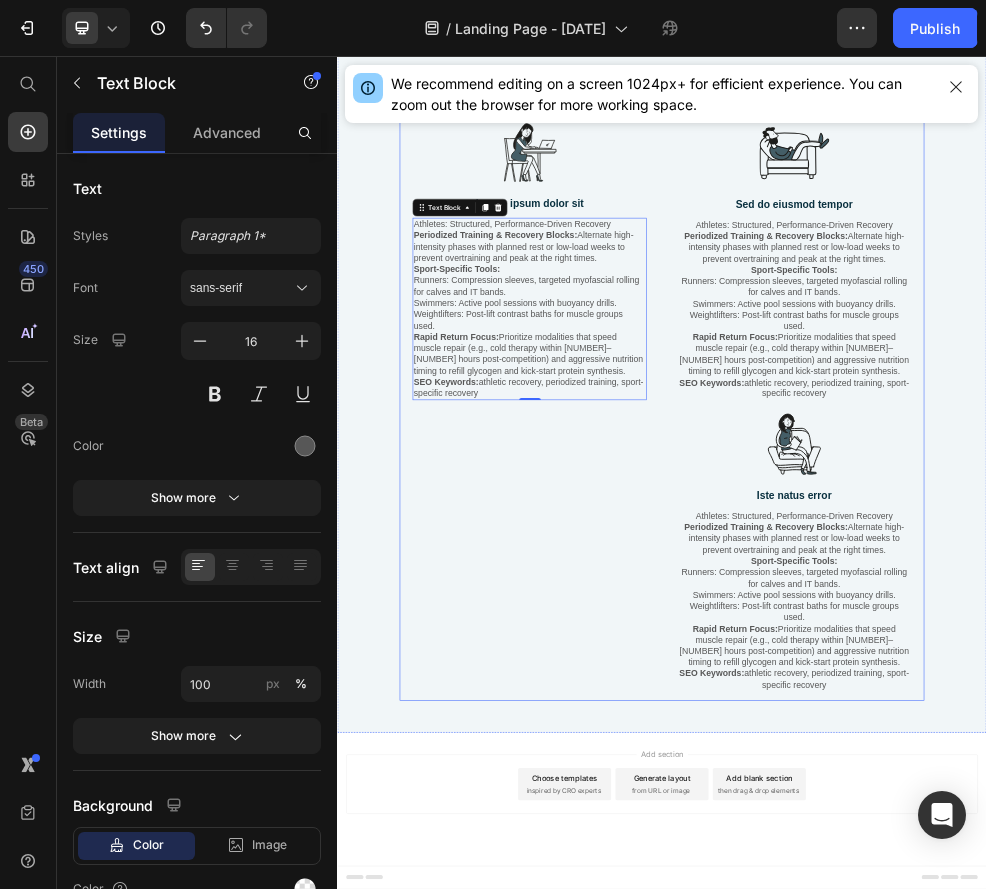 click on "Image Lorem ipsum dolor sit Text Block Athletes: Structured, Performance-Driven Recovery Periodized Training & Recovery Blocks: Alternate high-intensity phases with planned rest or low-load weeks to prevent overtraining and peak at the right times. Sport-Specific Tools: Runners: Compression sleeves, targeted myofascial rolling for calves and IT bands. Swimmers: Active pool sessions with buoyancy drills. Weightlifters: Post-lift contrast baths for muscle groups used. Rapid Return Focus: Prioritize modalities that speed muscle repair (e.g., cold therapy within [NUMBER]–[NUMBER] hours post-competition) and aggressive nutrition timing to refill glycogen and kick-start protein synthesis. SEO Keywords: athletic recovery, periodized training, sport-specific recovery Text Block [NUMBER] Row" at bounding box center [692, 710] 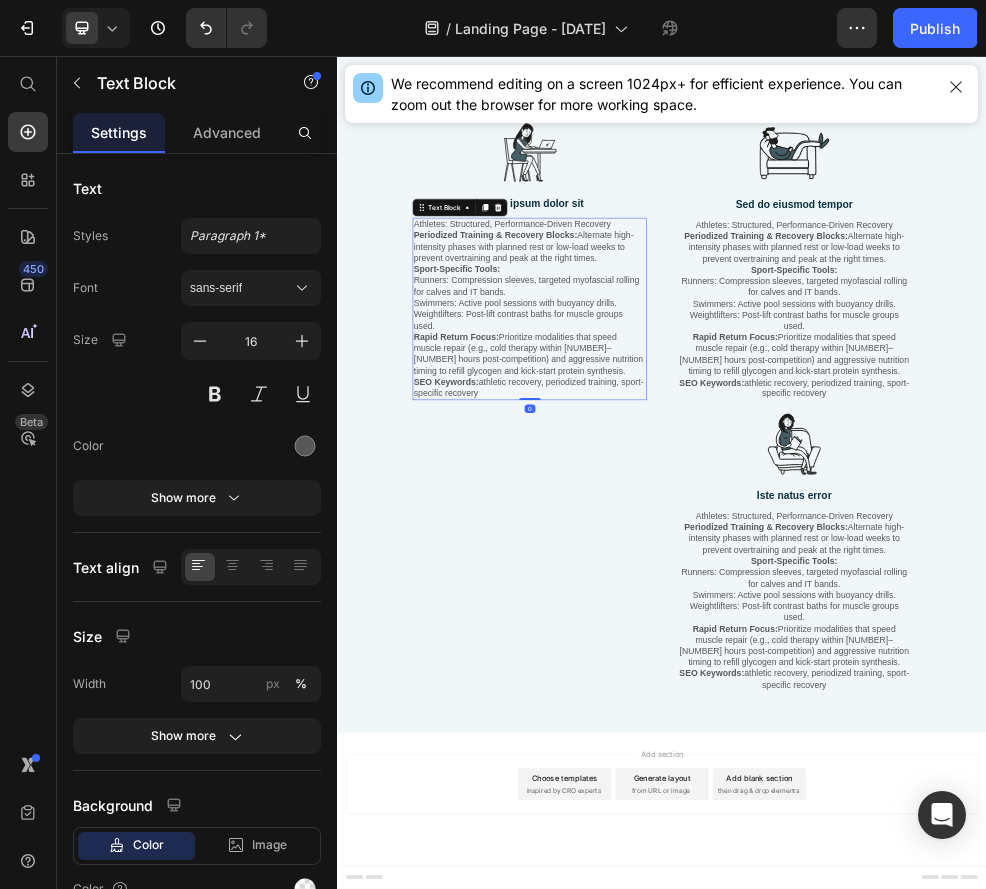 click on "SEO Keywords:  athletic recovery, periodized training, sport-specific recovery" at bounding box center [692, 671] 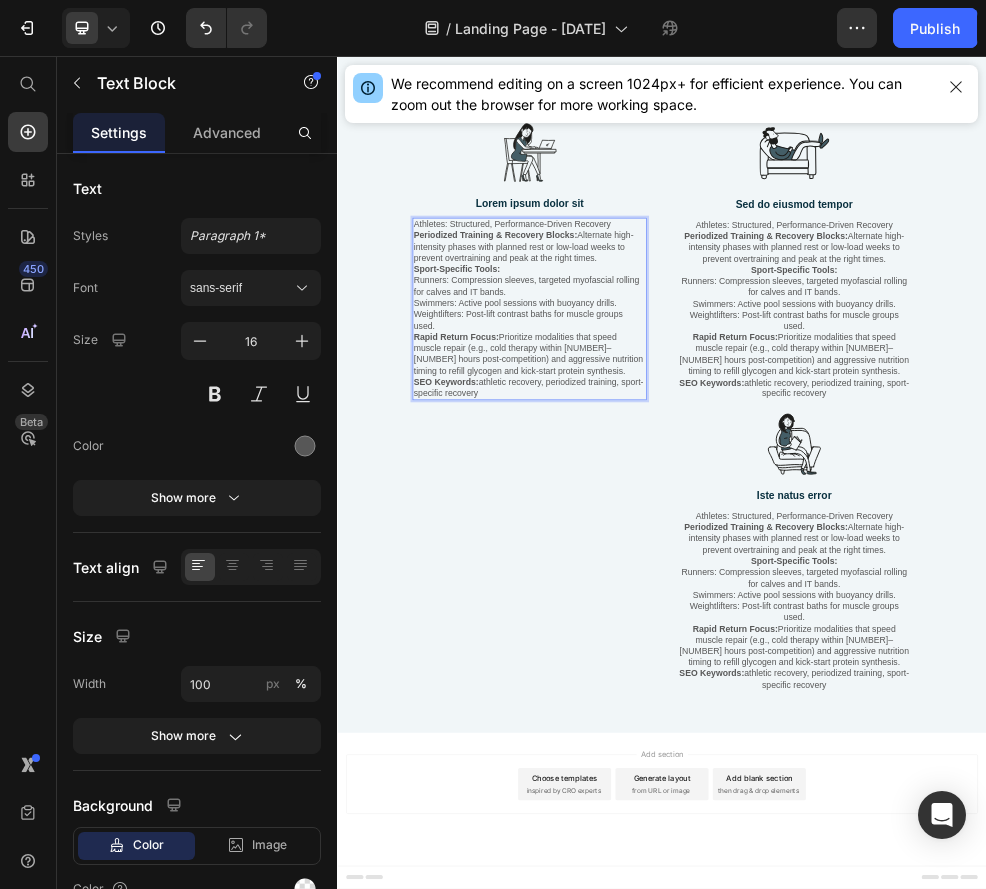 click on "SEO Keywords:  athletic recovery, periodized training, sport-specific recovery" at bounding box center [692, 671] 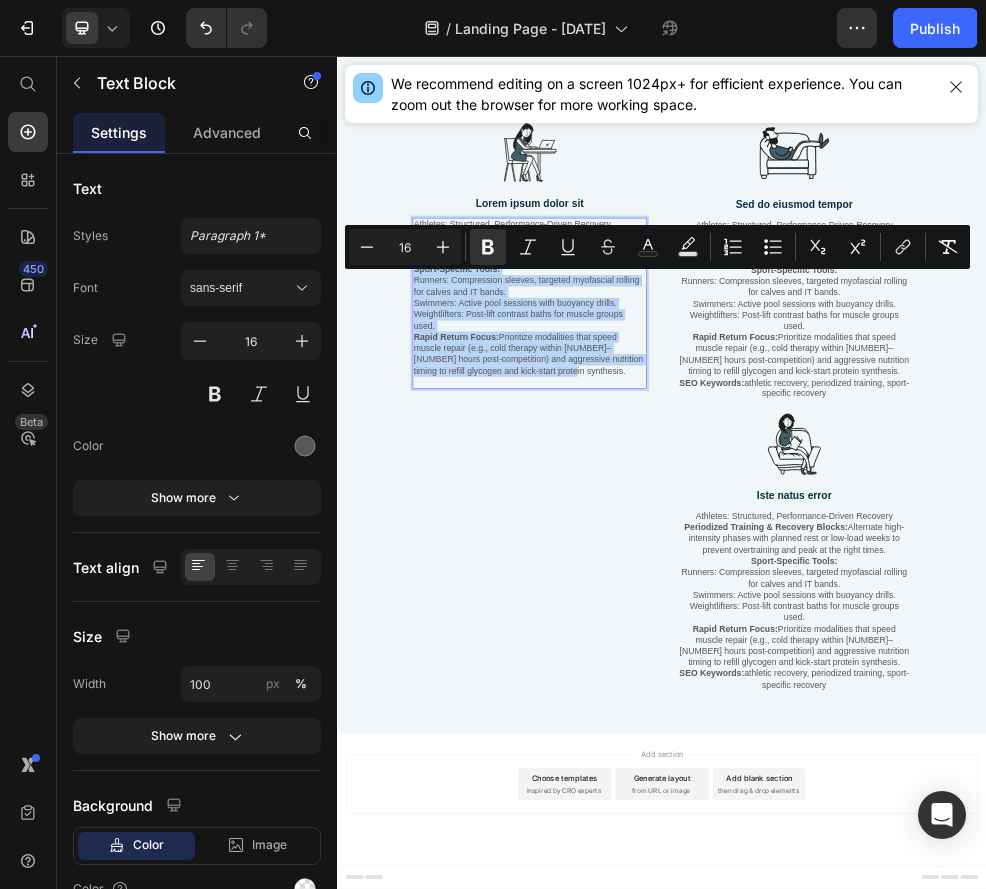 drag, startPoint x: 706, startPoint y: 721, endPoint x: 478, endPoint y: 470, distance: 339.0944 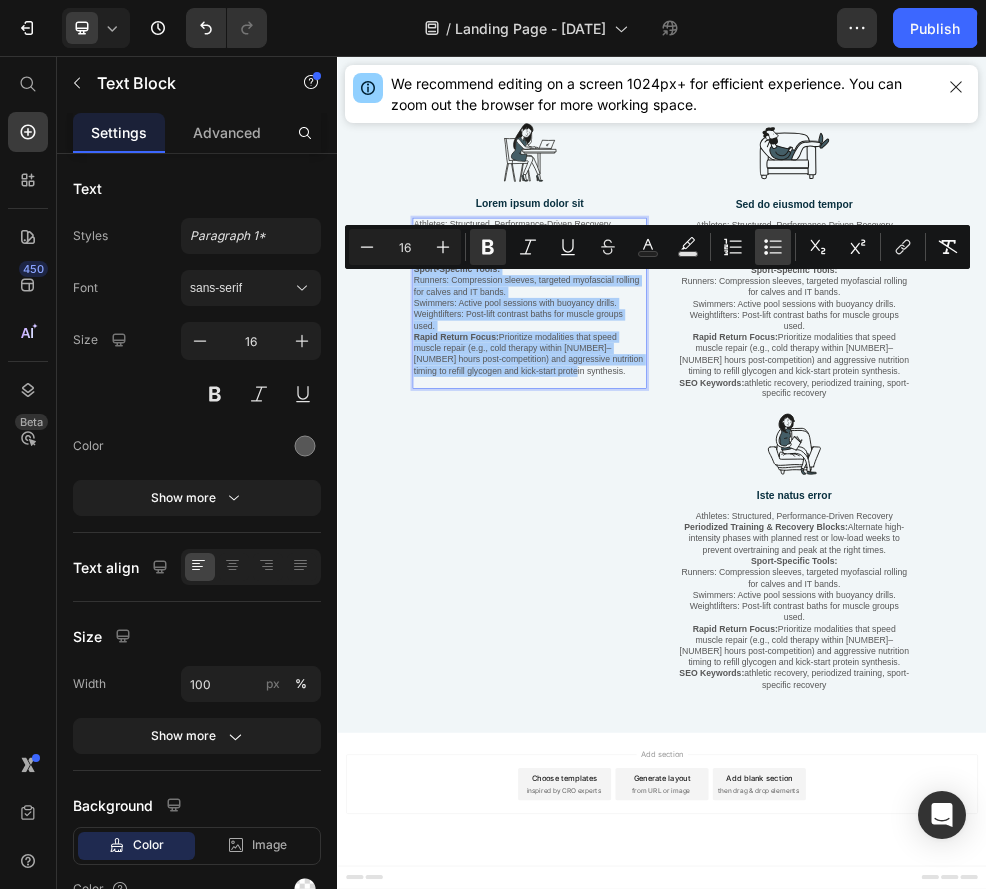 click on "Bulleted List" at bounding box center [773, 247] 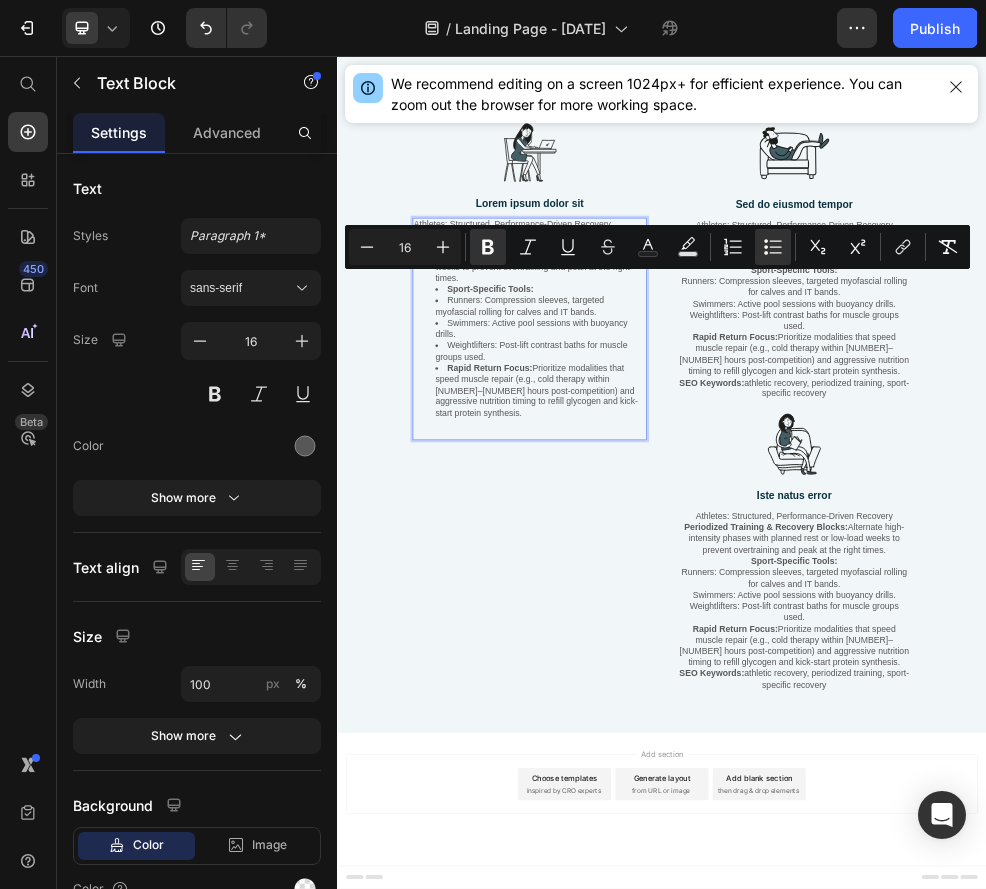 click on "Rapid Return Focus:" at bounding box center [618, 633] 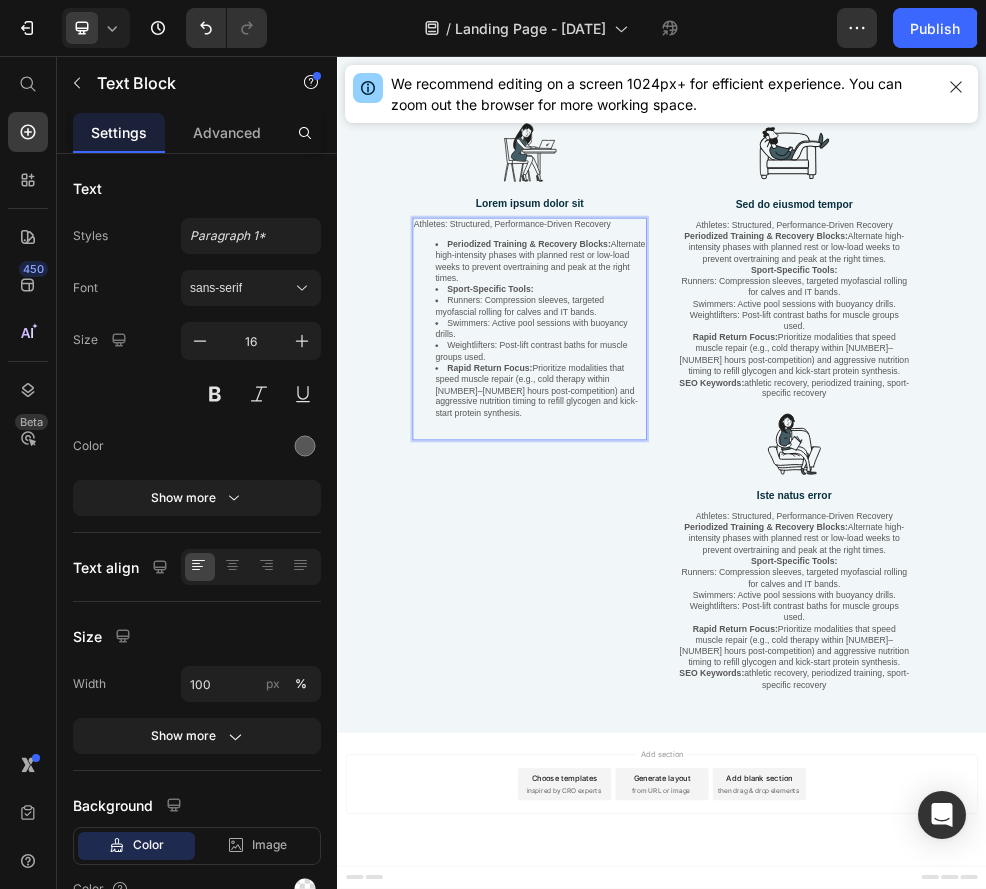 click on "Sport-Specific Tools:" at bounding box center [620, 487] 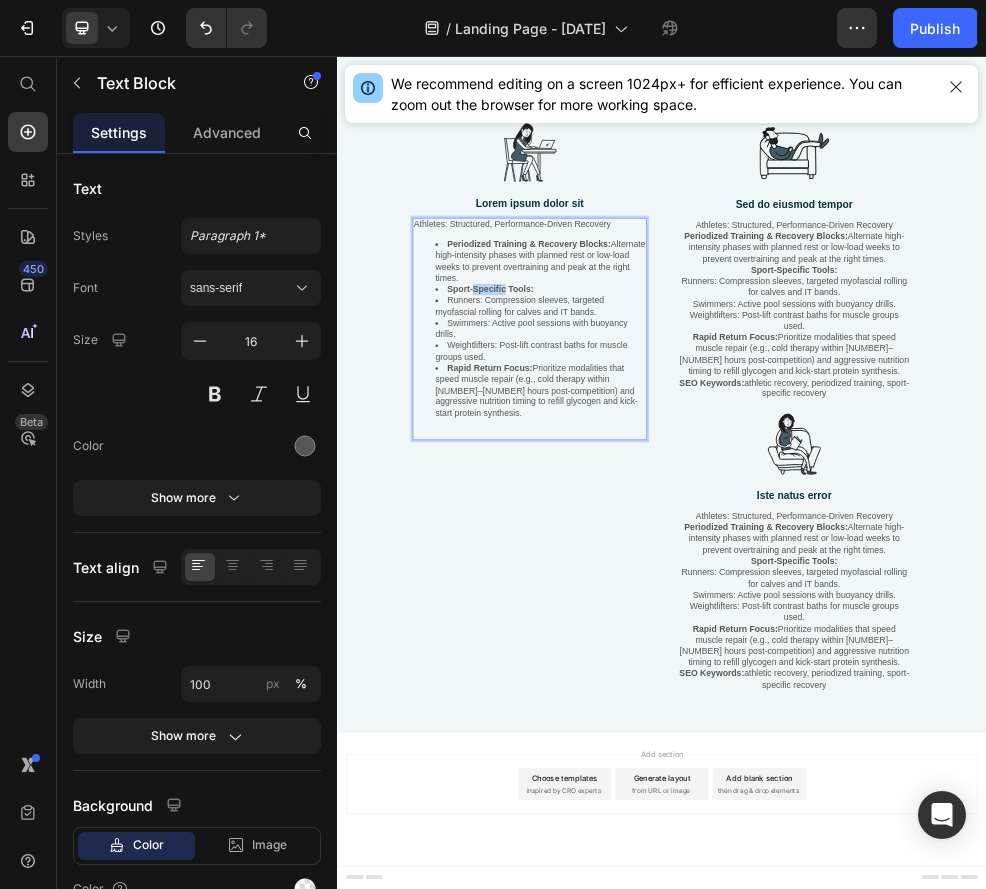 click on "Sport-Specific Tools:" at bounding box center (620, 487) 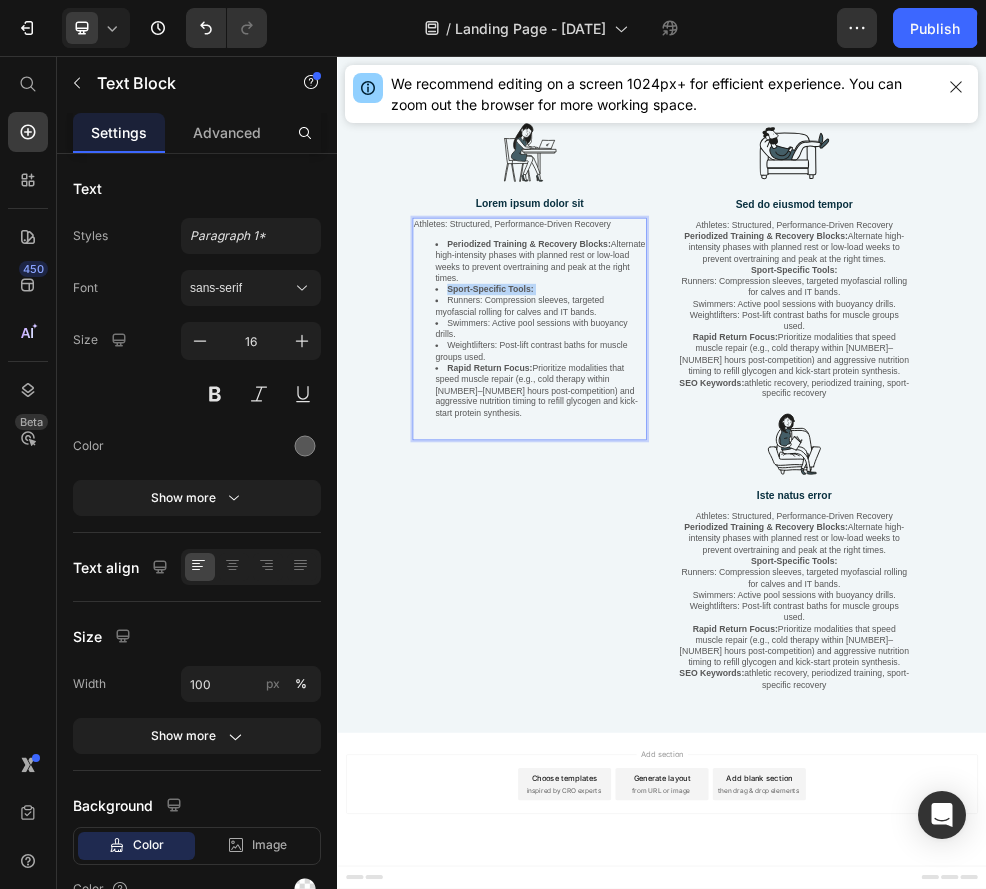 click on "Sport-Specific Tools:" at bounding box center [620, 487] 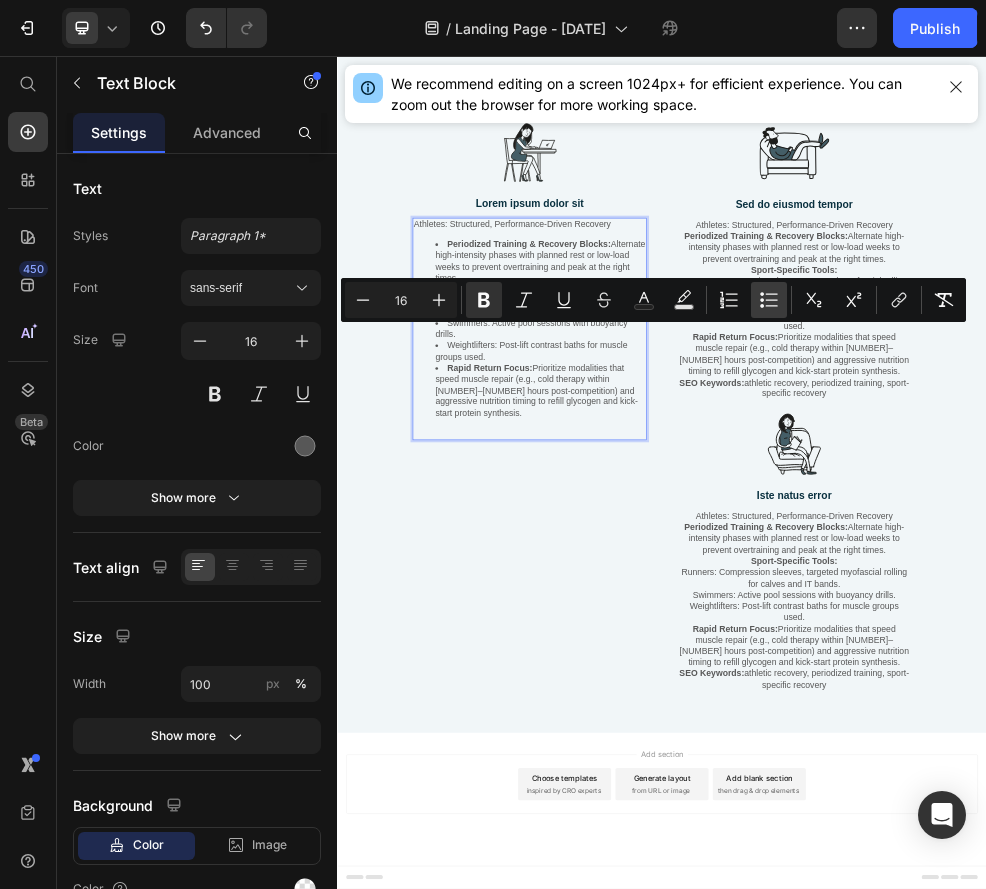 click 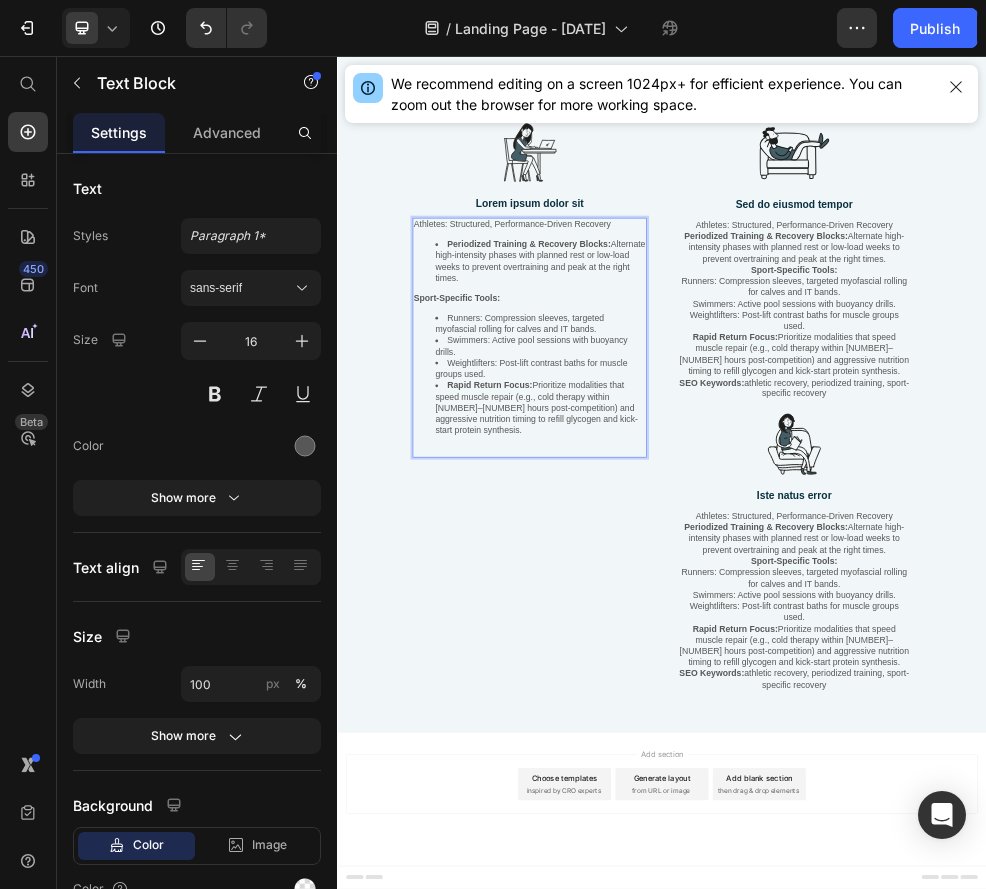 click on "Weightlifters: Post-lift contrast baths for muscle groups used." at bounding box center (712, 635) 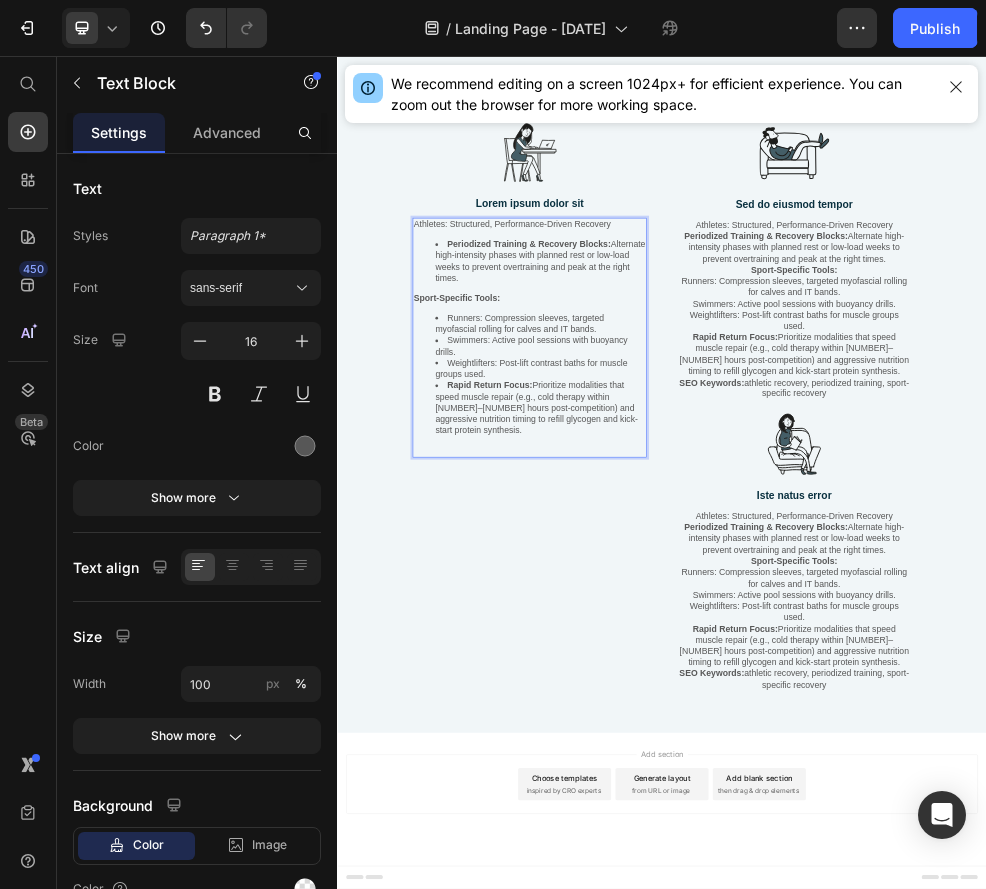 click on "Rapid Return Focus:" at bounding box center (618, 665) 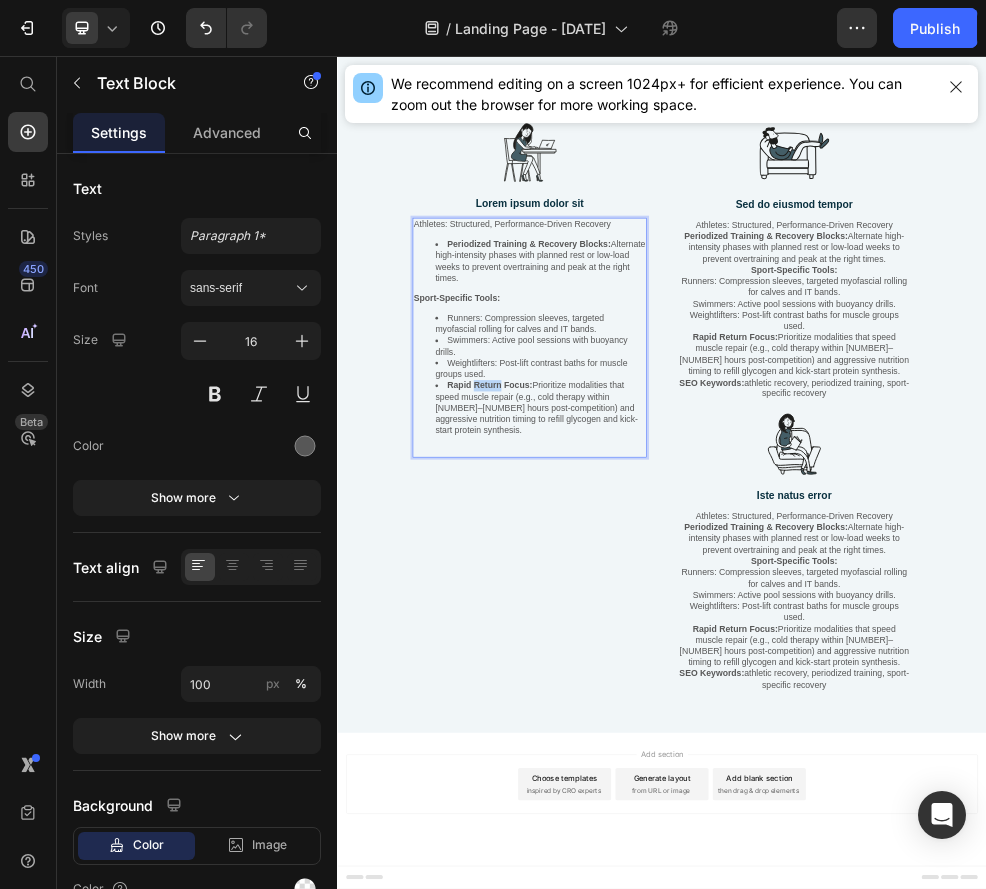click on "Rapid Return Focus:" at bounding box center (618, 665) 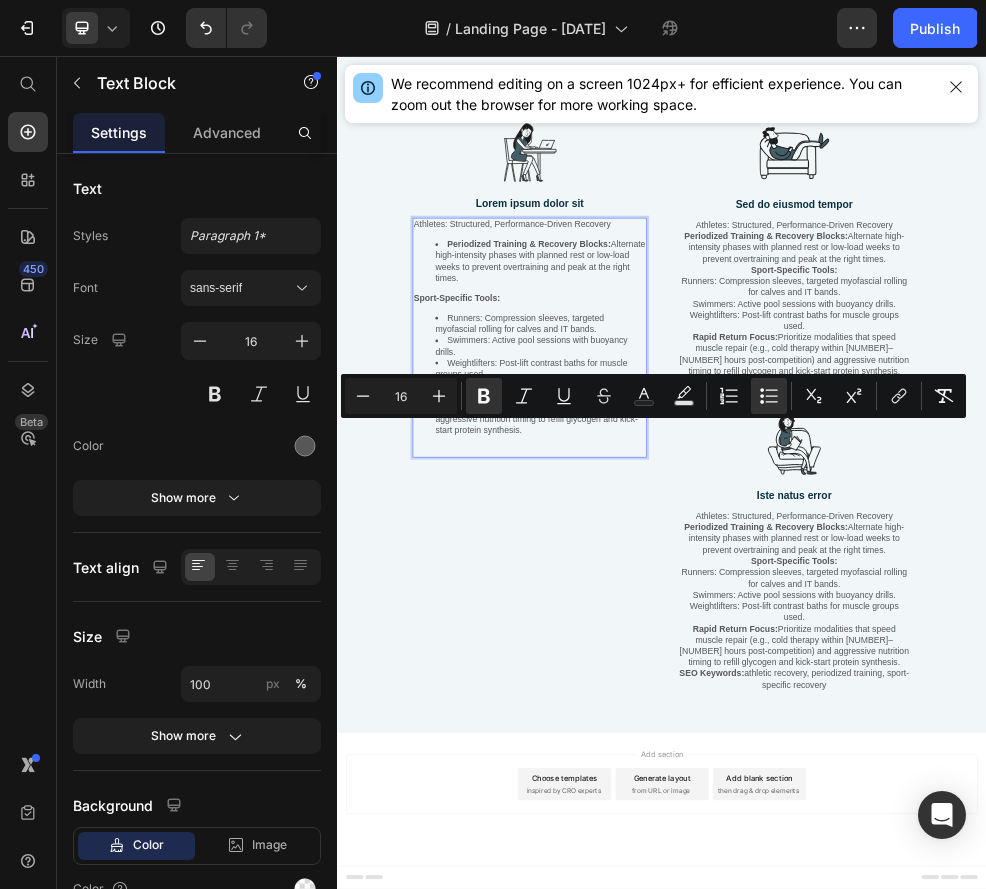click on "Rapid Return Focus:" at bounding box center (618, 665) 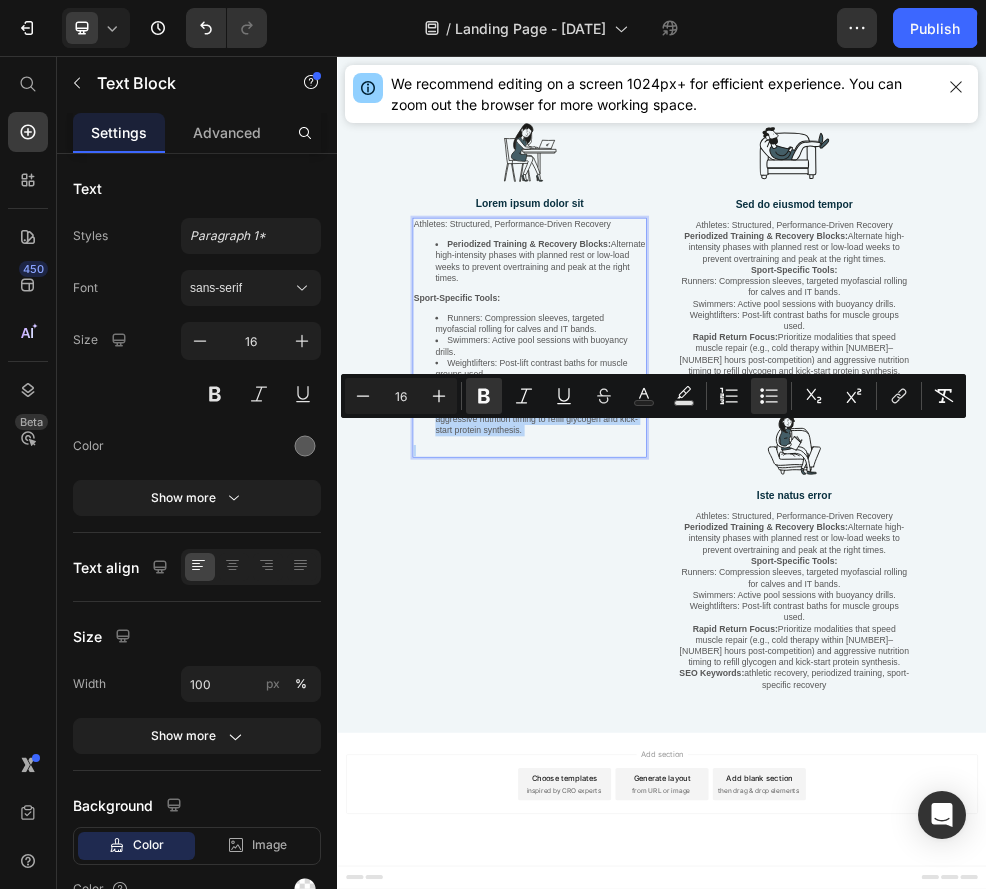 click on "Rapid Return Focus:" at bounding box center (618, 665) 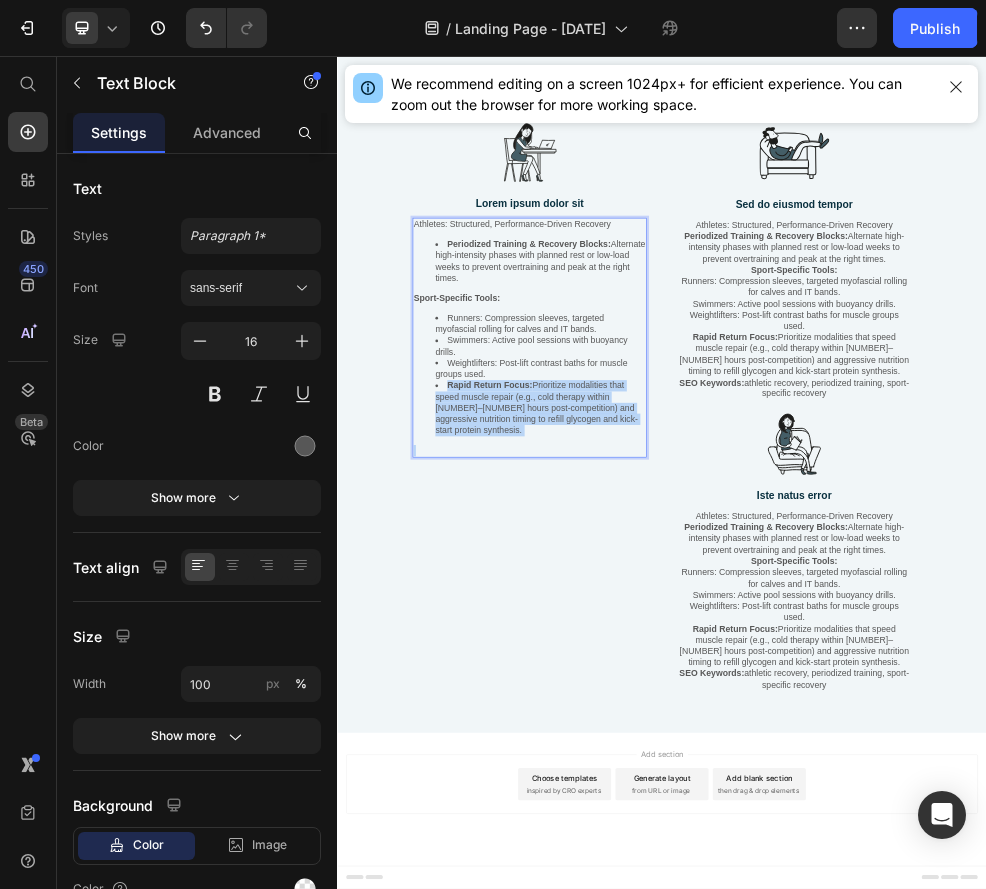 click on "Rapid Return Focus:" at bounding box center [618, 665] 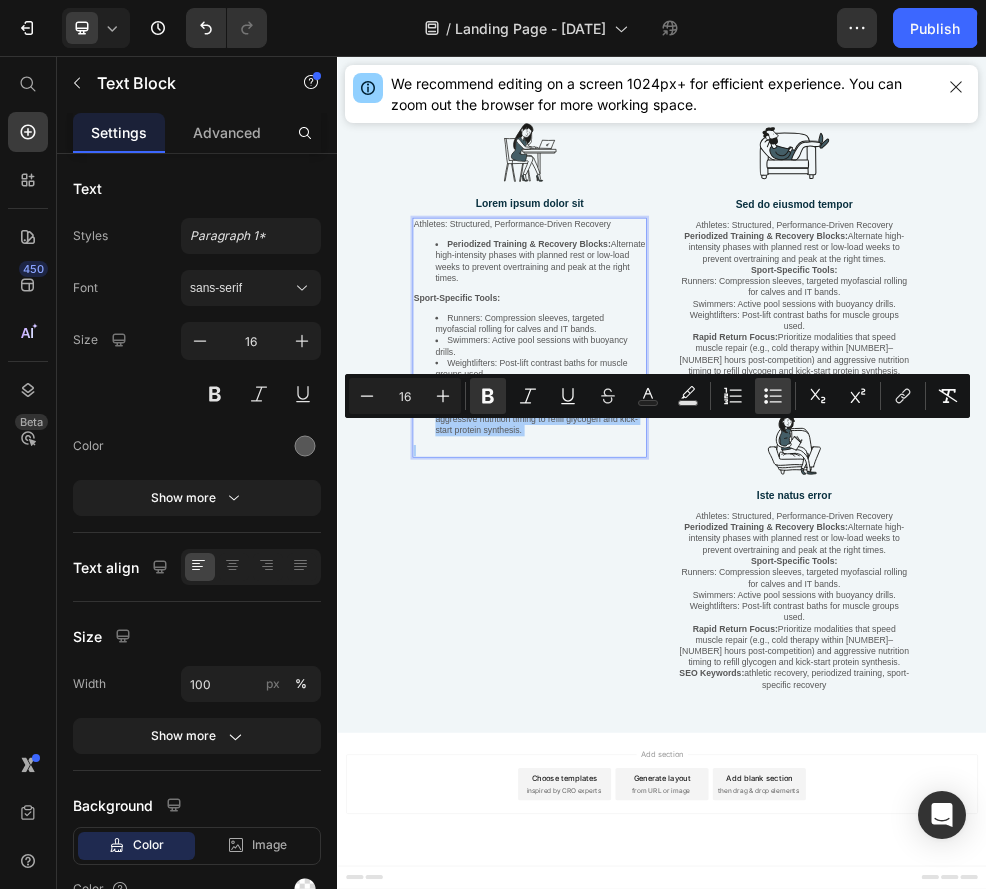 click 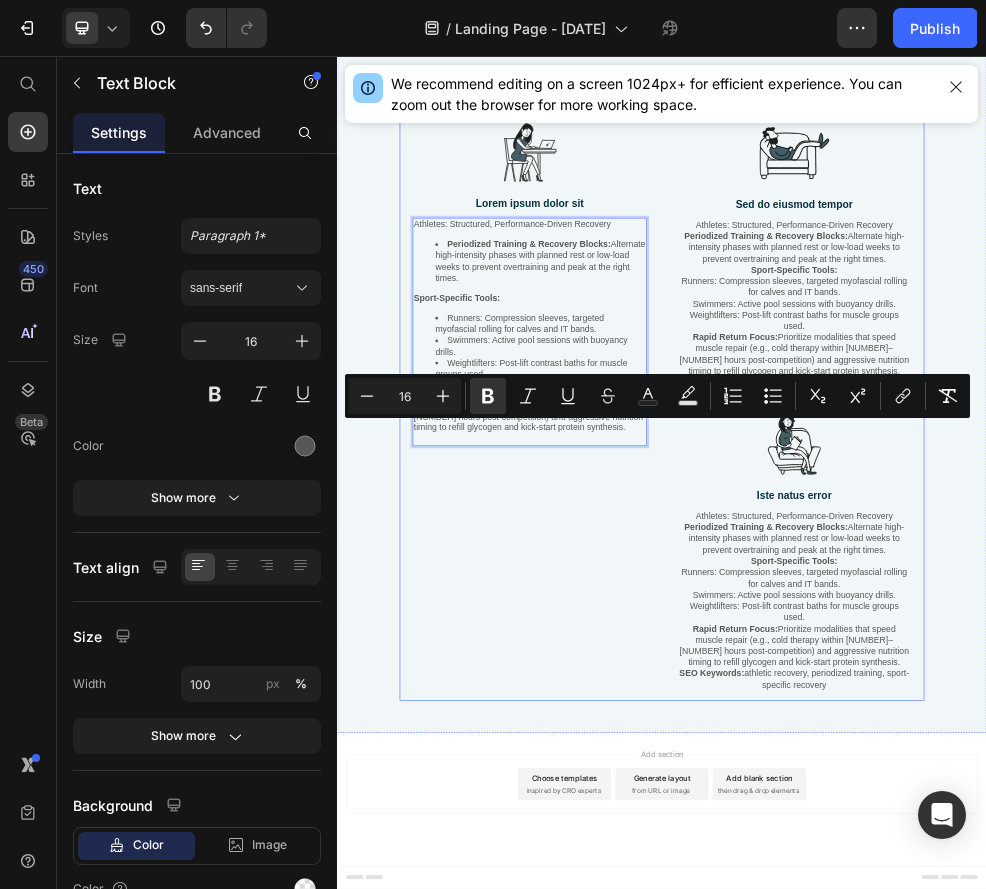click on "Image Lorem ipsum dolor sit  Text Block Athletes: Structured, Performance-Driven Recovery Periodized Training  & Recovery Blocks:  Alternate high-intensity phases with planned rest or low-load weeks to prevent overtraining and peak at the right times. Sport-Specific Tools: Runners: Compression sleeves, targeted myofascial rolling for calves and IT bands. Swimmers: Active pool sessions with buoyancy drills. Weightlifters: Post-lift contrast baths for muscle groups used. Rapid Return Focus:  Prioritize modalities that speed muscle repair (e.g., cold therapy within [TIME]–[TIME] post-competition) and aggressive nutrition timing to refill glycogen and kick-start protein synthesis. Text Block   [NUMBER] Row" at bounding box center (692, 710) 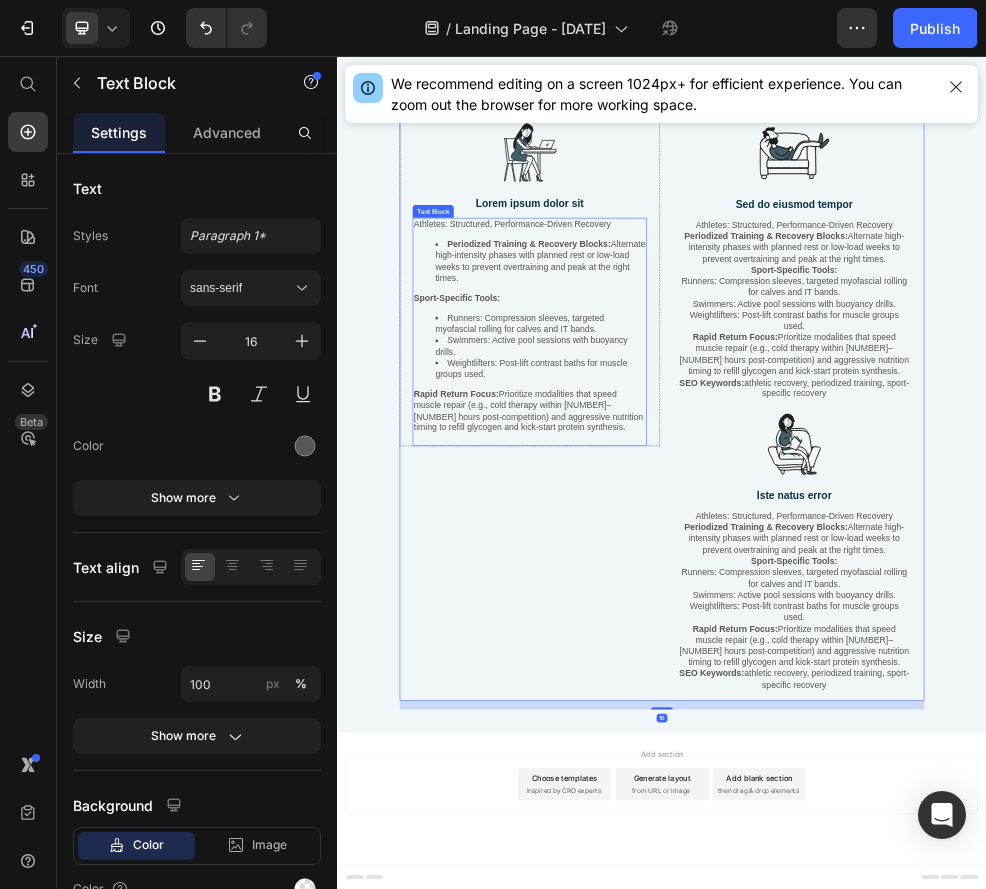 click on "Periodized Training & Recovery Blocks:" at bounding box center (691, 404) 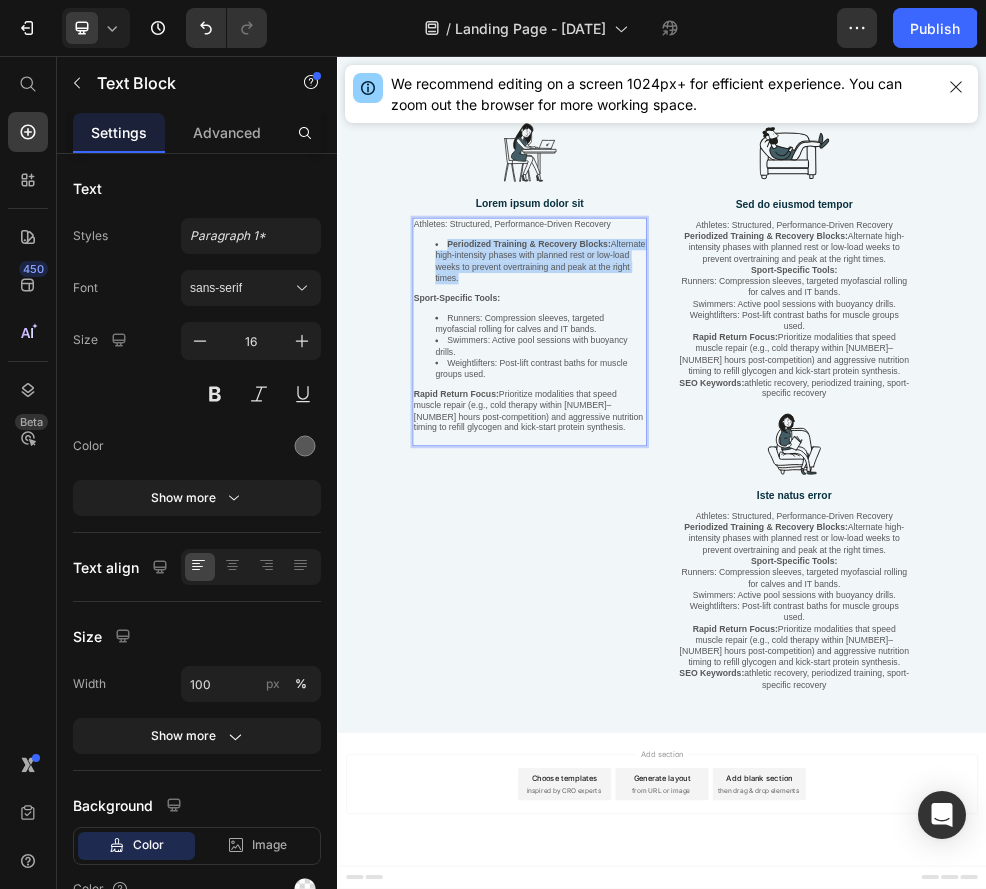 click on "Periodized Training & Recovery Blocks:" at bounding box center [691, 404] 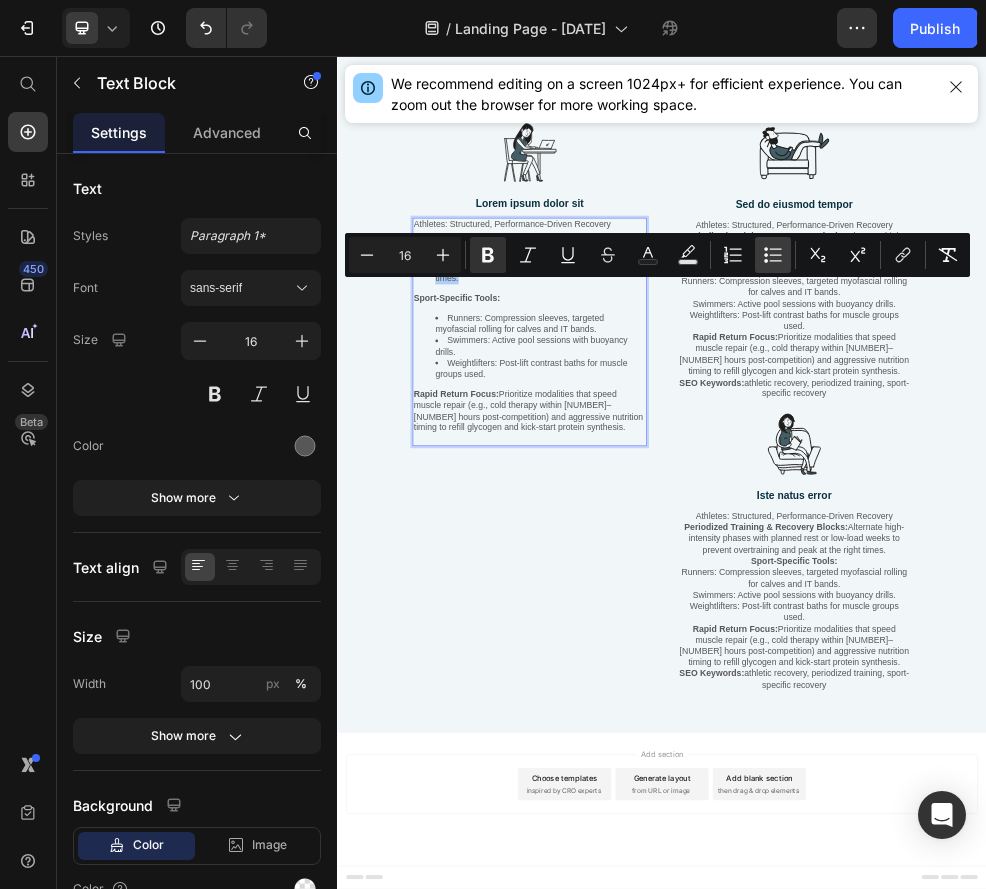 click 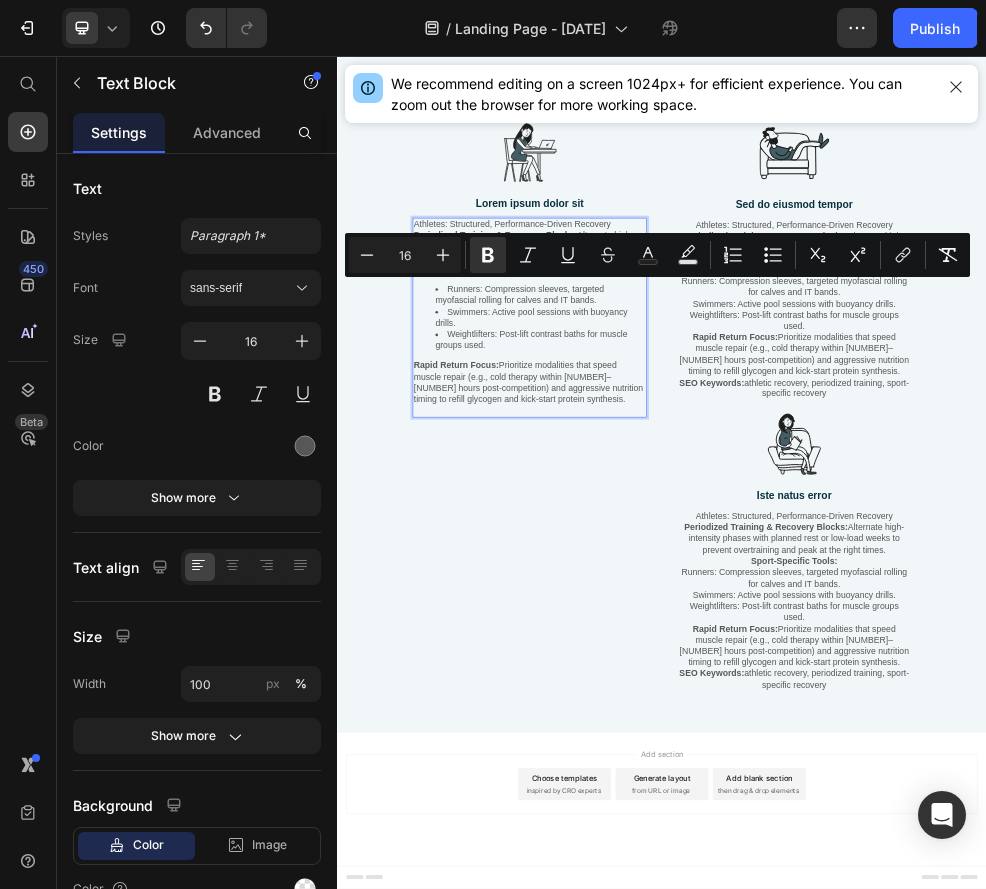 click on "Runners: Compression sleeves, targeted myofascial rolling for calves and IT bands." at bounding box center [712, 499] 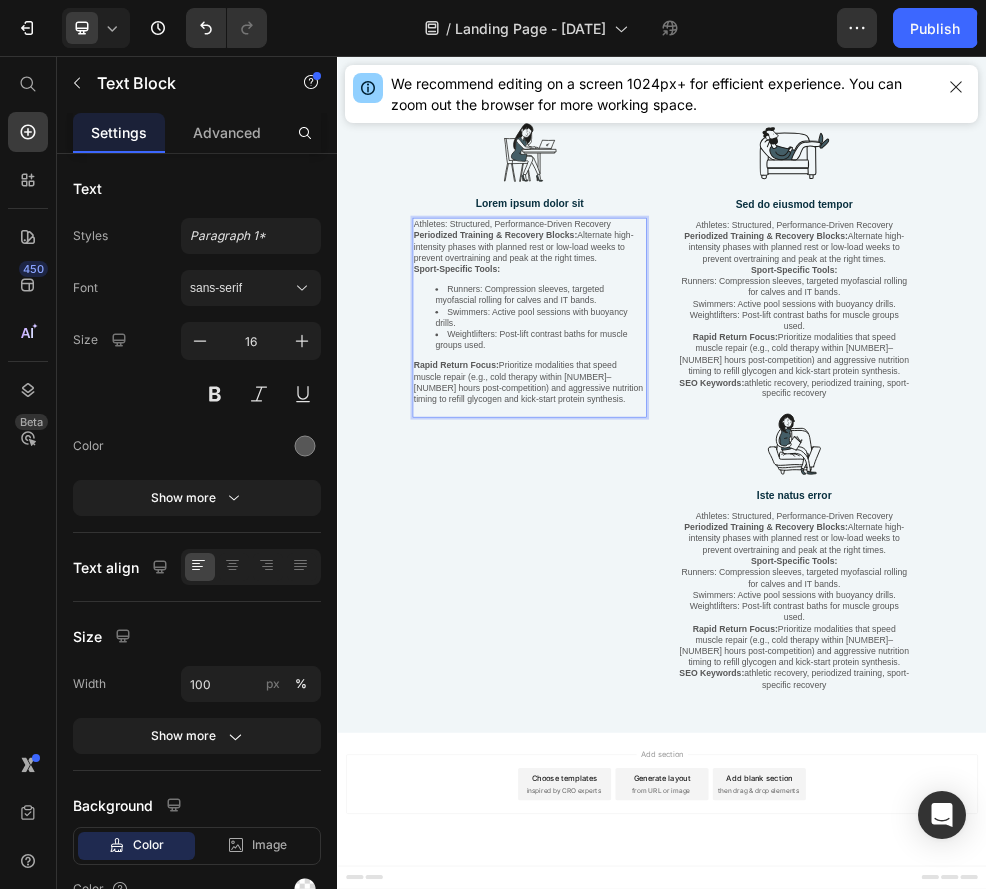 click on "Periodized Training & Recovery Blocks:  Alternate high-intensity phases with planned rest or low-load weeks to prevent overtraining and peak at the right times." at bounding box center [692, 410] 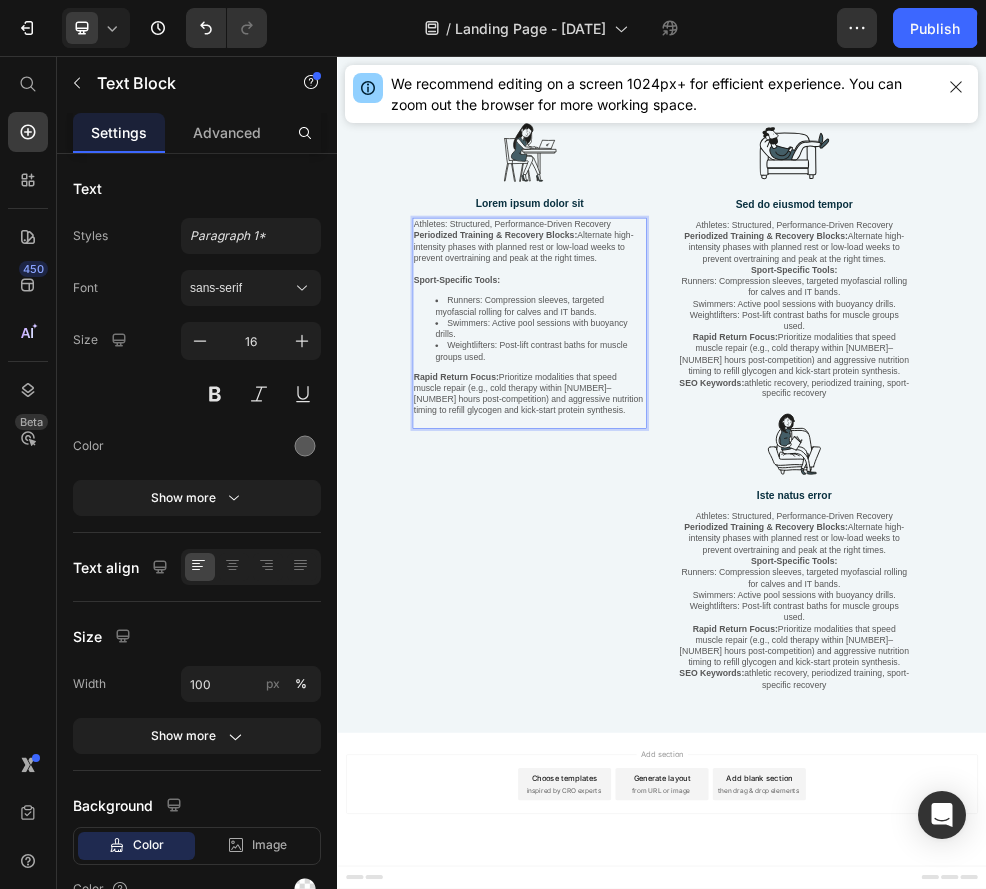 click on "Athletes: Structured, Performance-Driven Recovery" at bounding box center (692, 368) 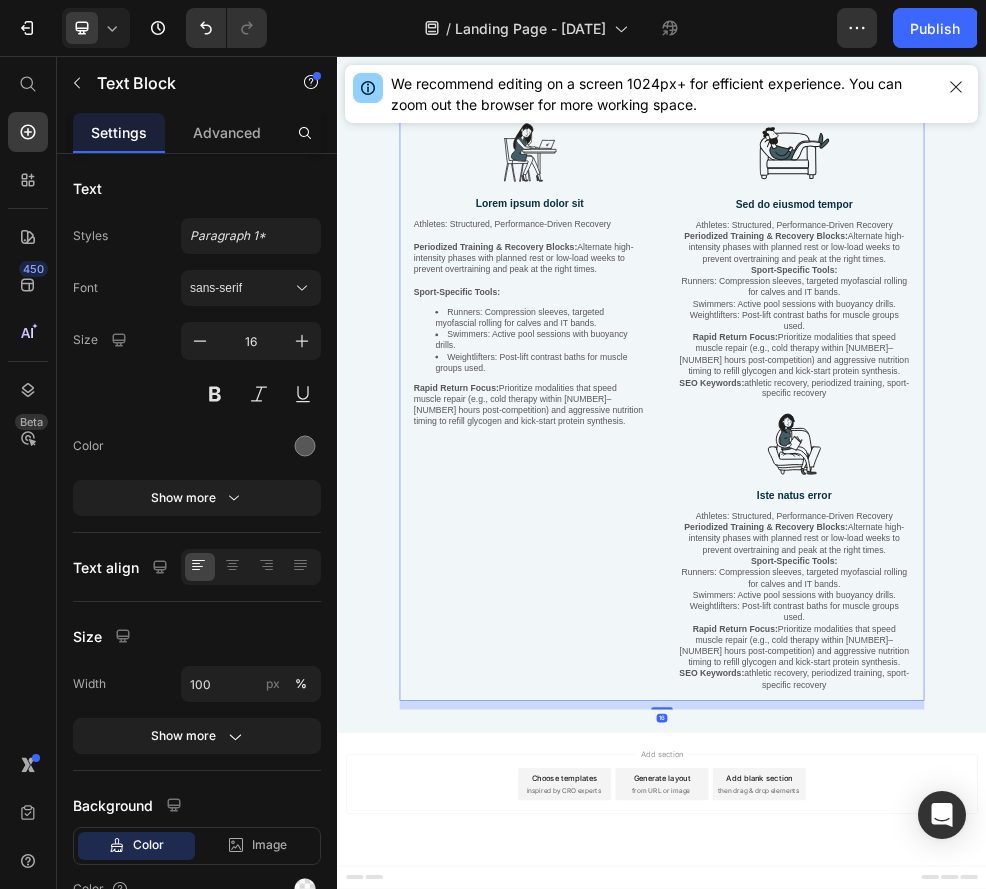 click on "Image Lorem ipsum dolor sit  Text Block Athletes: Structured, Performance-Driven Recovery Periodized Training & Recovery Blocks:  Alternate high-intensity phases with planned rest or low-load weeks to prevent overtraining and peak at the right times. Sport-Specific Tools: Runners: Compression sleeves, targeted myofascial rolling for calves and IT bands. Swimmers: Active pool sessions with buoyancy drills. Weightlifters: Post-lift contrast baths for muscle groups used. Rapid Return Focus:  Prioritize modalities that speed muscle repair (e.g., cold therapy within 1–2 hours post-competition) and aggressive nutrition timing to refill glycogen and kick-start protein synthesis. Text Block Row" at bounding box center (692, 710) 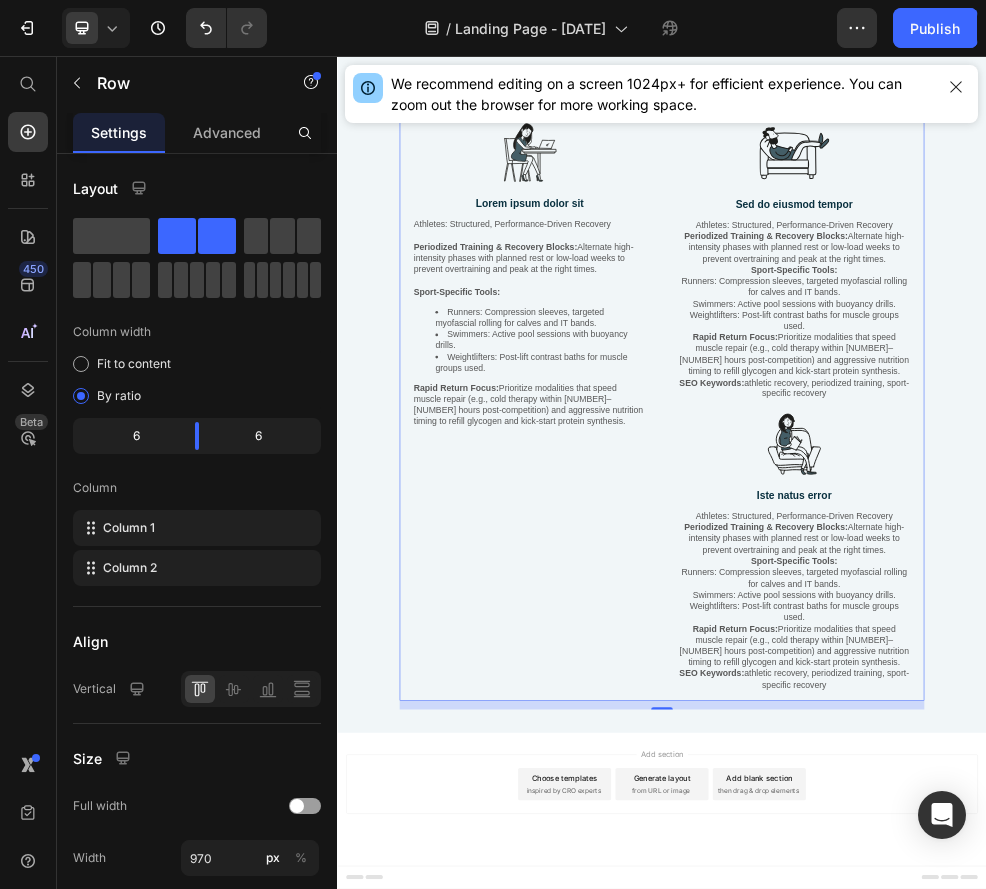 click on "Image Lorem ipsum dolor sit  Text Block Athletes: Structured, Performance-Driven Recovery Periodized Training & Recovery Blocks:  Alternate high-intensity phases with planned rest or low-load weeks to prevent overtraining and peak at the right times. Sport-Specific Tools: Runners: Compression sleeves, targeted myofascial rolling for calves and IT bands. Swimmers: Active pool sessions with buoyancy drills. Weightlifters: Post-lift contrast baths for muscle groups used. Rapid Return Focus:  Prioritize modalities that speed muscle repair (e.g., cold therapy within 1–2 hours post-competition) and aggressive nutrition timing to refill glycogen and kick-start protein synthesis. Text Block Row" at bounding box center [692, 710] 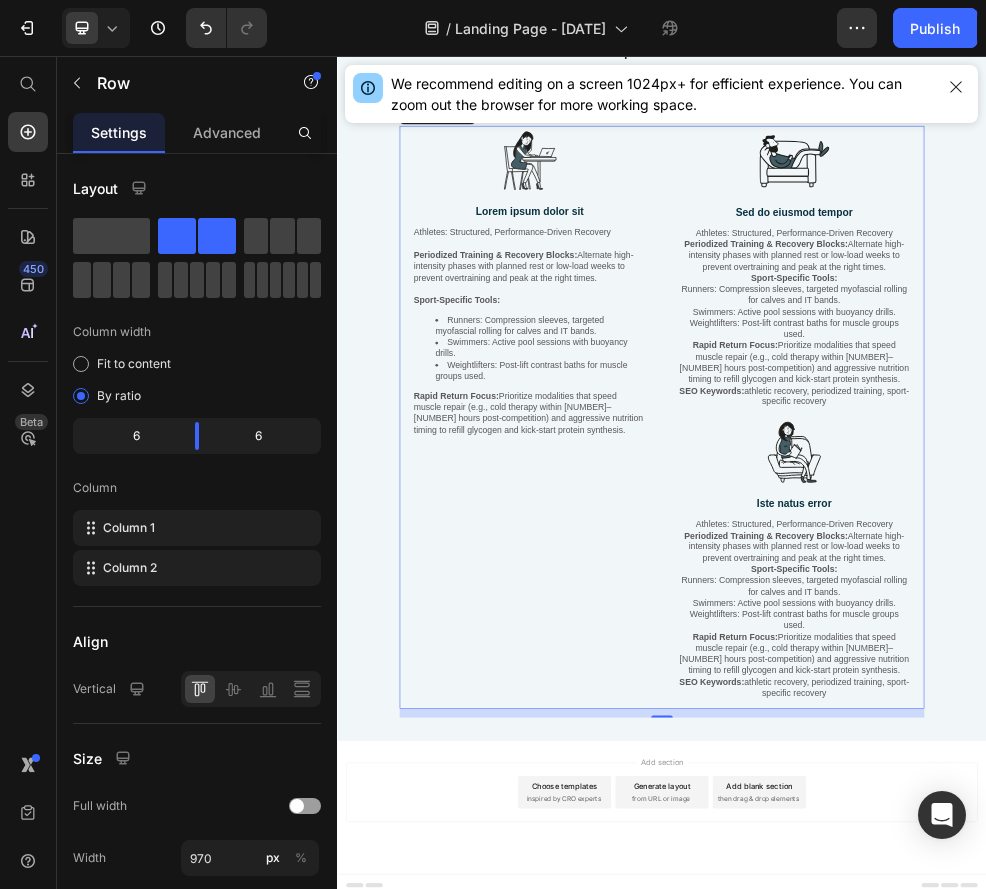 scroll, scrollTop: 11775, scrollLeft: 0, axis: vertical 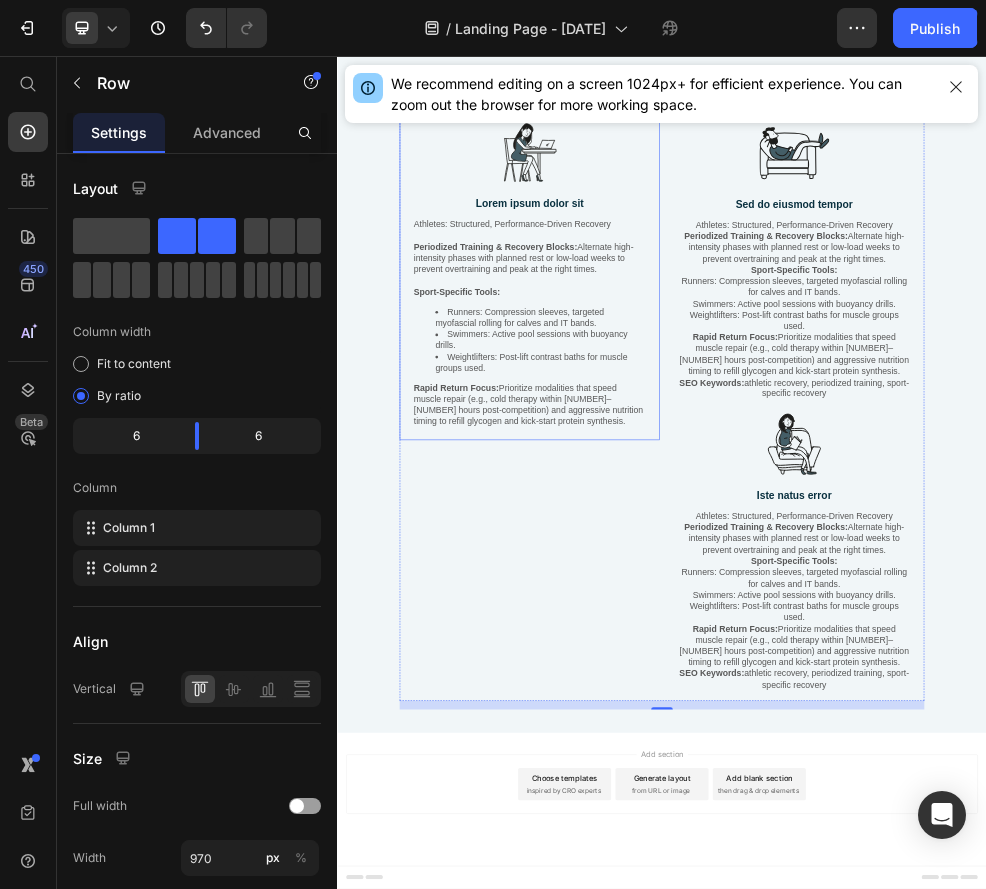 click on "Image Lorem ipsum dolor sit  Text Block Athletes: Structured, Performance-Driven Recovery Periodized Training & Recovery Blocks:  Alternate high-intensity phases with planned rest or low-load weeks to prevent overtraining and peak at the right times. Sport-Specific Tools: Runners: Compression sleeves, targeted myofascial rolling for calves and IT bands. Swimmers: Active pool sessions with buoyancy drills. Weightlifters: Post-lift contrast baths for muscle groups used. Rapid Return Focus:  Prioritize modalities that speed muscle repair (e.g., cold therapy within 1–2 hours post-competition) and aggressive nutrition timing to refill glycogen and kick-start protein synthesis. Text Block Row" at bounding box center [692, 469] 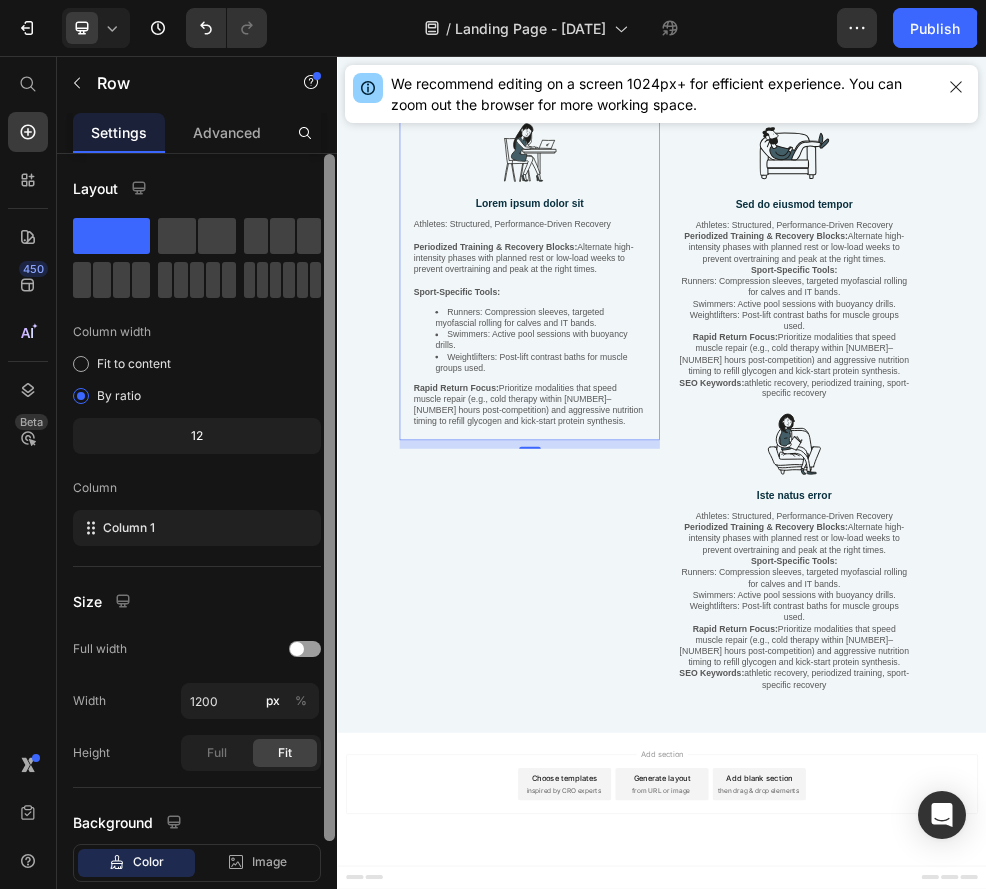 scroll, scrollTop: 120, scrollLeft: 0, axis: vertical 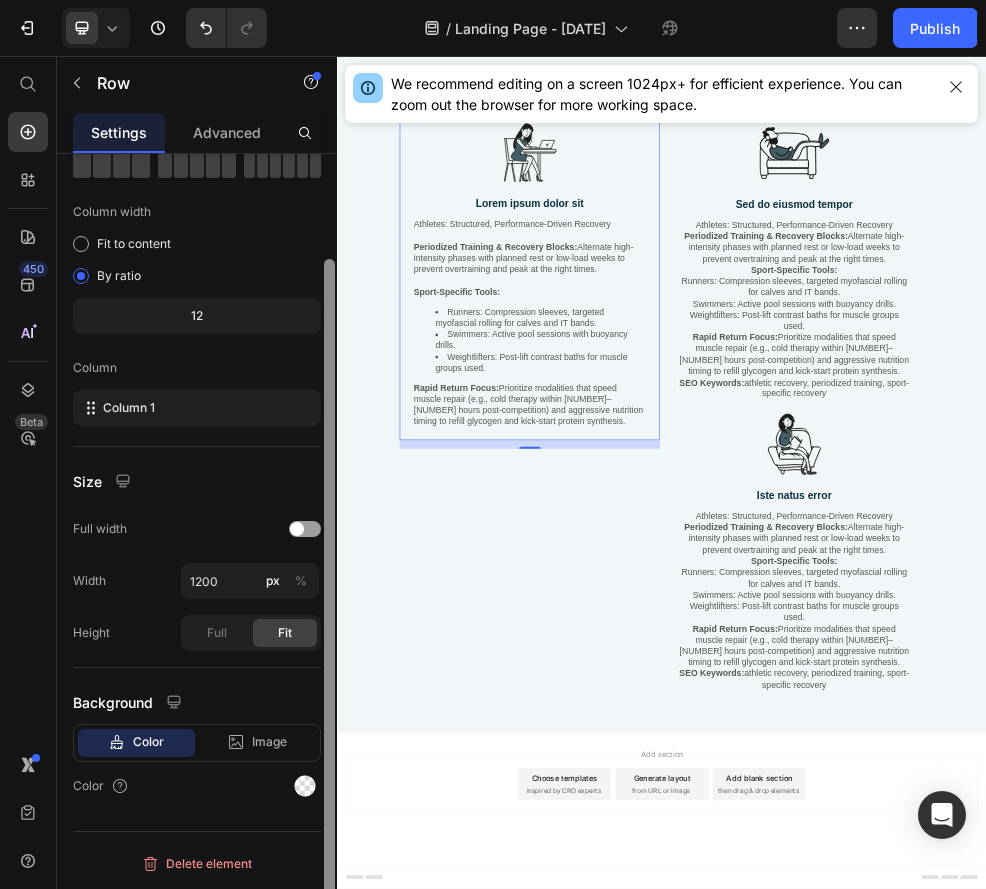 click at bounding box center [329, 550] 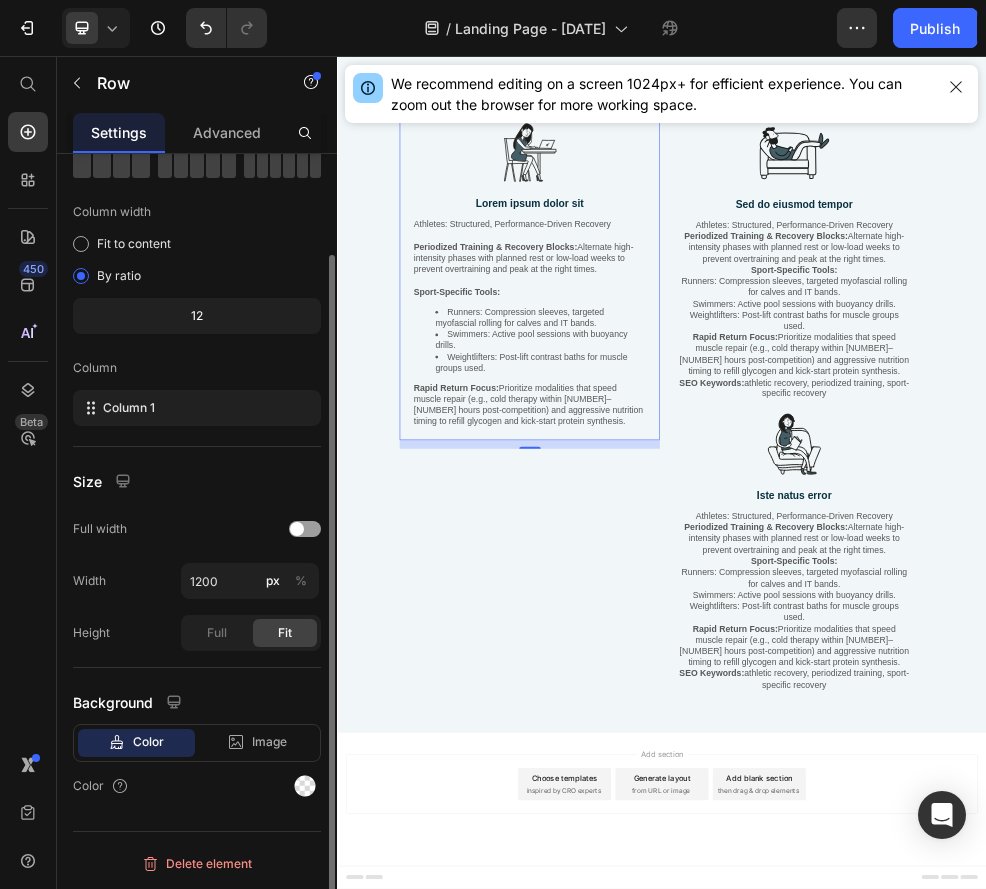 scroll, scrollTop: 0, scrollLeft: 0, axis: both 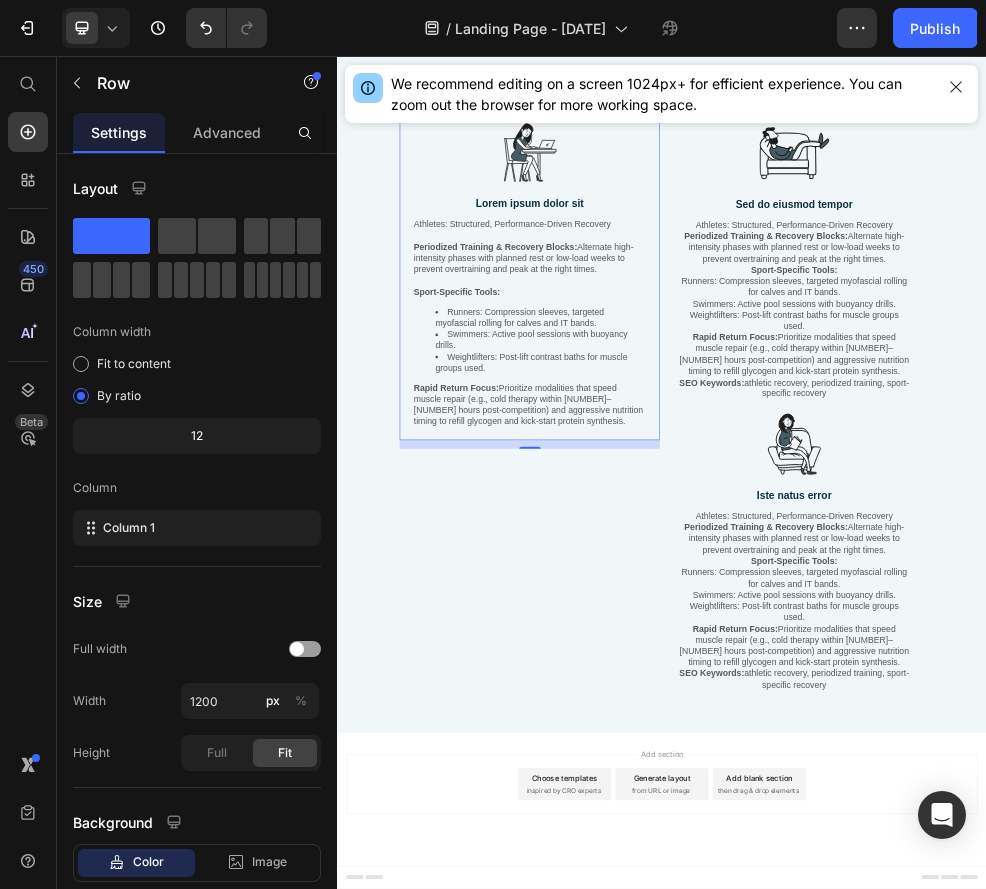 click 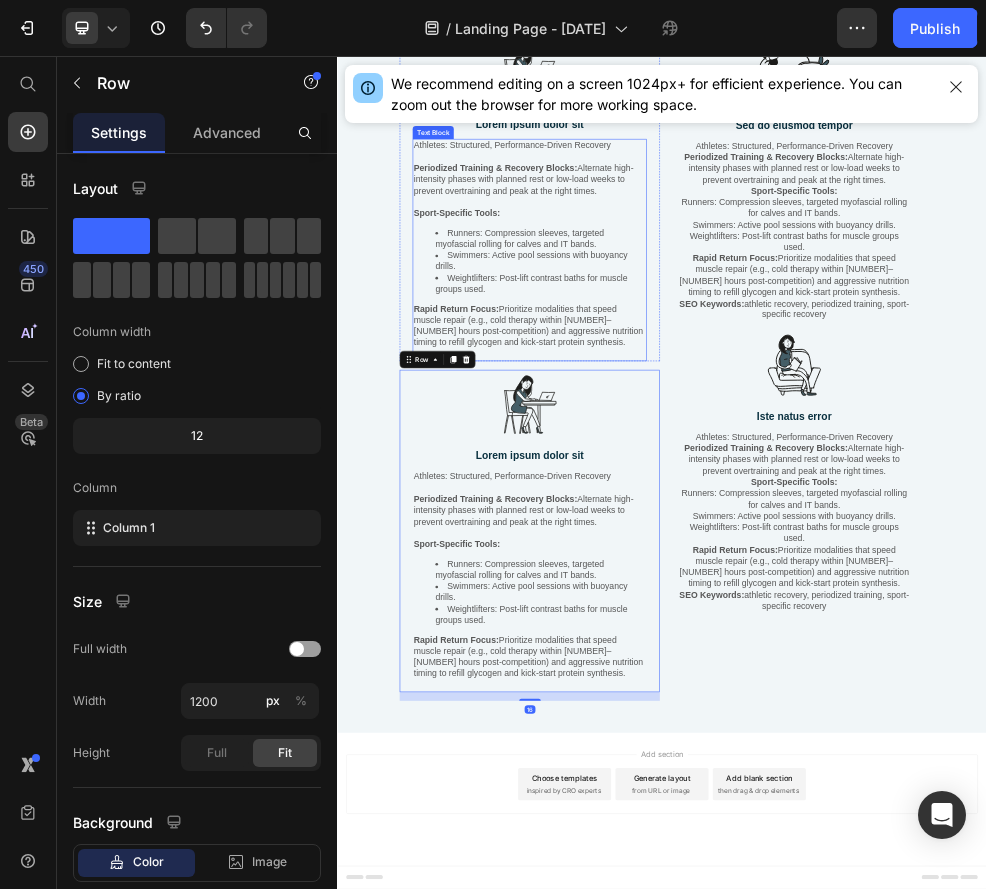 scroll, scrollTop: 11926, scrollLeft: 0, axis: vertical 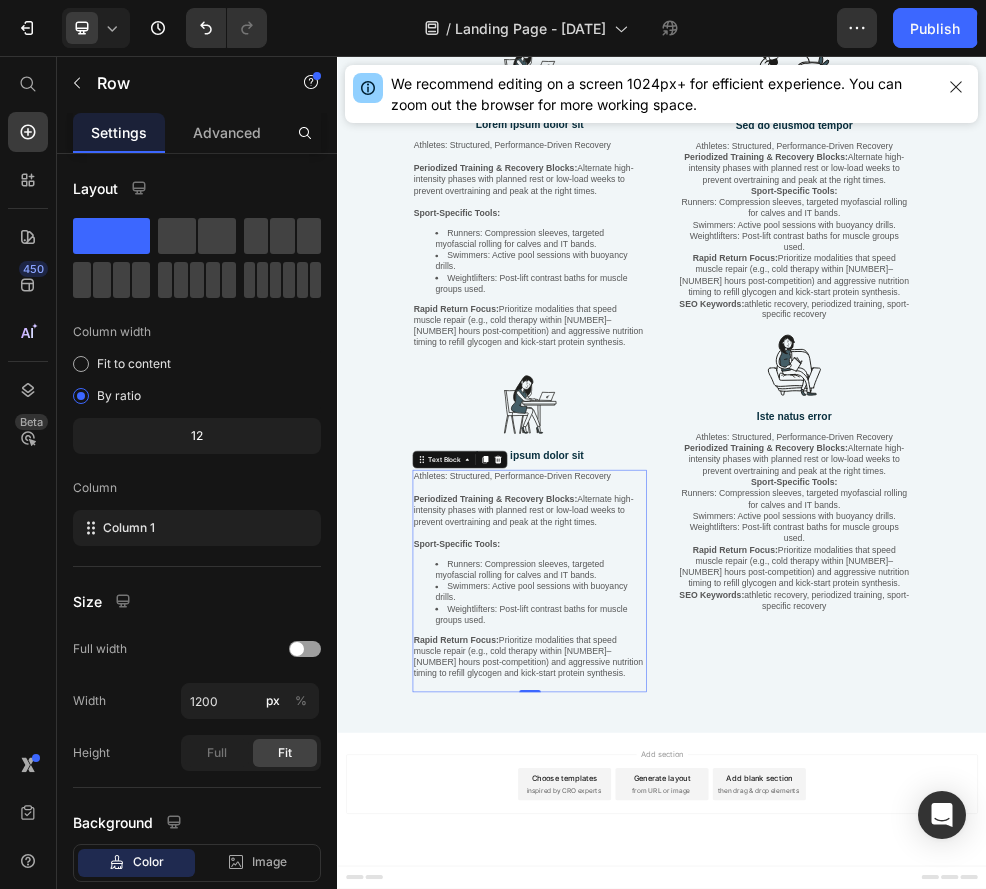 click at bounding box center (692, 1220) 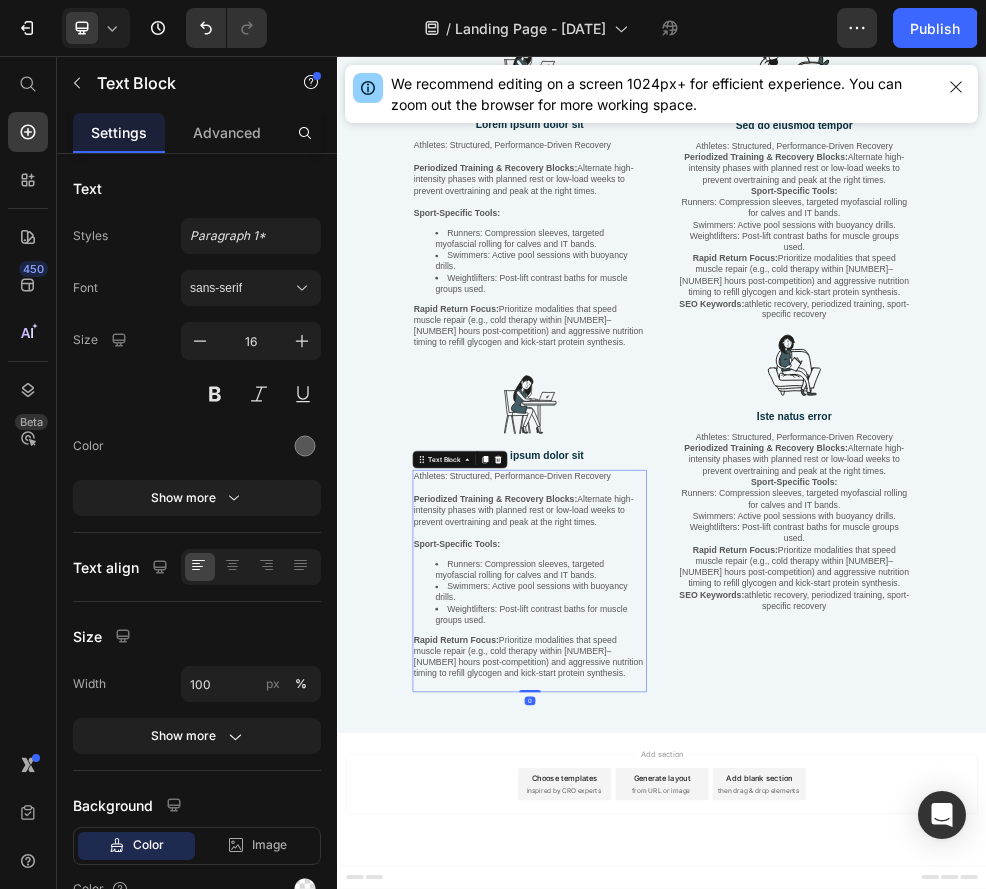 click at bounding box center [692, 1220] 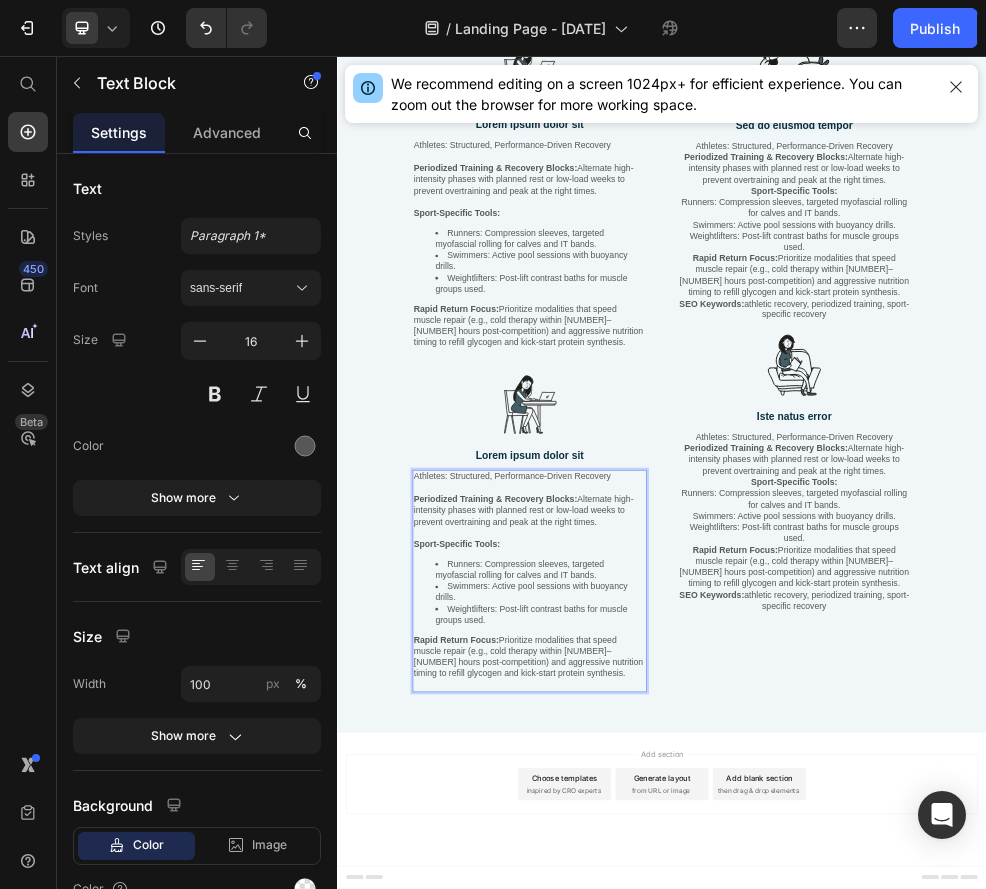 click at bounding box center [692, 1220] 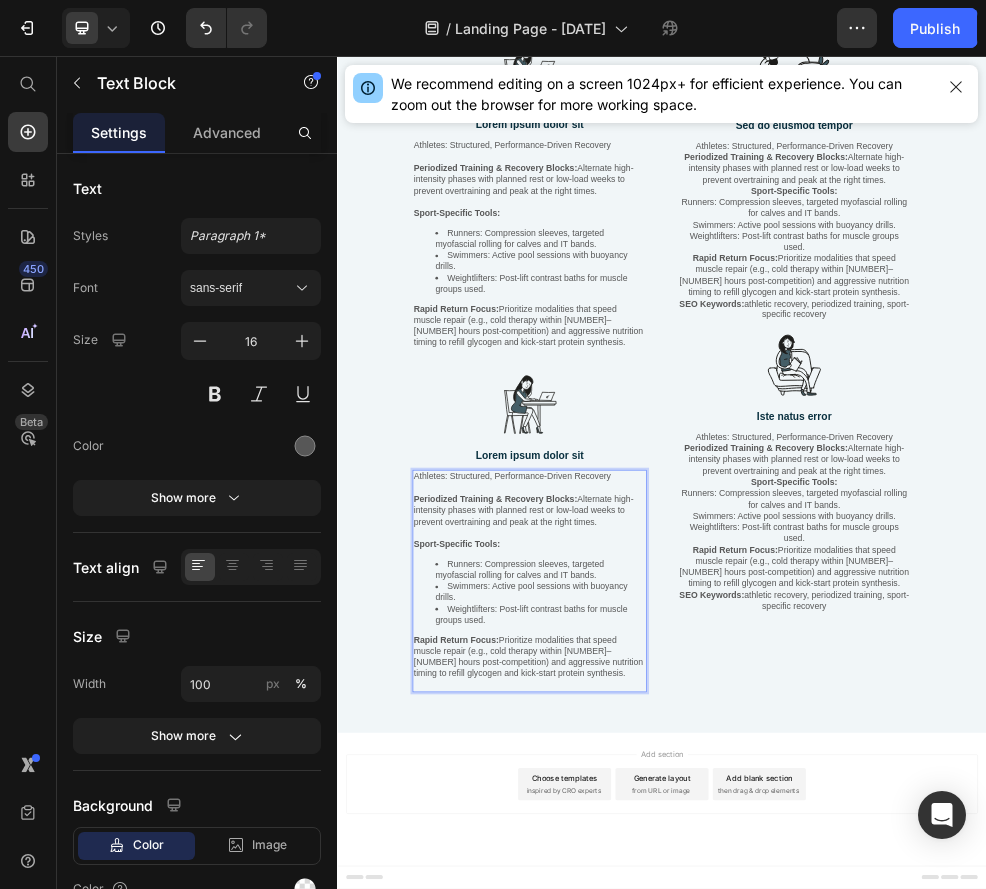 drag, startPoint x: 845, startPoint y: 1367, endPoint x: 818, endPoint y: 1359, distance: 28.160255 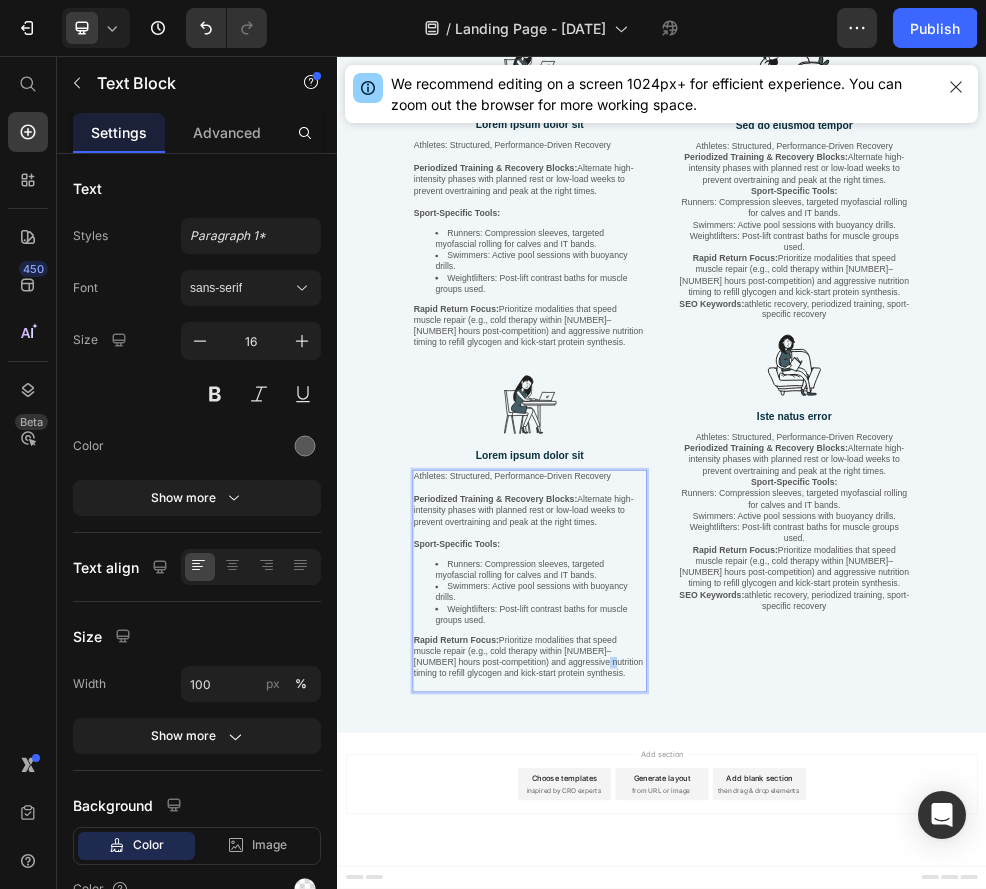 click on "Rapid Return Focus: Prioritize modalities that speed muscle repair (e.g., cold therapy within [NUMBER]–[NUMBER] hours post-competition) and aggressive nutrition timing to refill glycogen and kick-start protein synthesis." at bounding box center [692, 1168] 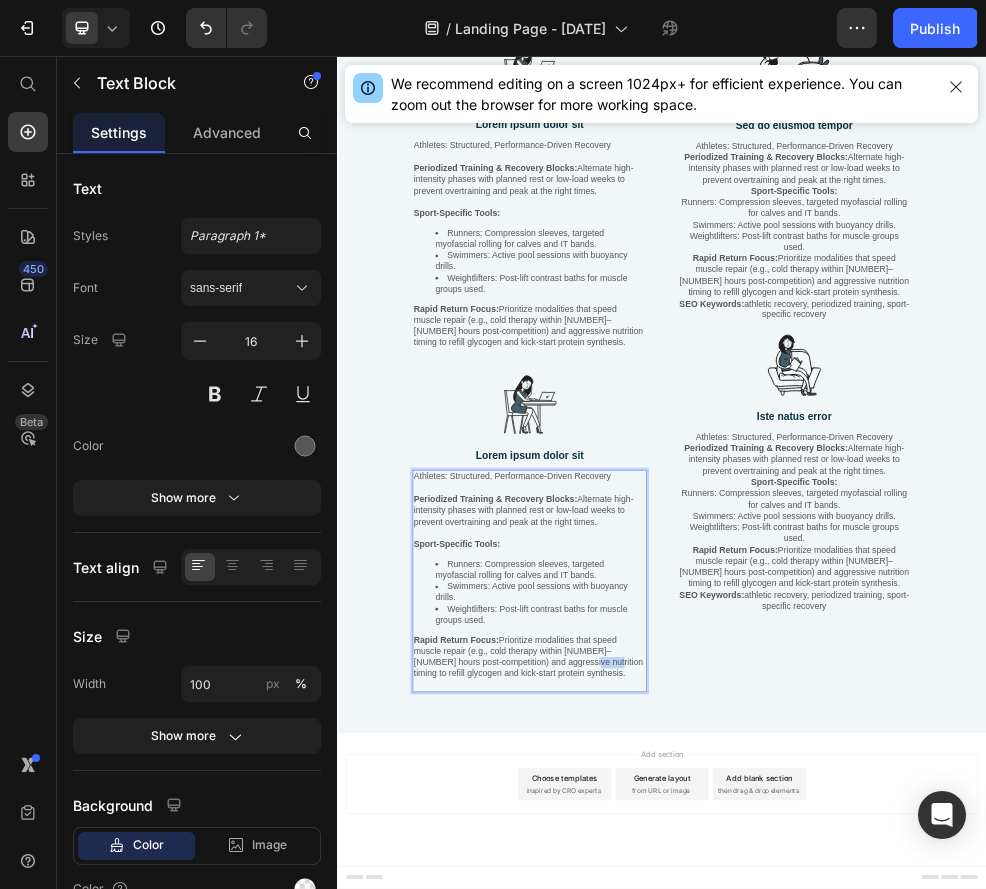 click on "Rapid Return Focus: Prioritize modalities that speed muscle repair (e.g., cold therapy within [NUMBER]–[NUMBER] hours post-competition) and aggressive nutrition timing to refill glycogen and kick-start protein synthesis." at bounding box center [692, 1168] 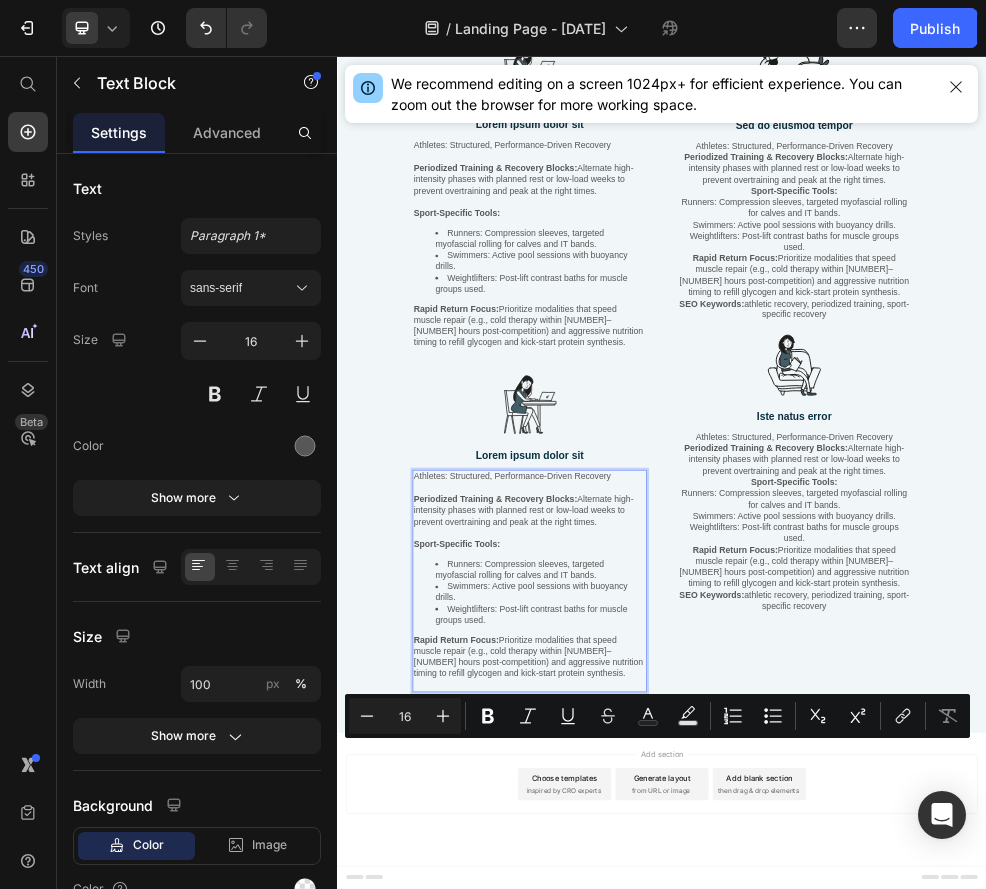click on "Rapid Return Focus: Prioritize modalities that speed muscle repair (e.g., cold therapy within [NUMBER]–[NUMBER] hours post-competition) and aggressive nutrition timing to refill glycogen and kick-start protein synthesis." at bounding box center [692, 1168] 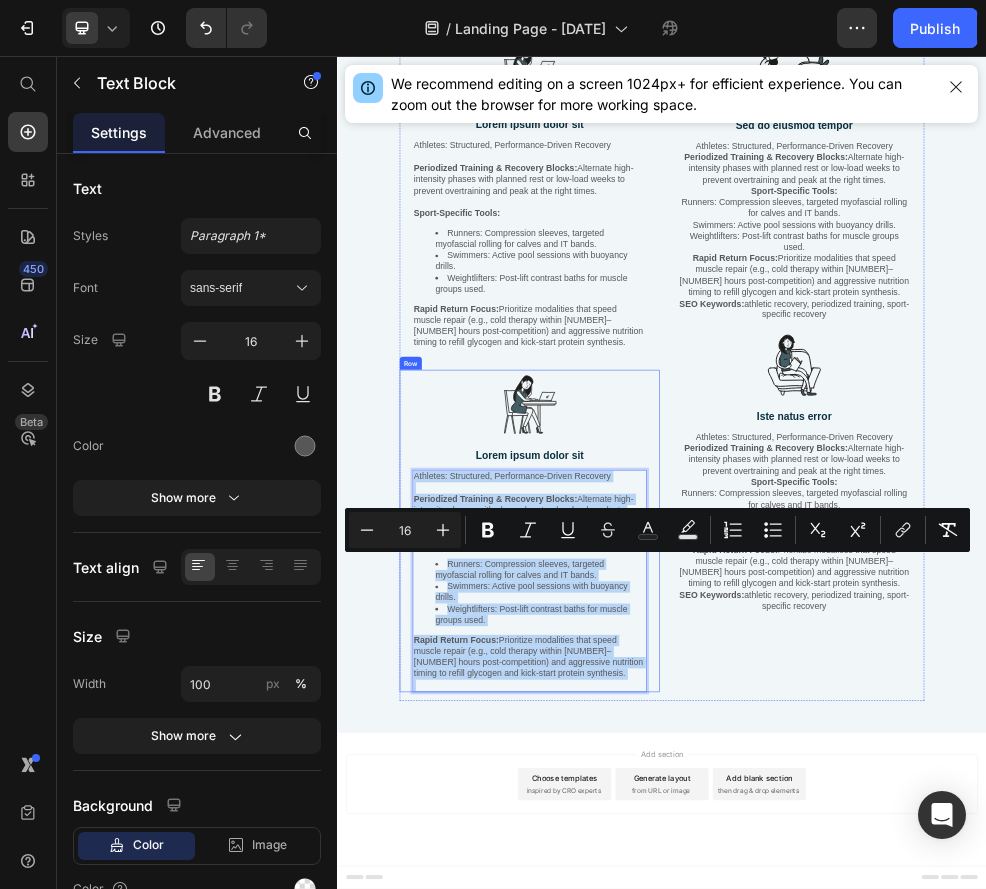 drag, startPoint x: 721, startPoint y: 1369, endPoint x: 459, endPoint y: 987, distance: 463.21484 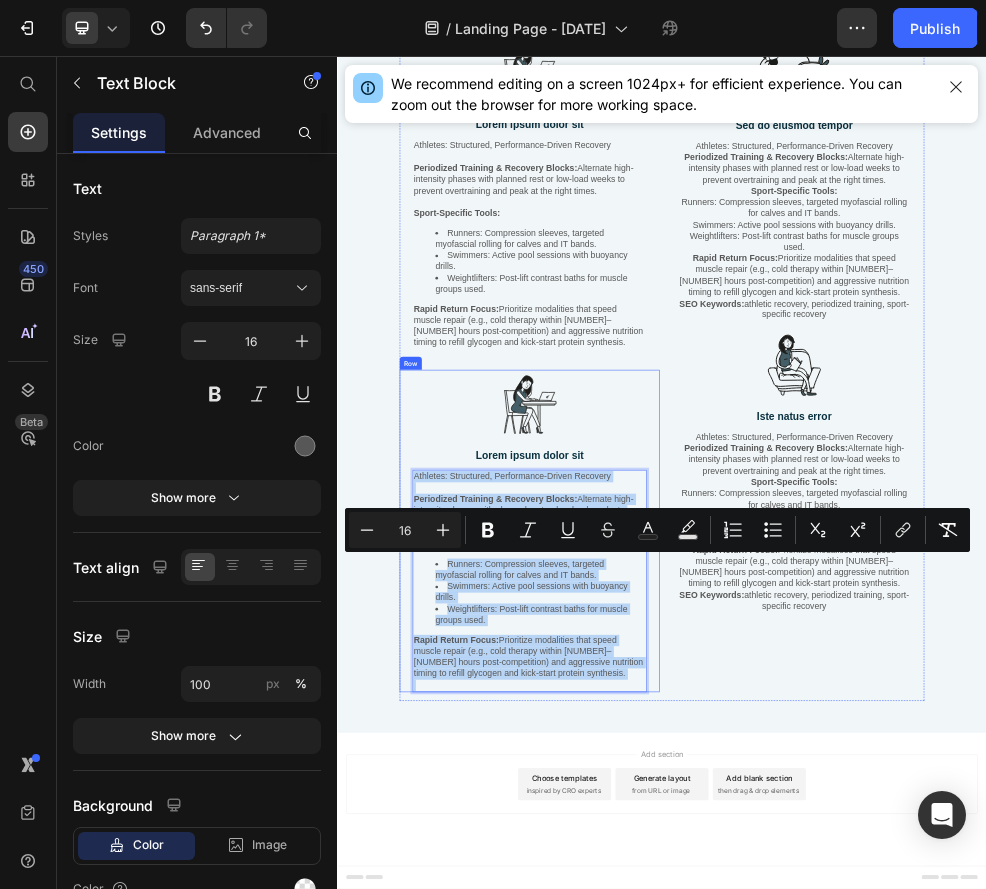 click on "Image Lorem ipsum dolor sit  Text Block Athletes: Structured, Performance-Driven Recovery Periodized Training  & Recovery Blocks:  Alternate high-intensity phases with planned rest or low-load weeks to prevent overtraining and peak at the right times. Sport-Specific Tools: Runners: Compression sleeves, targeted myofascial rolling for calves and IT bands. Swimmers: Active pool sessions with buoyancy drills. Weightlifters: Post-lift contrast baths for muscle groups used. Rapid Return Focus:  Prioritize modalities that speed muscle repair (e.g., cold therapy within [TIME]–[TIME] post-competition) and aggressive nutrition timing to refill glycogen and kick-start protein synthesis. Text Block   [NUMBER] Row" at bounding box center (692, 935) 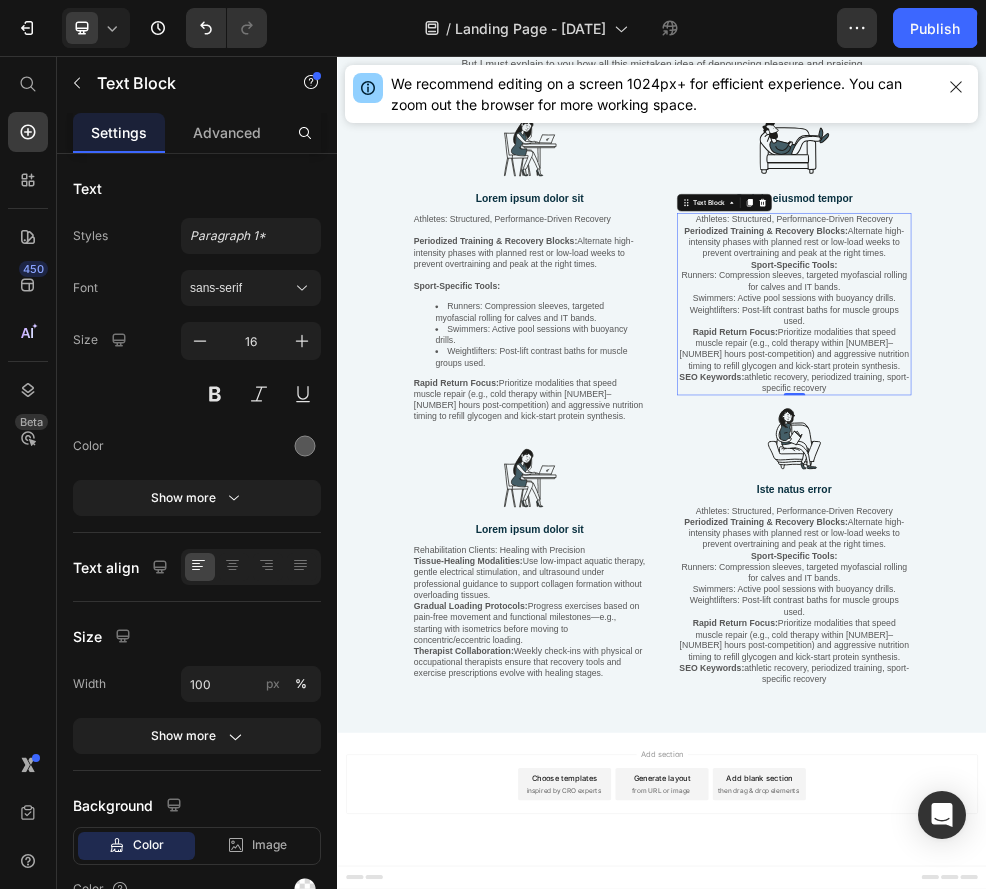 click on "Rapid Return Focus: Prioritize modalities that speed muscle repair (e.g., cold therapy within [NUMBER]–[NUMBER] hours post-competition) and aggressive nutrition timing to refill glycogen and kick-start protein synthesis." at bounding box center [1181, 598] 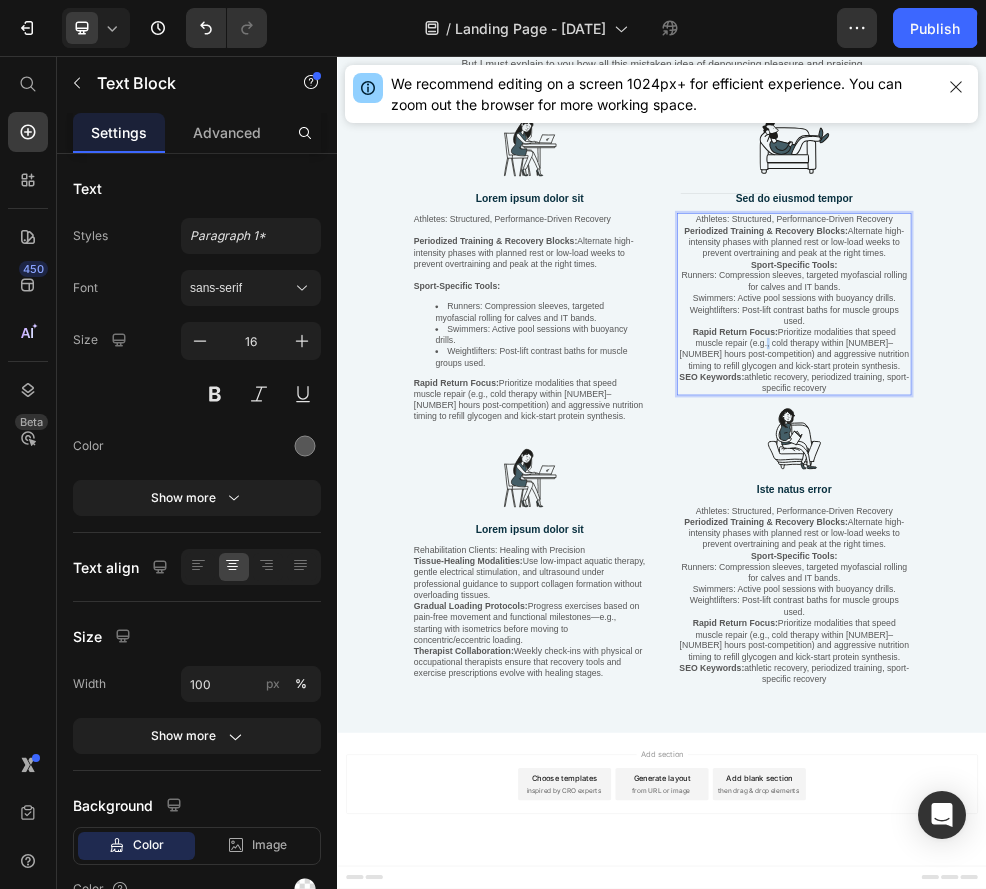 click on "Rapid Return Focus: Prioritize modalities that speed muscle repair (e.g., cold therapy within [NUMBER]–[NUMBER] hours post-competition) and aggressive nutrition timing to refill glycogen and kick-start protein synthesis." at bounding box center [1181, 598] 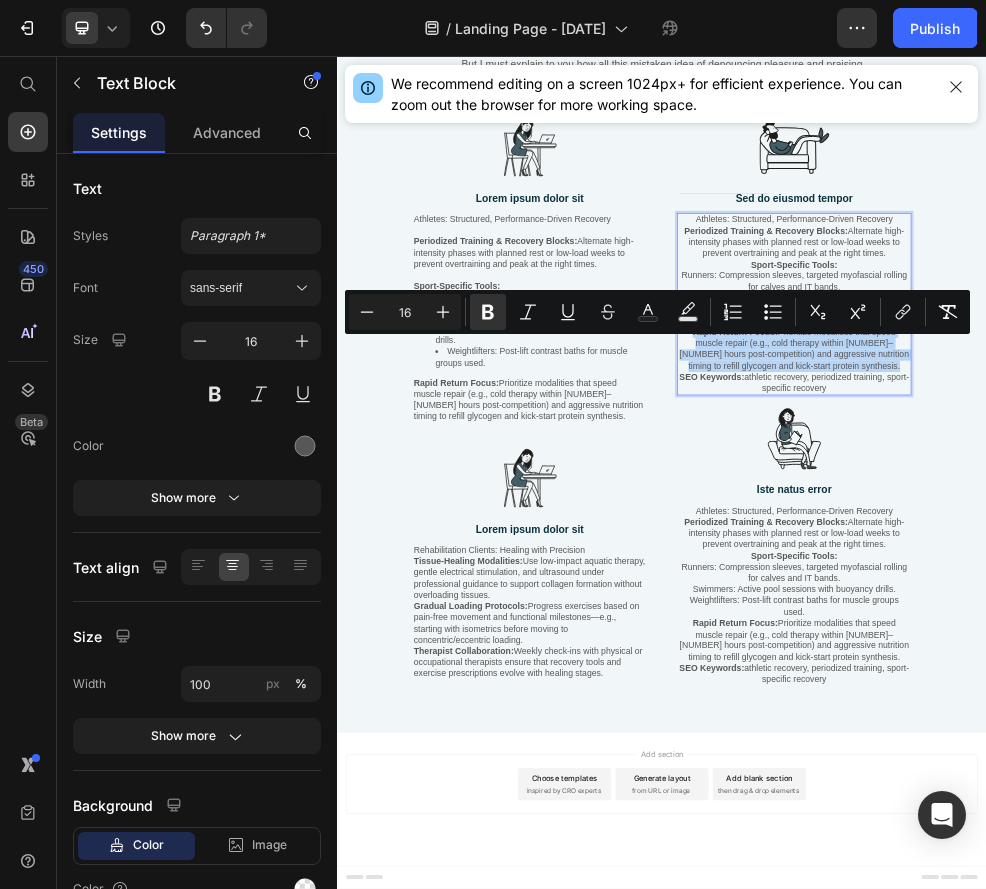 click on "Rapid Return Focus: Prioritize modalities that speed muscle repair (e.g., cold therapy within [NUMBER]–[NUMBER] hours post-competition) and aggressive nutrition timing to refill glycogen and kick-start protein synthesis." at bounding box center [1181, 598] 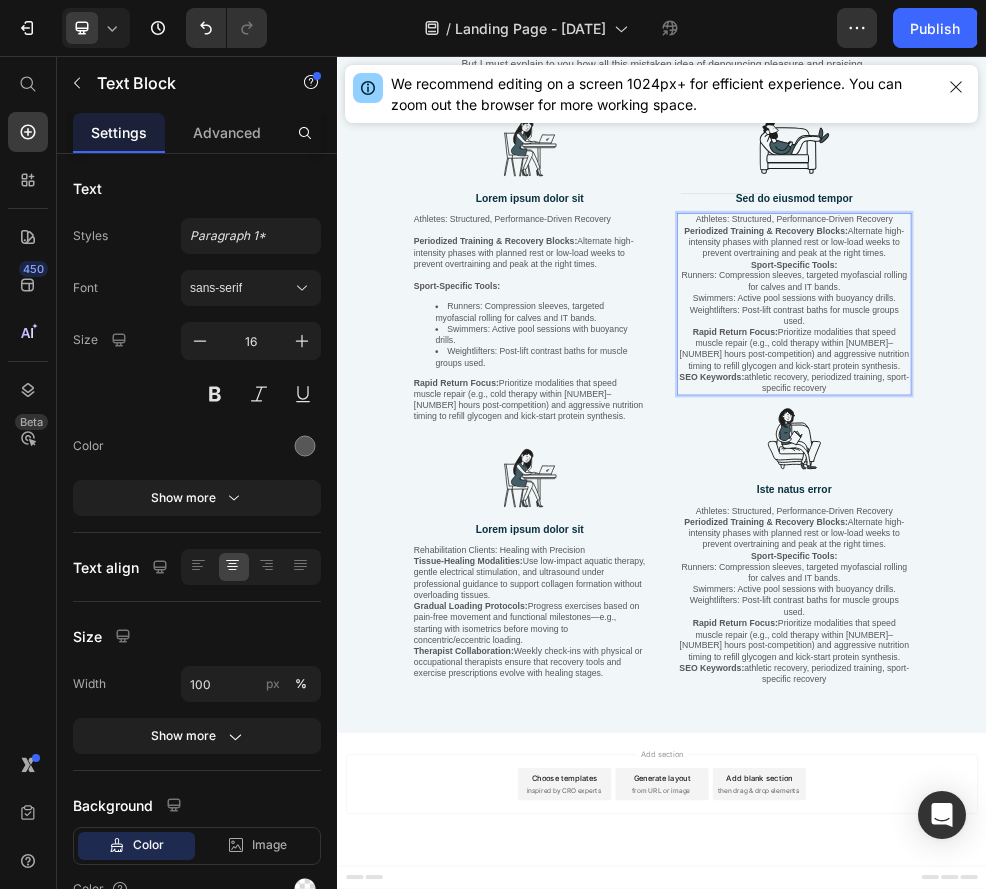 click on "SEO Keywords:  athletic recovery, periodized training, sport-specific recovery" at bounding box center [1181, 662] 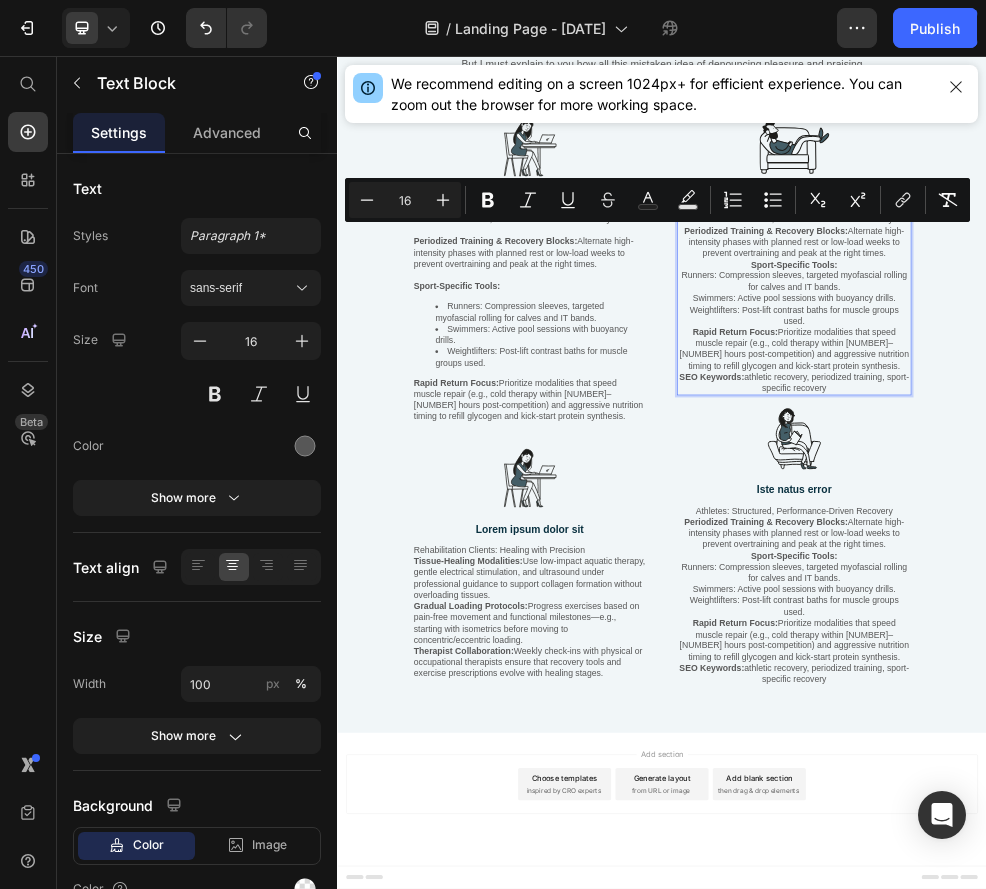 drag, startPoint x: 1272, startPoint y: 685, endPoint x: 960, endPoint y: 372, distance: 441.9423 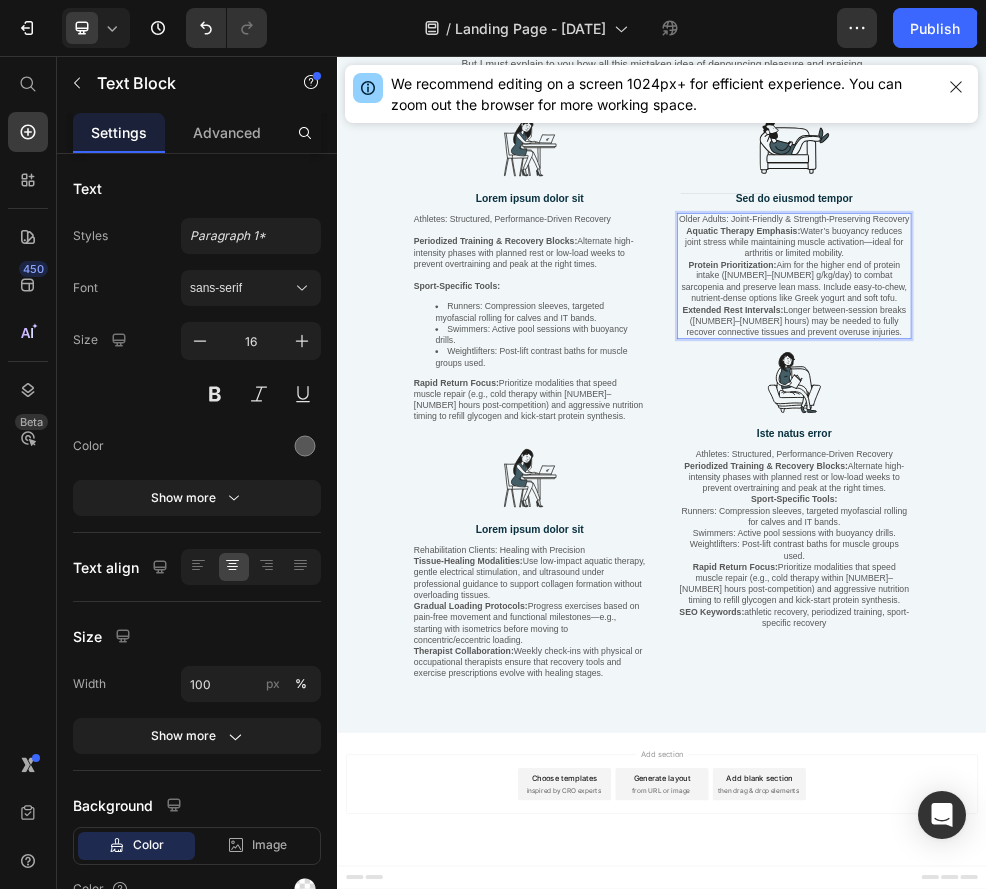 click on "Swimmers: Active pool sessions with buoyancy drills." at bounding box center (1181, 939) 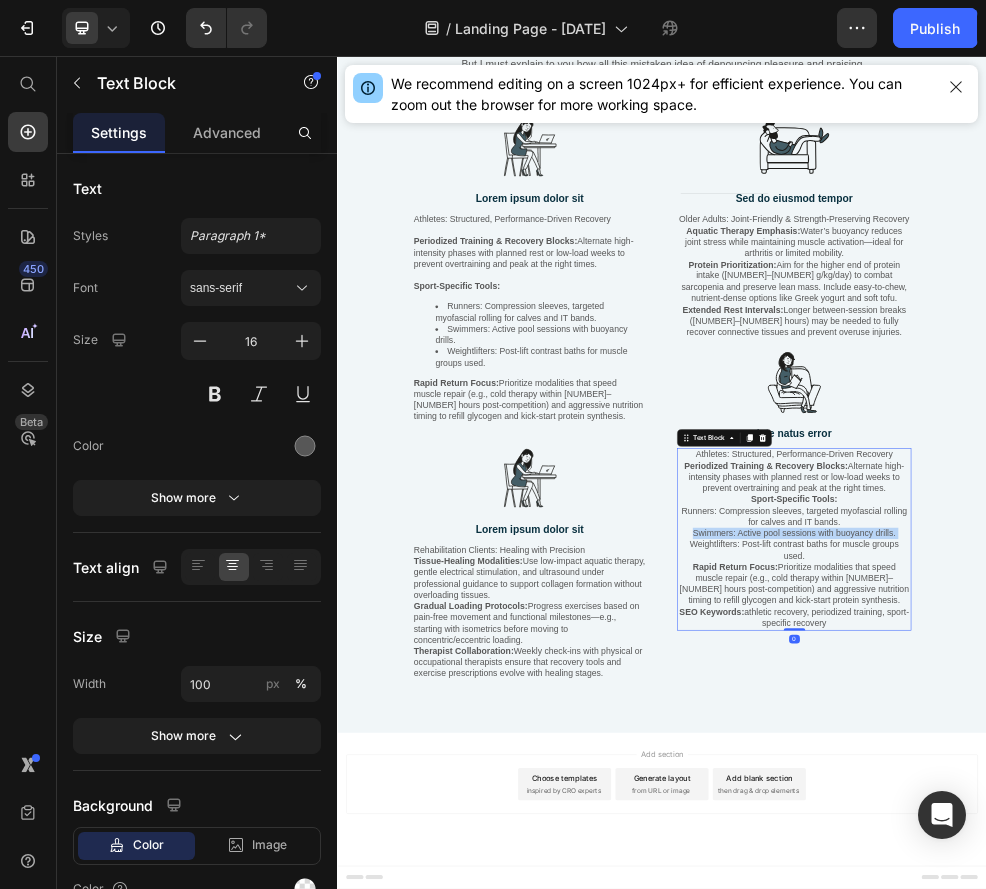 click on "Swimmers: Active pool sessions with buoyancy drills." at bounding box center [1181, 939] 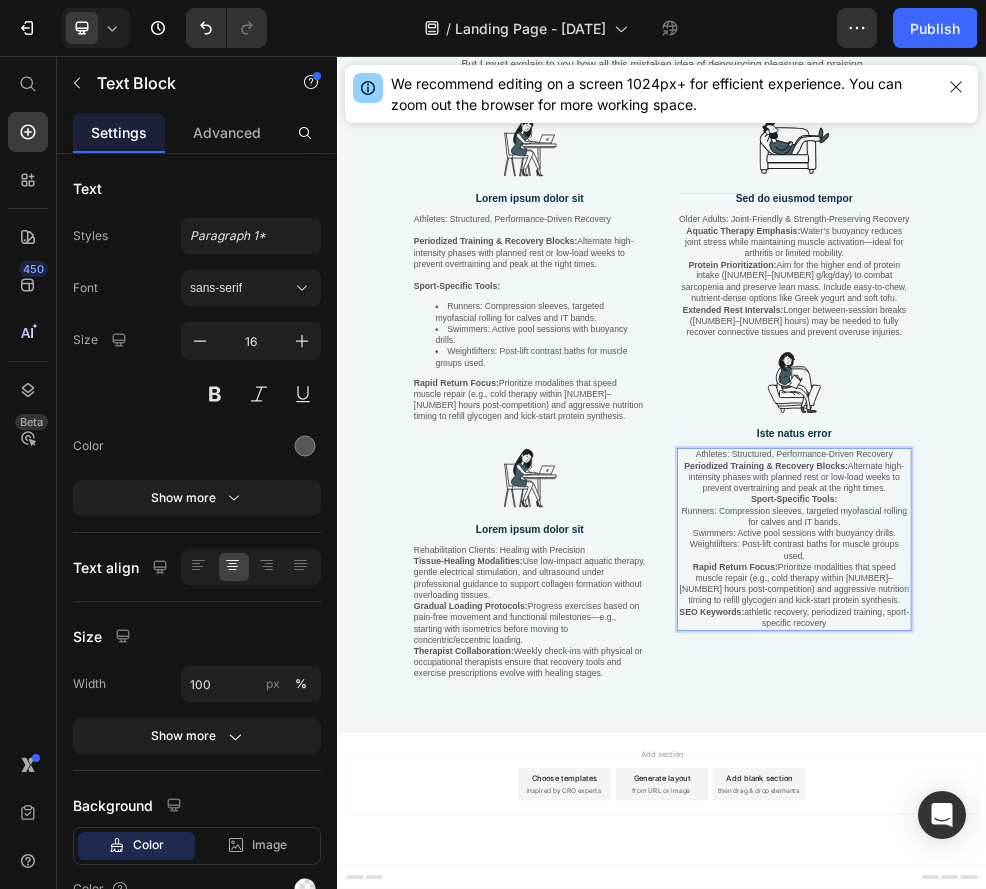 click on "Rapid Return Focus: Prioritize modalities that speed muscle repair (e.g., cold therapy within [NUMBER]–[NUMBER] hours post-competition) and aggressive nutrition timing to refill glycogen and kick-start protein synthesis." at bounding box center (1181, 1033) 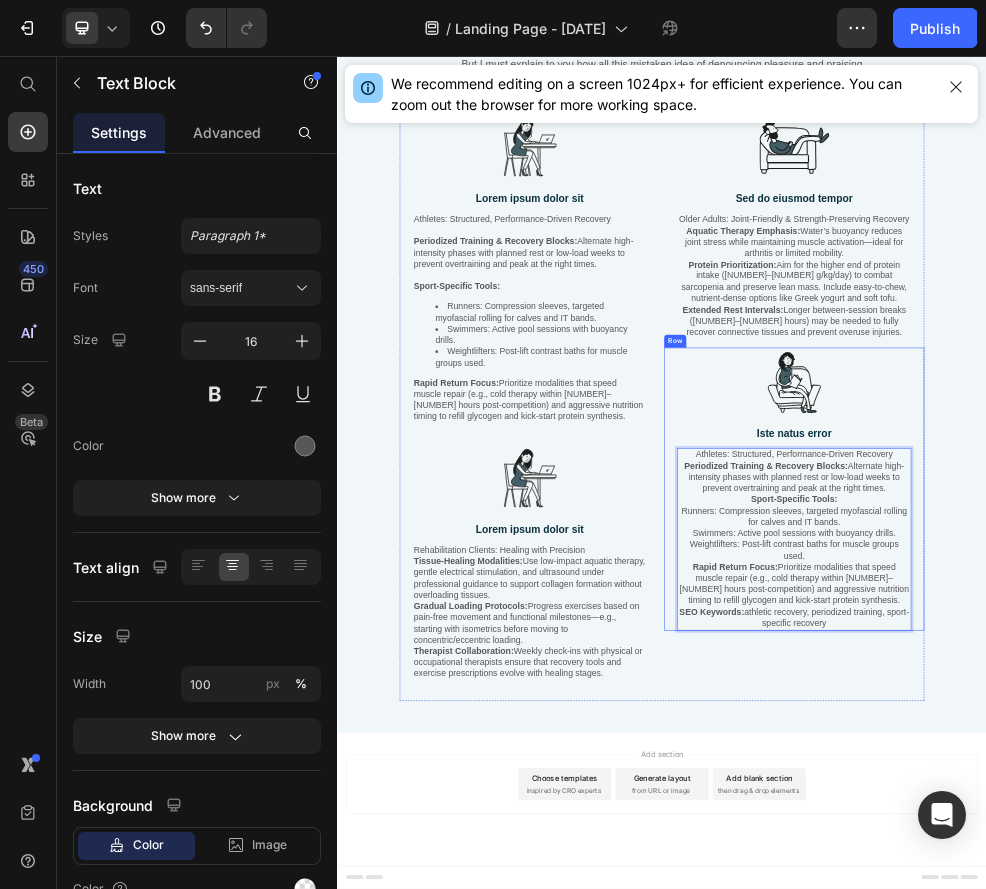 drag, startPoint x: 1290, startPoint y: 1121, endPoint x: 961, endPoint y: 808, distance: 454.10352 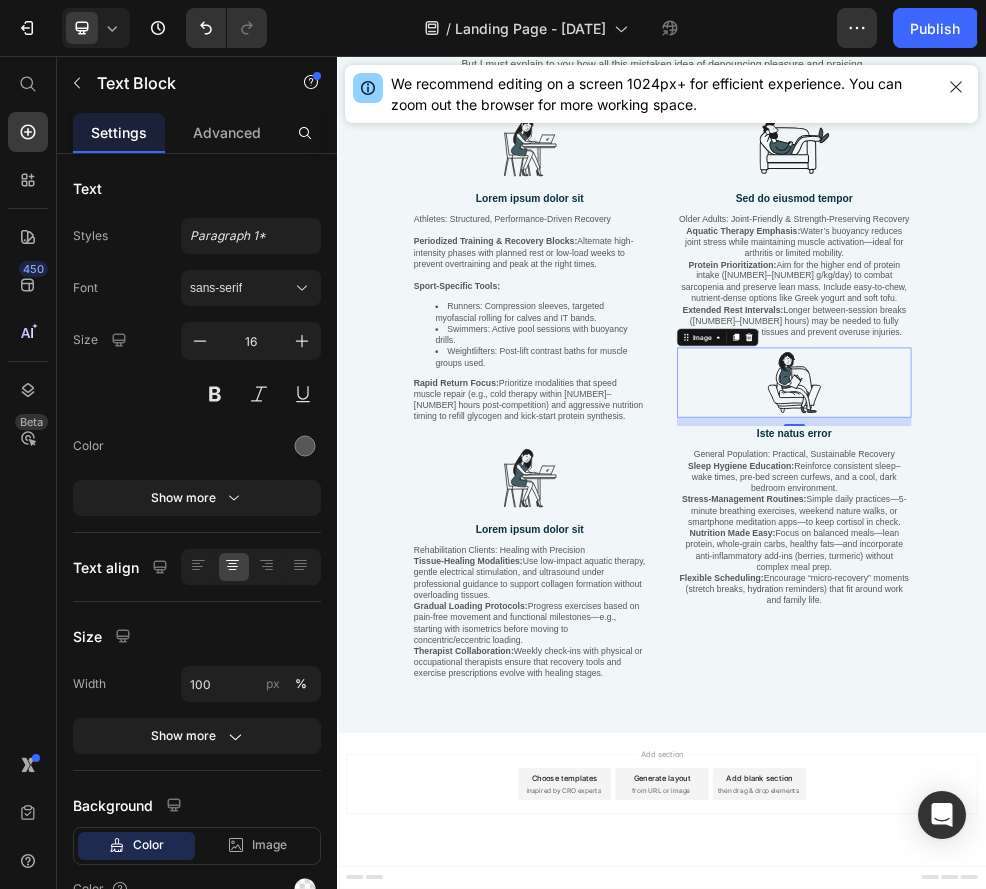 click at bounding box center (1181, 660) 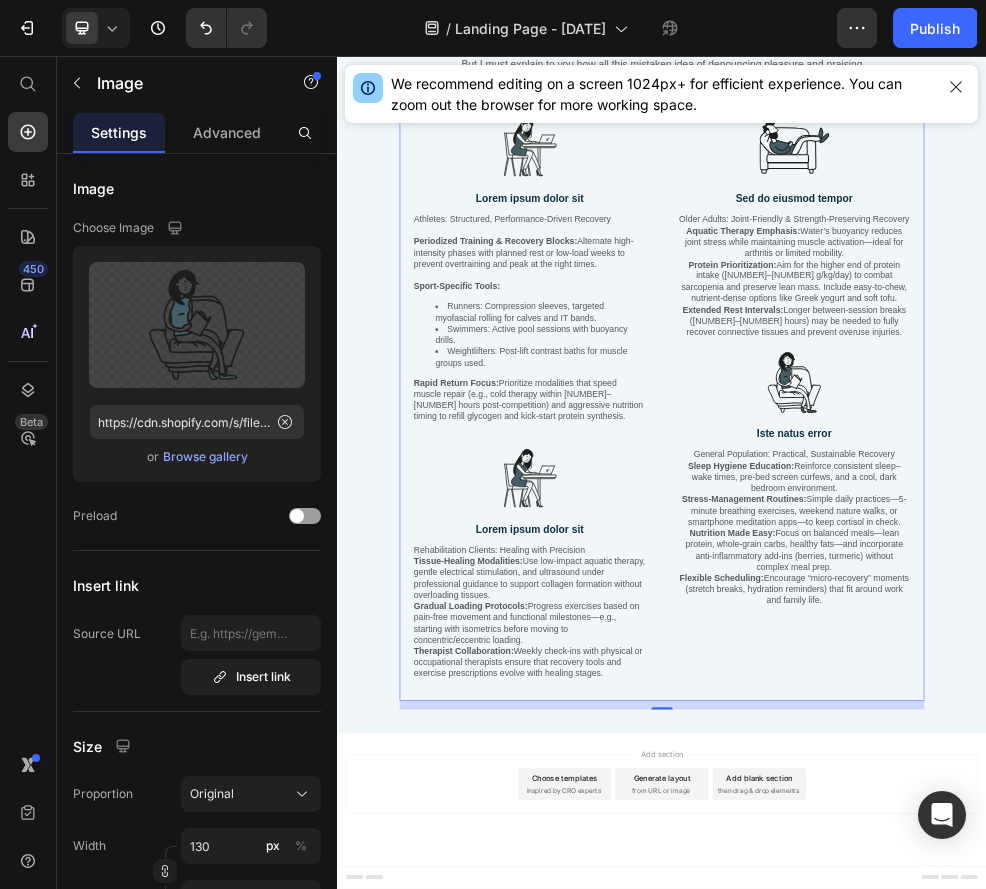 click on "Image Sed do eiusmod tempor Text Block Older Adults: Joint-Friendly & Strength-Preserving Recovery Aquatic Therapy Emphasis: Water’s buoyancy reduces joint stress while maintaining muscle activation—ideal for arthritis or limited mobility. Protein Prioritization: Aim for the higher end of protein intake ([NUMBER]–[NUMBER] g/kg/day) to combat sarcopenia and preserve lean mass. Include easy-to-chew, nutrient-dense options like Greek yogurt and soft tofu. Extended Rest Intervals: Longer between-session breaks ([NUMBER]–[NUMBER] hours) may be needed to fully recover connective tissues and prevent overuse injuries. Text Block Row Image Iste natus error Text Block General Population: Practical, Sustainable Recovery Sleep Hygiene Education: Reinforce consistent sleep–wake times, pre-bed screen curfews, and a cool, dark bedroom environment. Stress-Management Routines: Simple daily practices—[NUMBER]-minute breathing exercises, weekend nature walks, or smartphone meditation apps—to keep cortisol in check. Nutrition Made Easy:" at bounding box center (1181, 705) 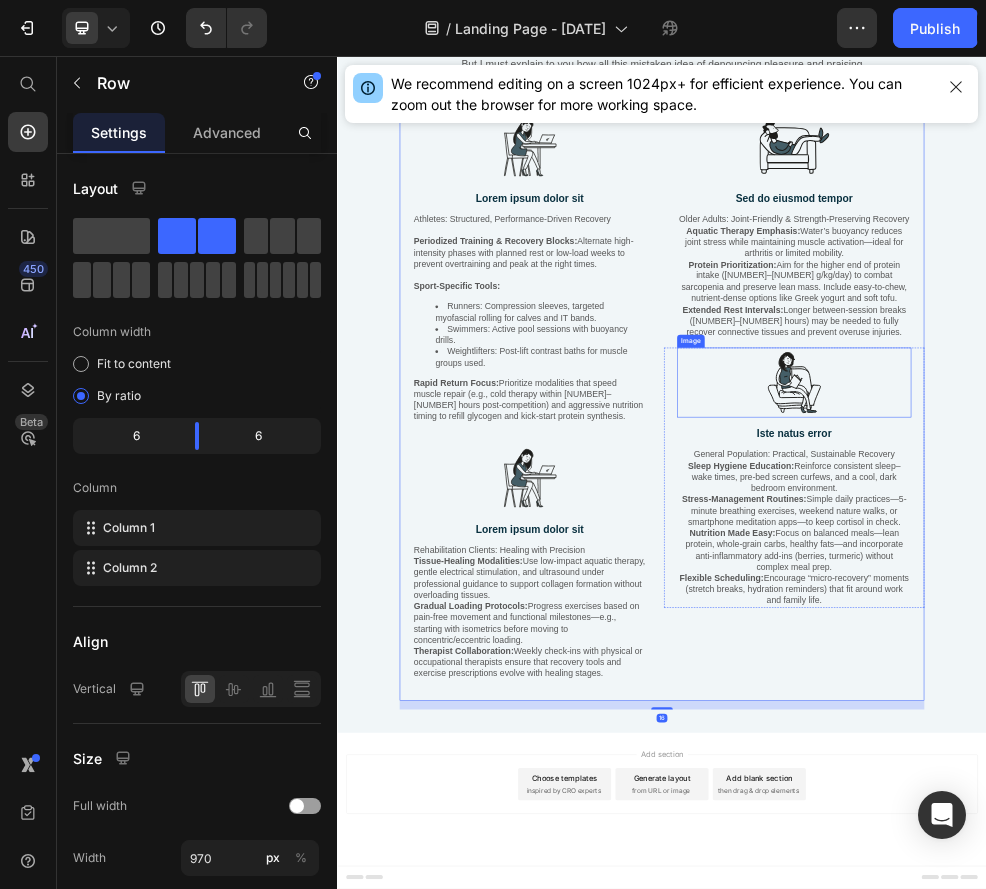 click on "Extended Rest Intervals:  Longer between-session breaks ([NUMBER]–[NUMBER] hours) may be needed to fully recover connective tissues and prevent overuse injuries." at bounding box center [1181, 547] 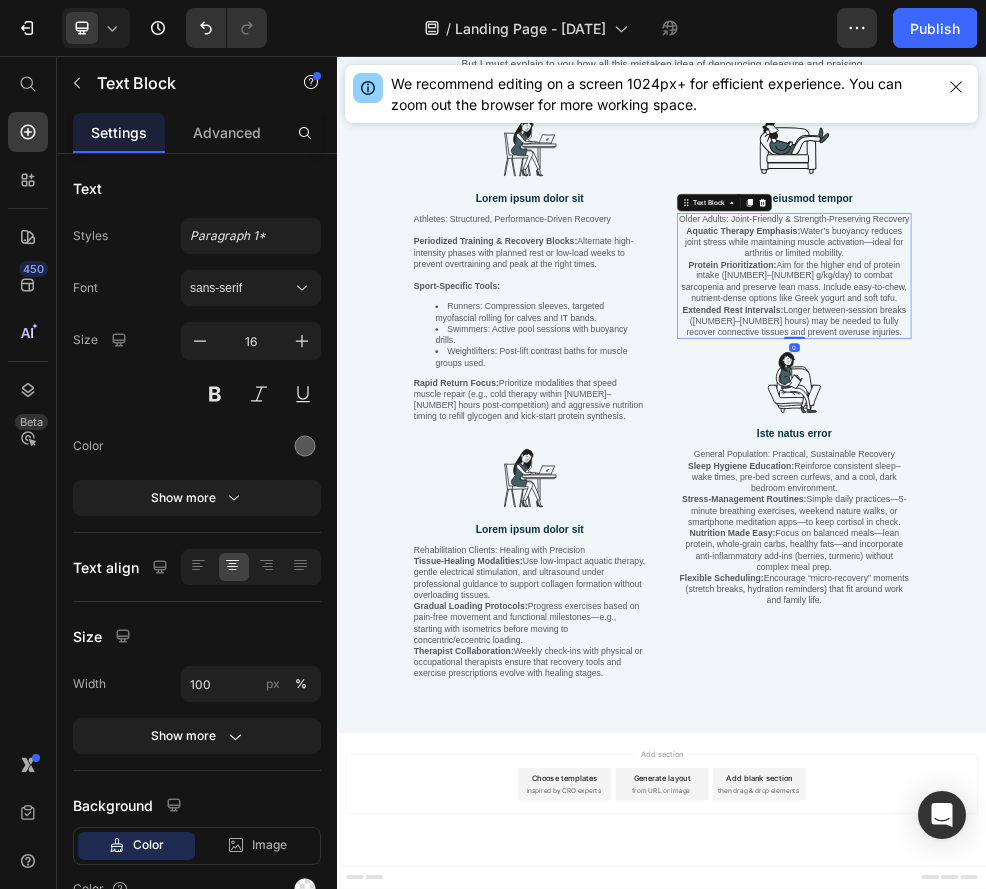 drag, startPoint x: 1178, startPoint y: 593, endPoint x: 1144, endPoint y: 525, distance: 76.02631 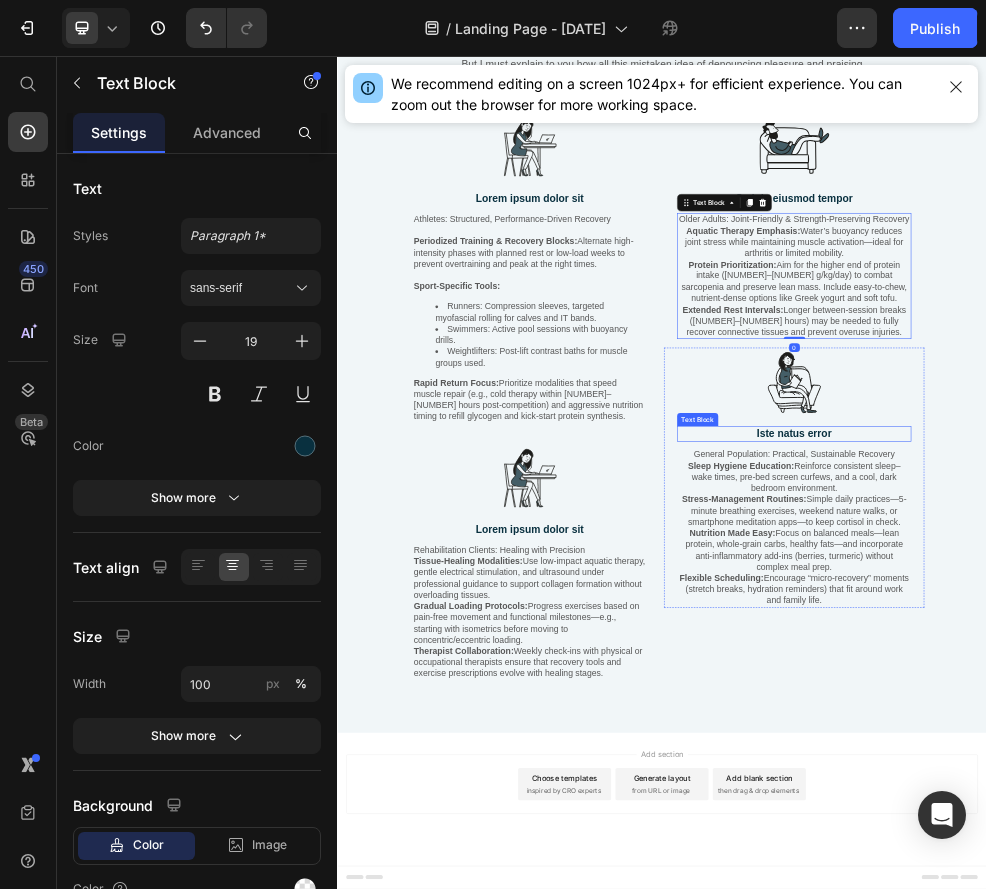 click on "Iste natus error" at bounding box center [1181, 755] 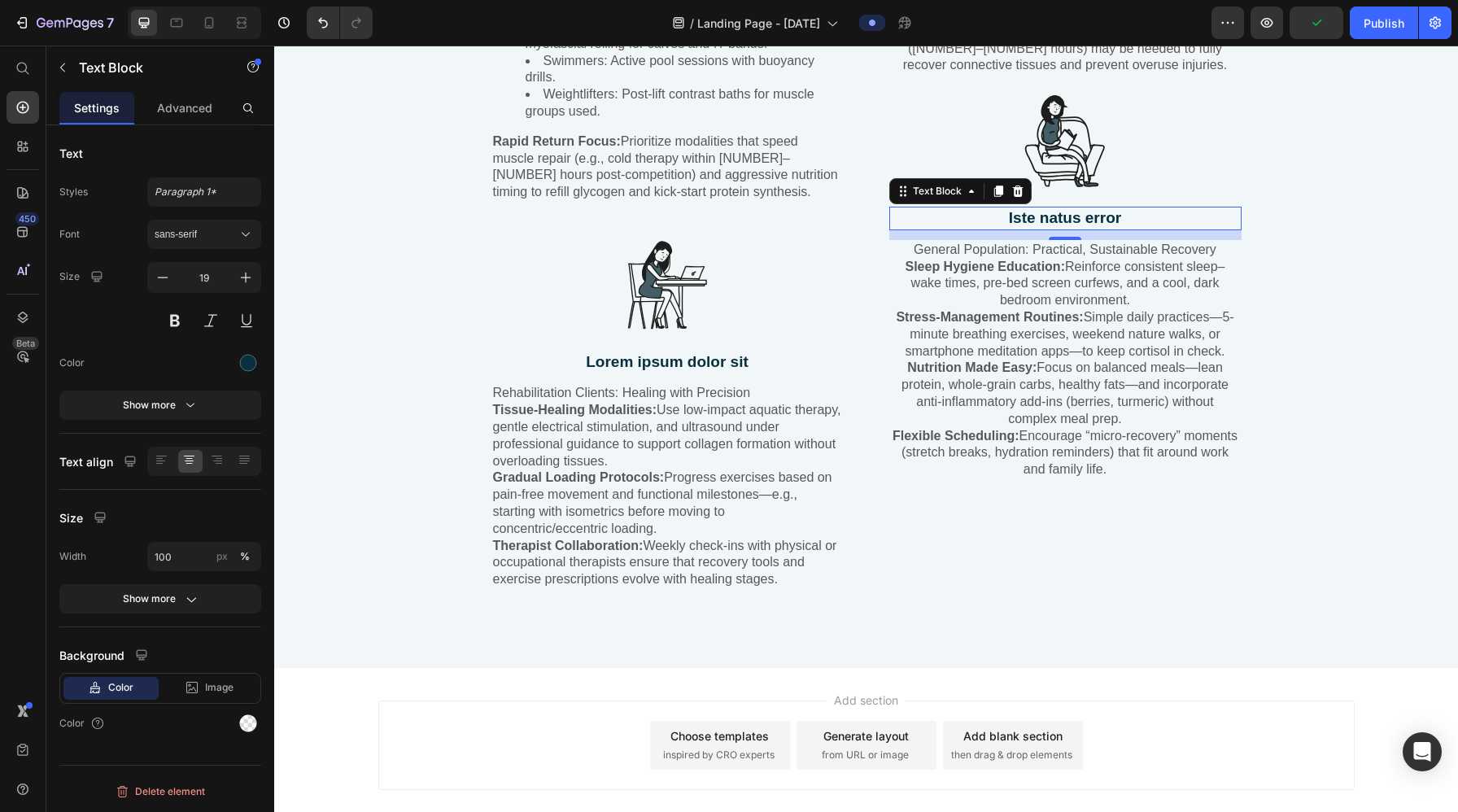 scroll, scrollTop: 9757, scrollLeft: 0, axis: vertical 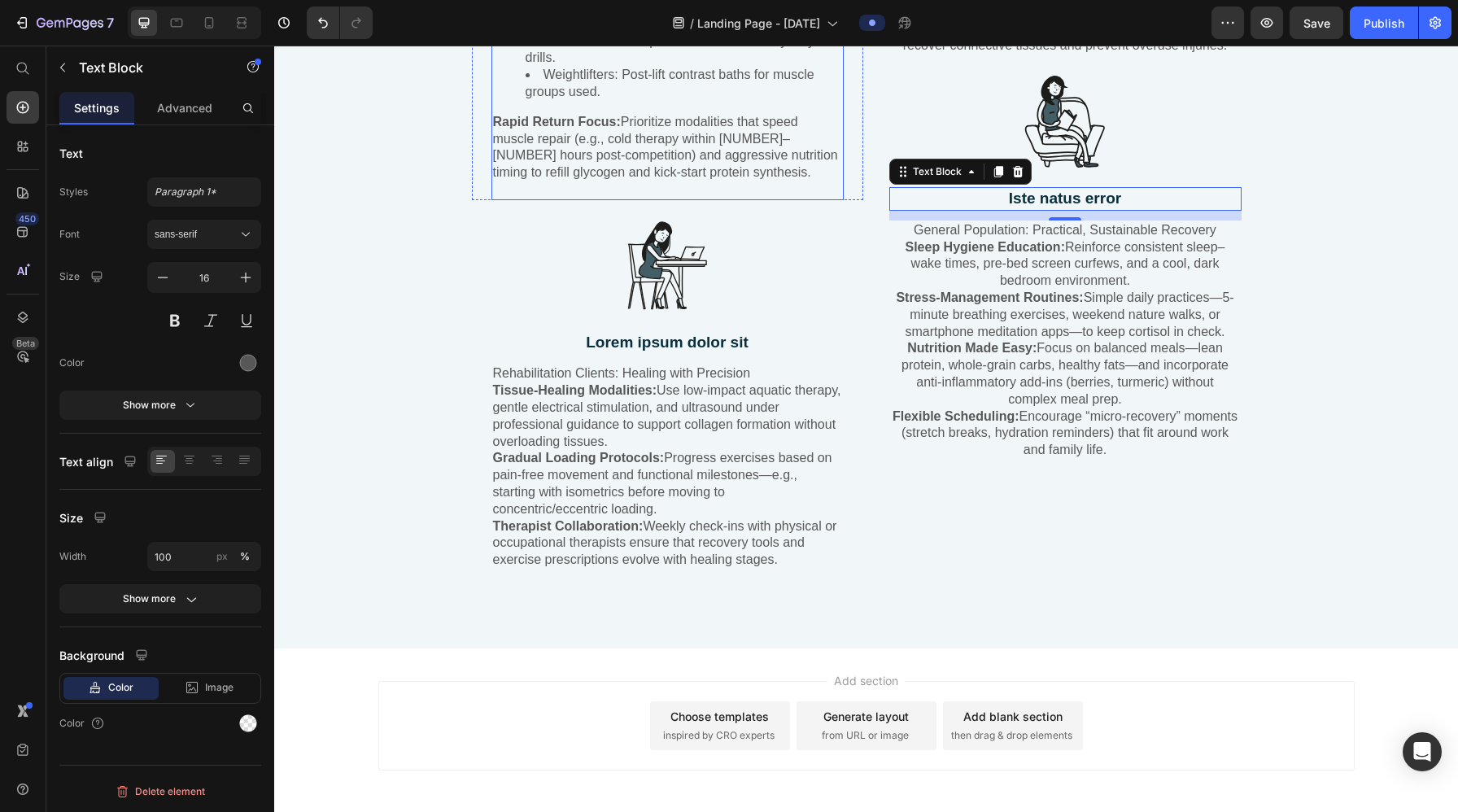 click on "Athletes: Structured, Performance-Driven Recovery" at bounding box center [667, -124] 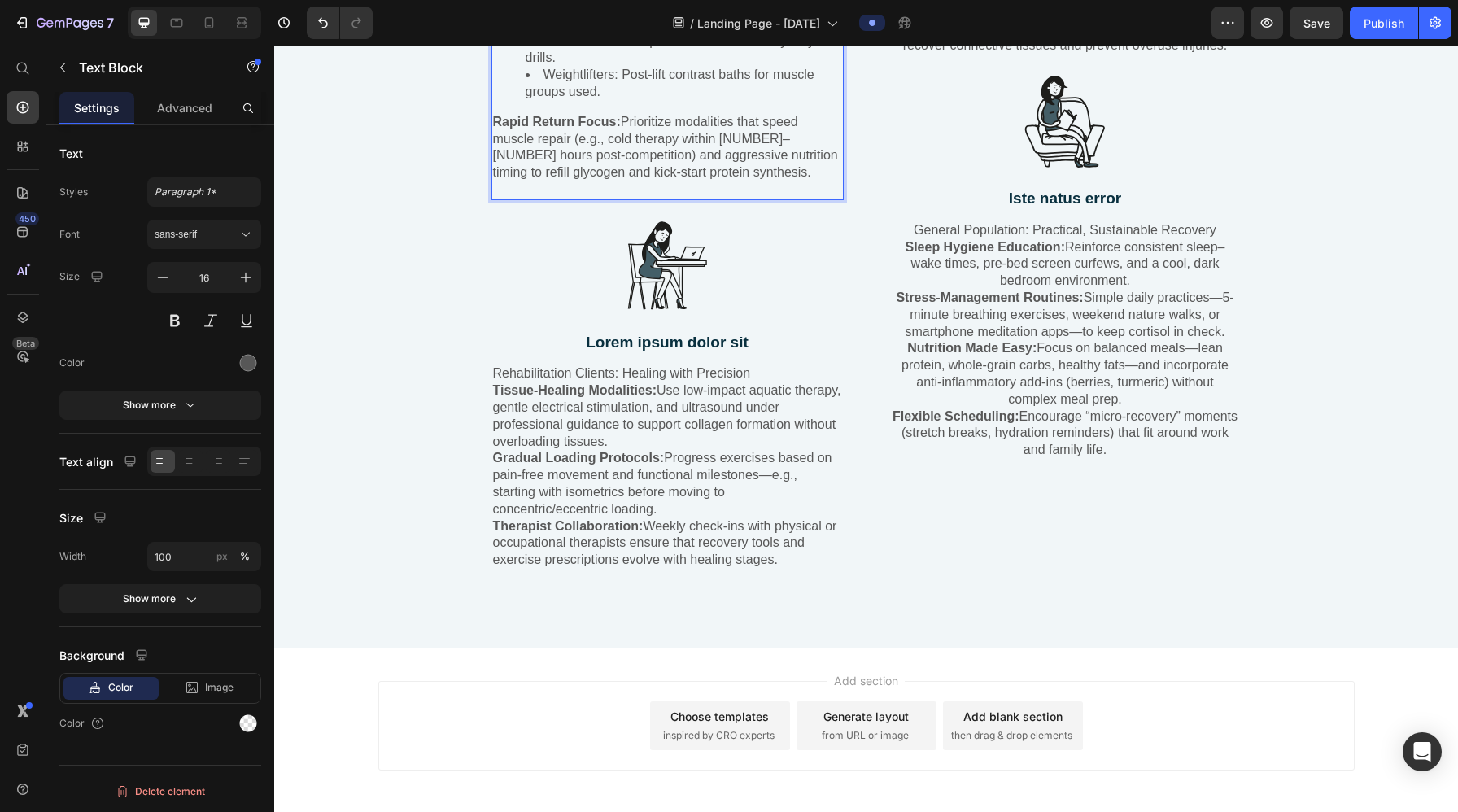 click on "Athletes: Structured, Performance-Driven Recovery" at bounding box center (667, -124) 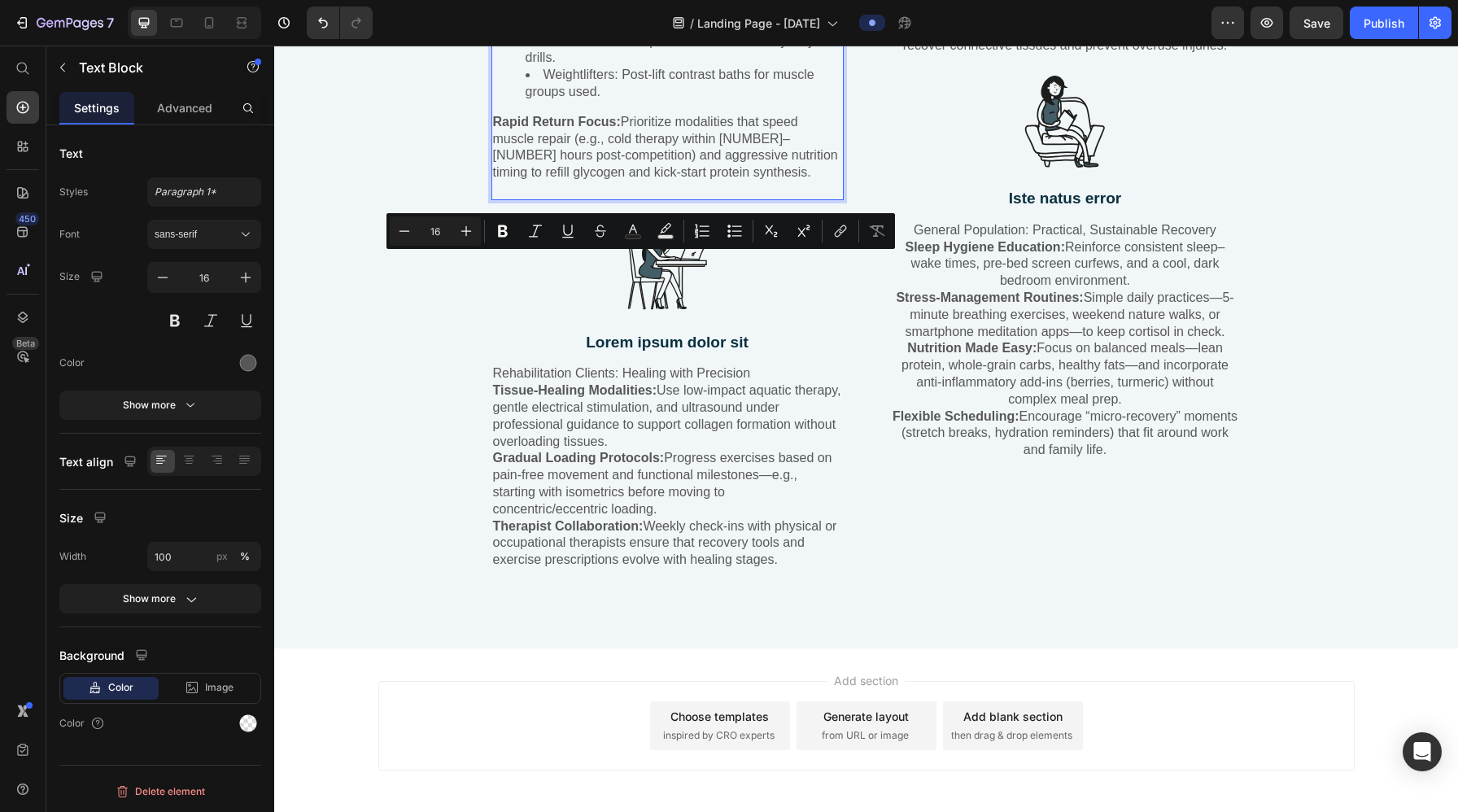 click on "Athletes: Structured, Performance-Driven Recovery" at bounding box center (667, -124) 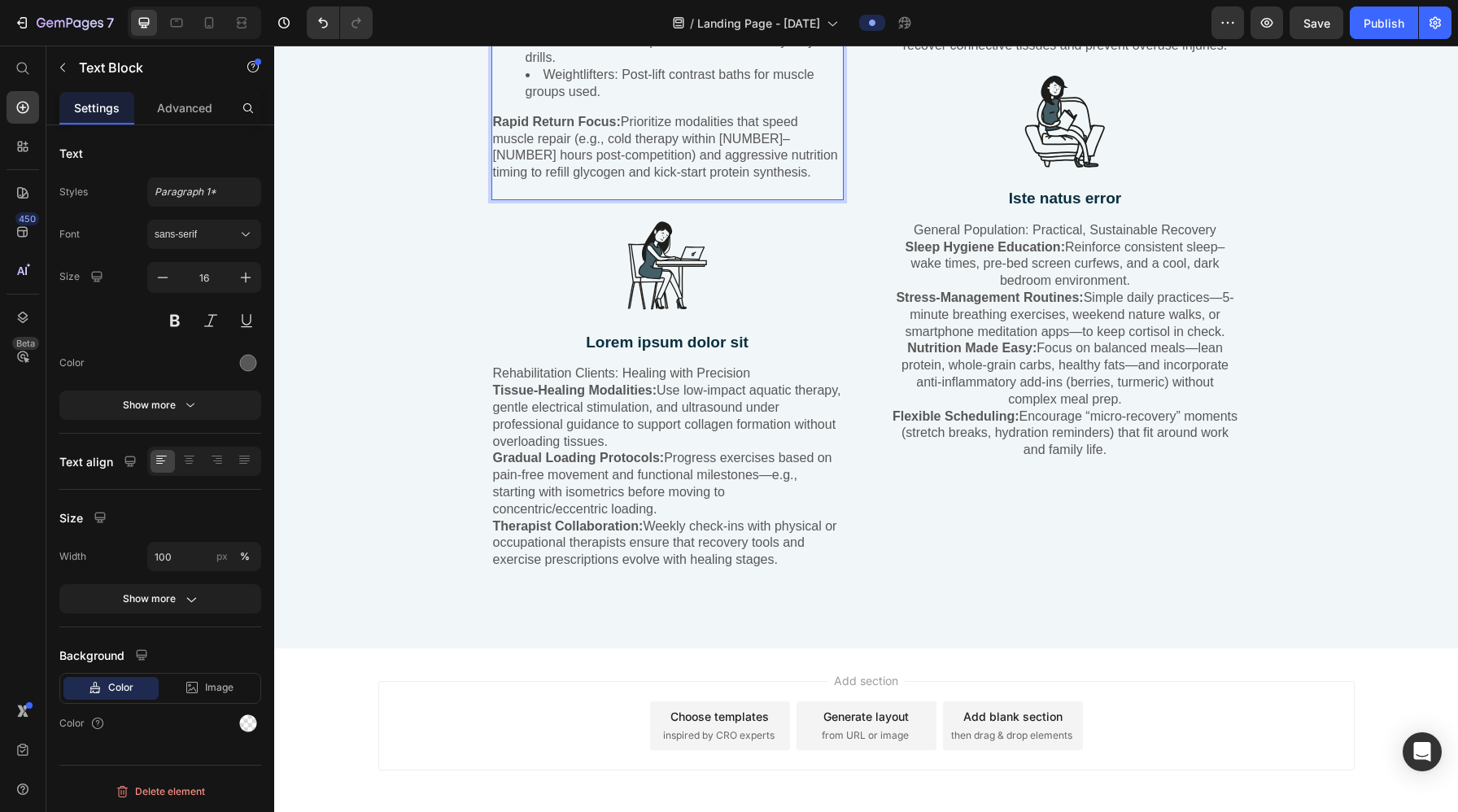 click at bounding box center (667, -107) 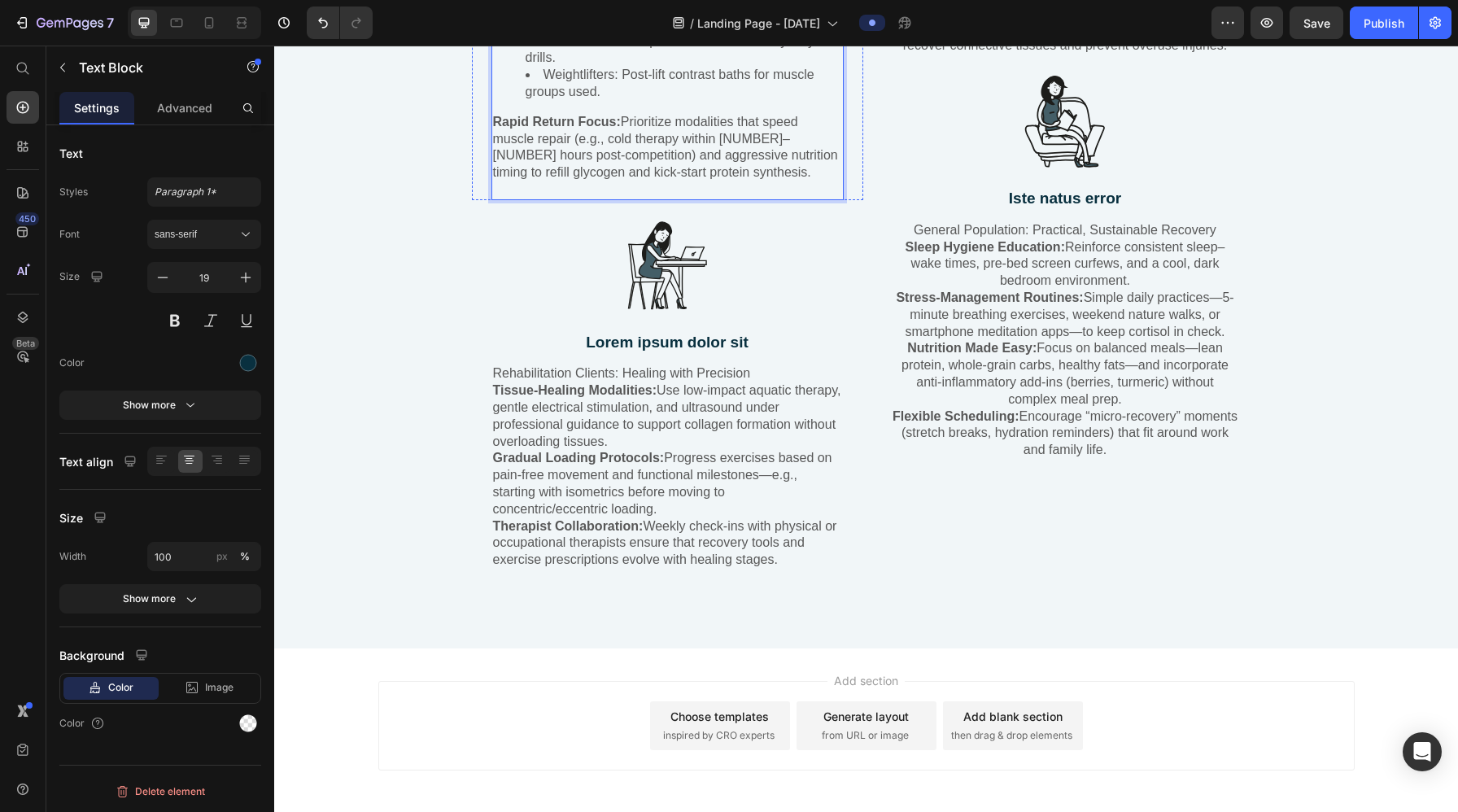 click on "Lorem ipsum dolor sit" at bounding box center [667, -155] 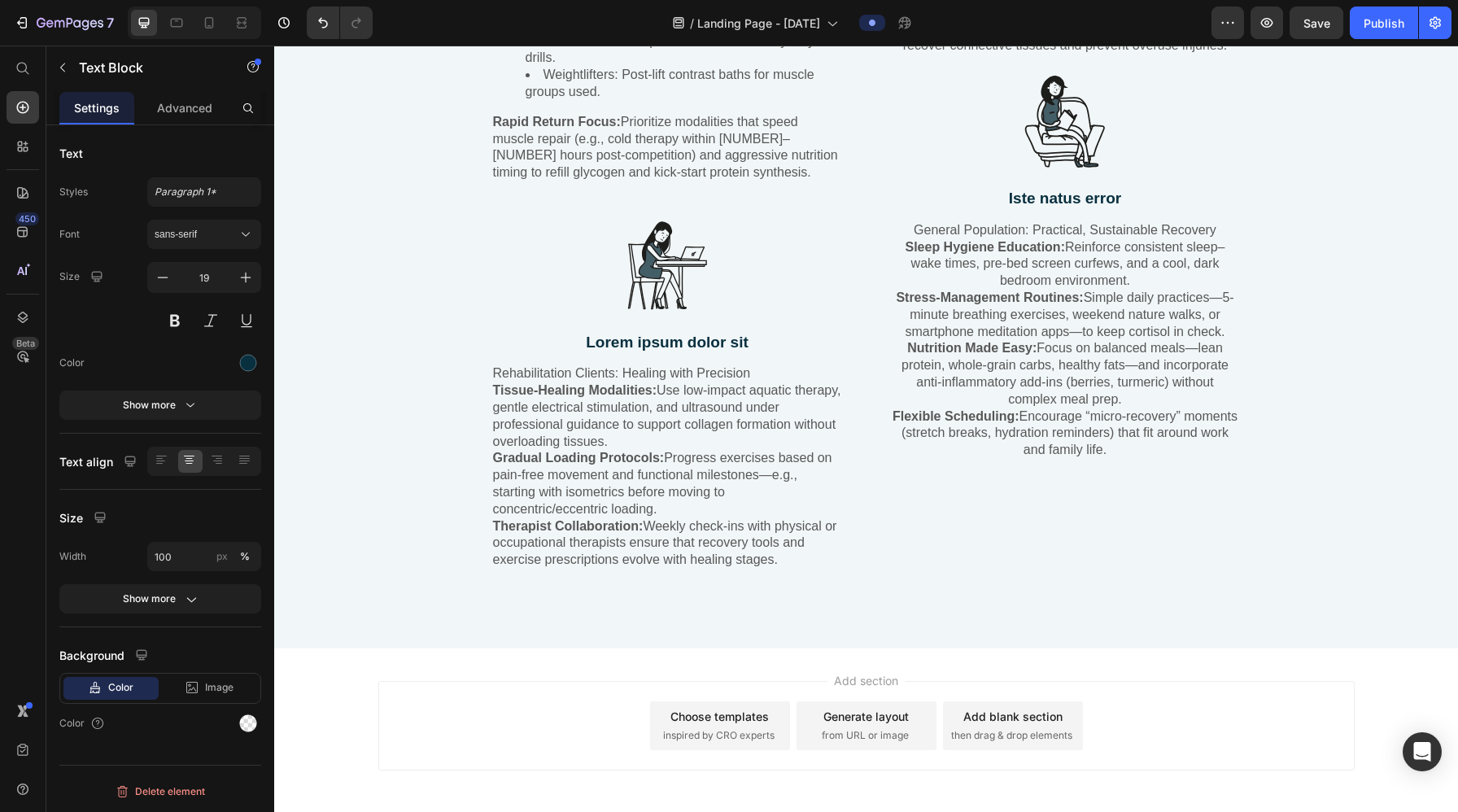 click on "Lorem ipsum dolor sit" at bounding box center (667, -155) 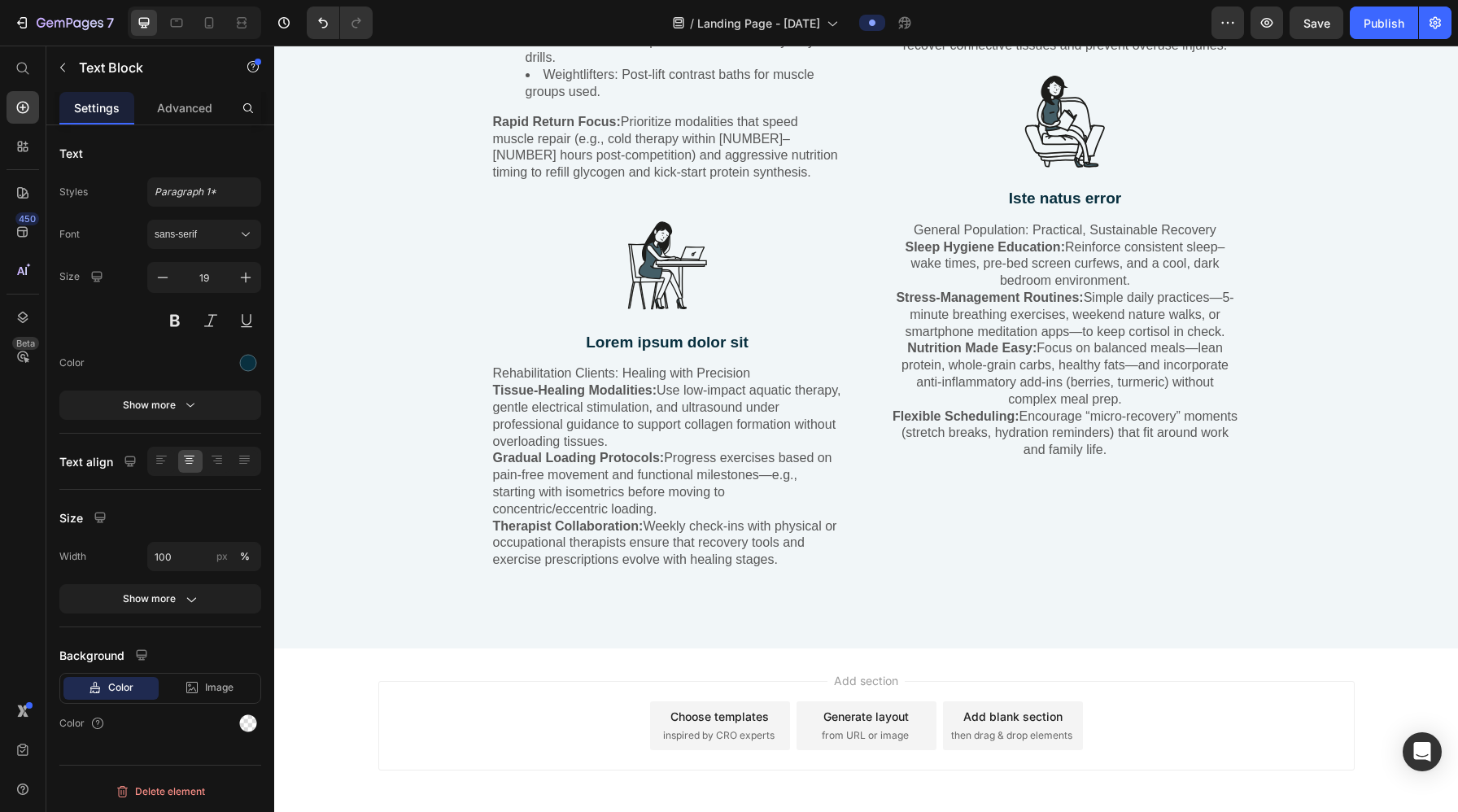 click on "Lorem ipsum dolor sit" at bounding box center [667, -155] 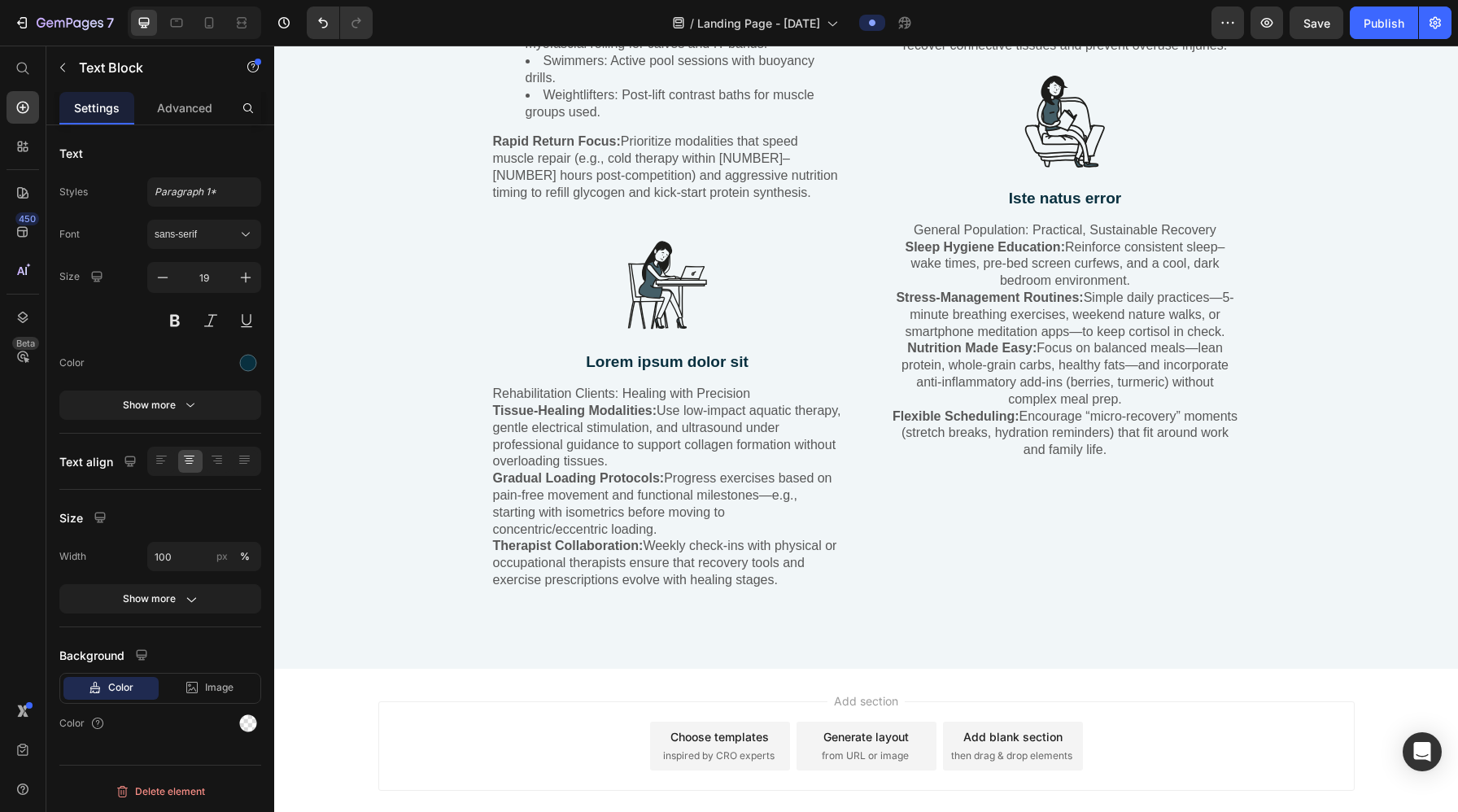 click on "Athletes: Structured, Performance-Driven Recovery" at bounding box center [667, -146] 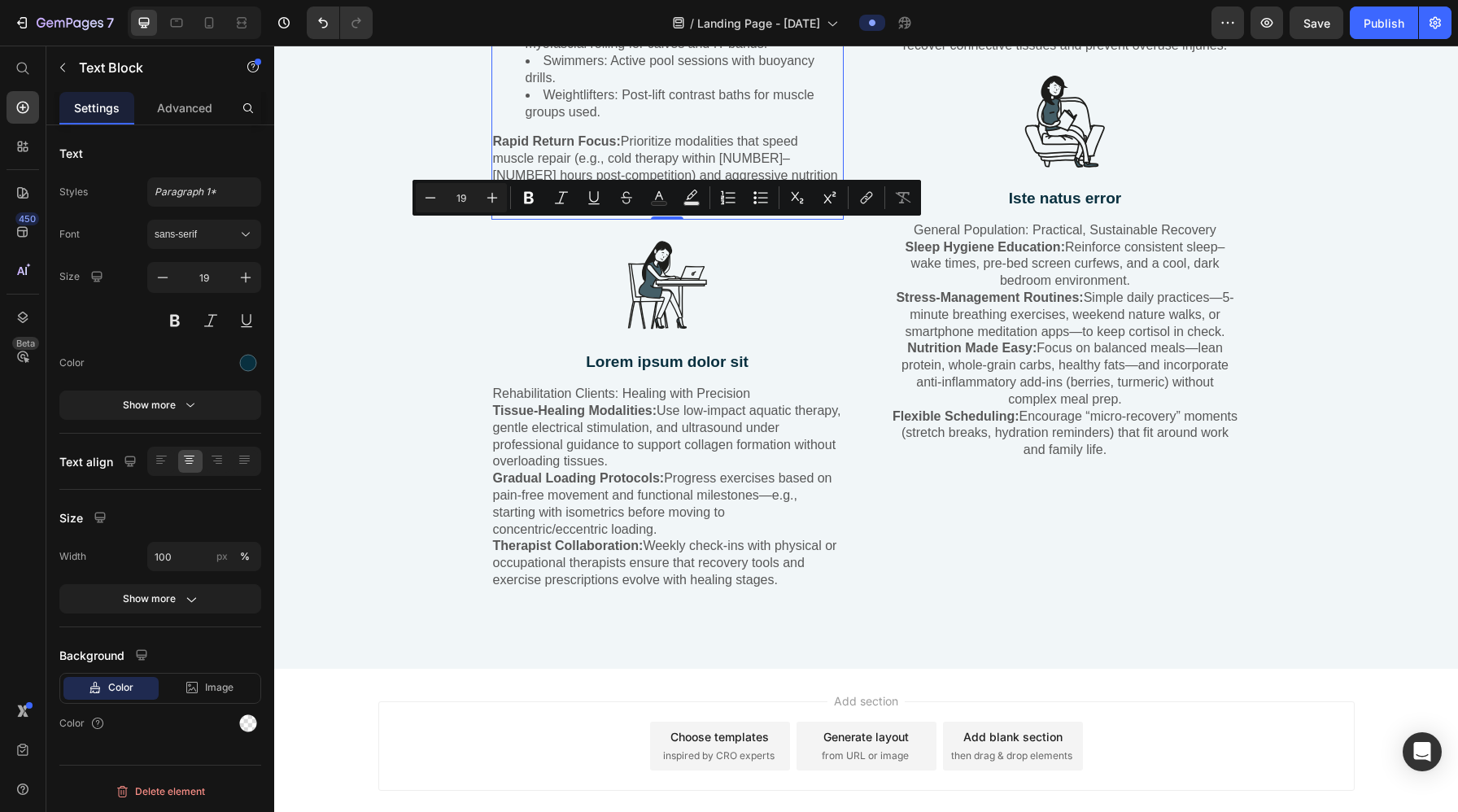 click on "Runners: Compression sleeves, targeted myofascial rolling for calves and IT bands." at bounding box center (683, 37) 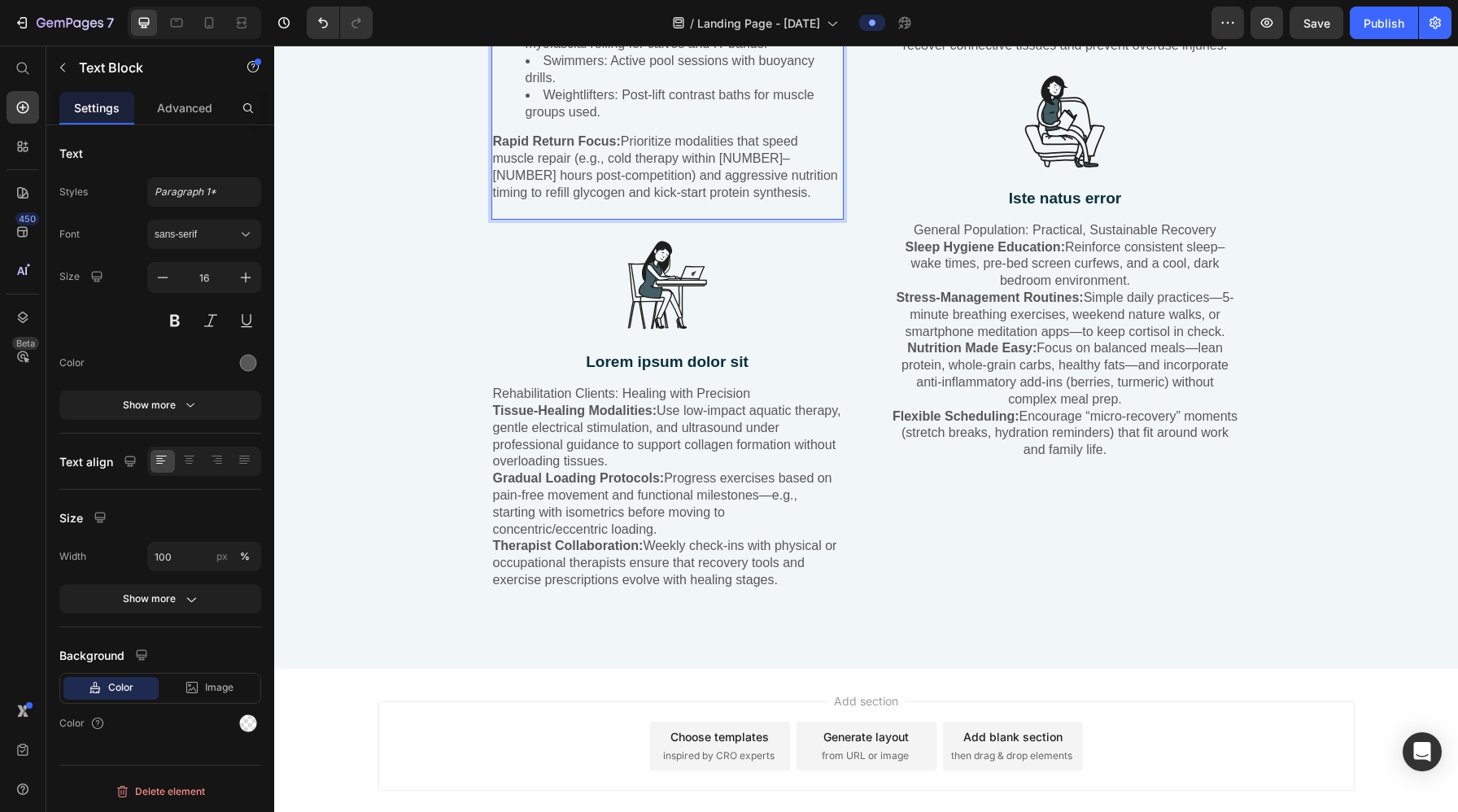 click on "Athletes: Structured, Performance-Driven Recovery" at bounding box center [667, -104] 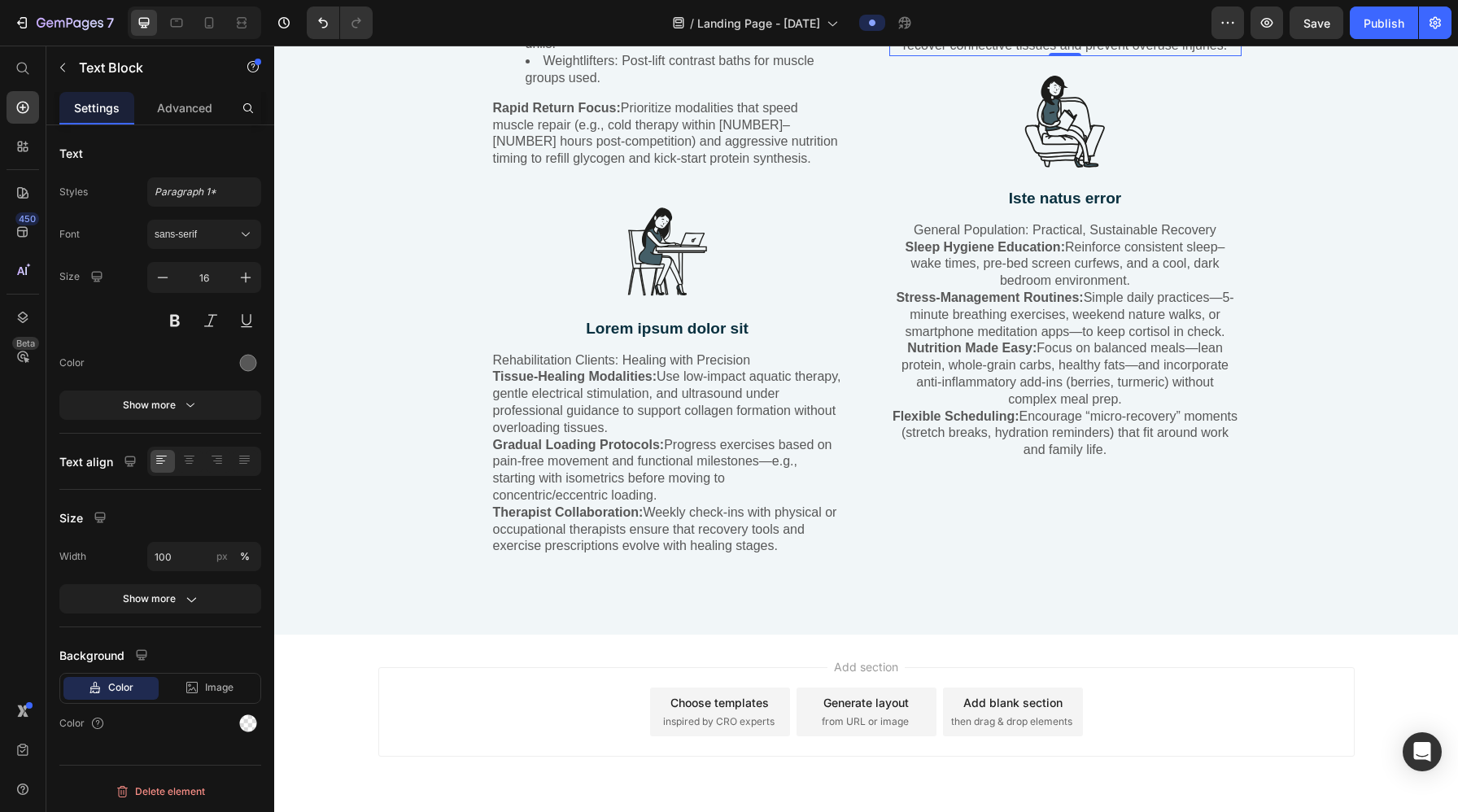 click on "Aquatic Therapy Emphasis:  Water’s buoyancy reduces joint stress while maintaining muscle activation—ideal for arthritis or limited mobility." at bounding box center [1065, -89] 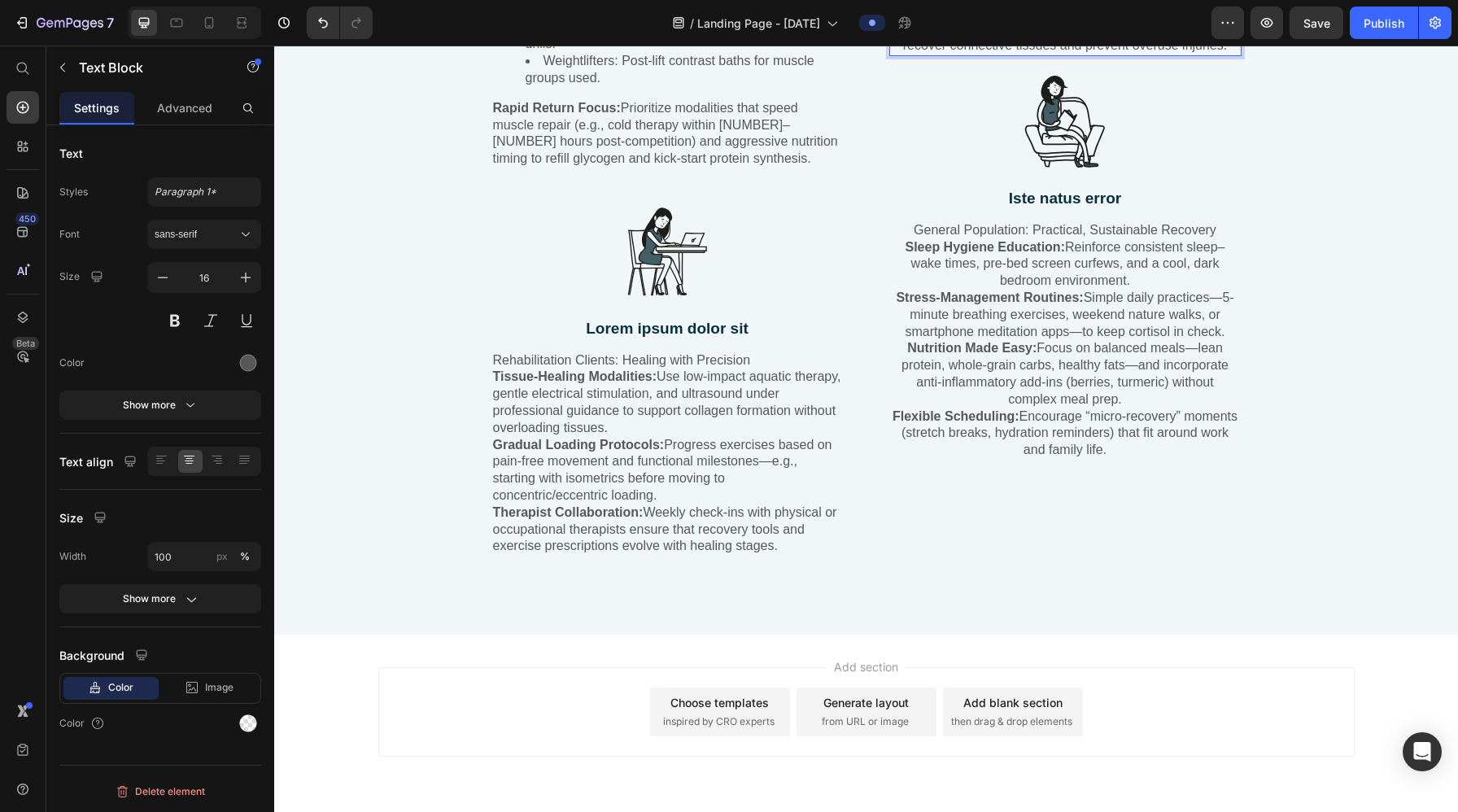 click on "Older Adults: Joint-Friendly & Strength-Preserving Recovery" at bounding box center [1065, -124] 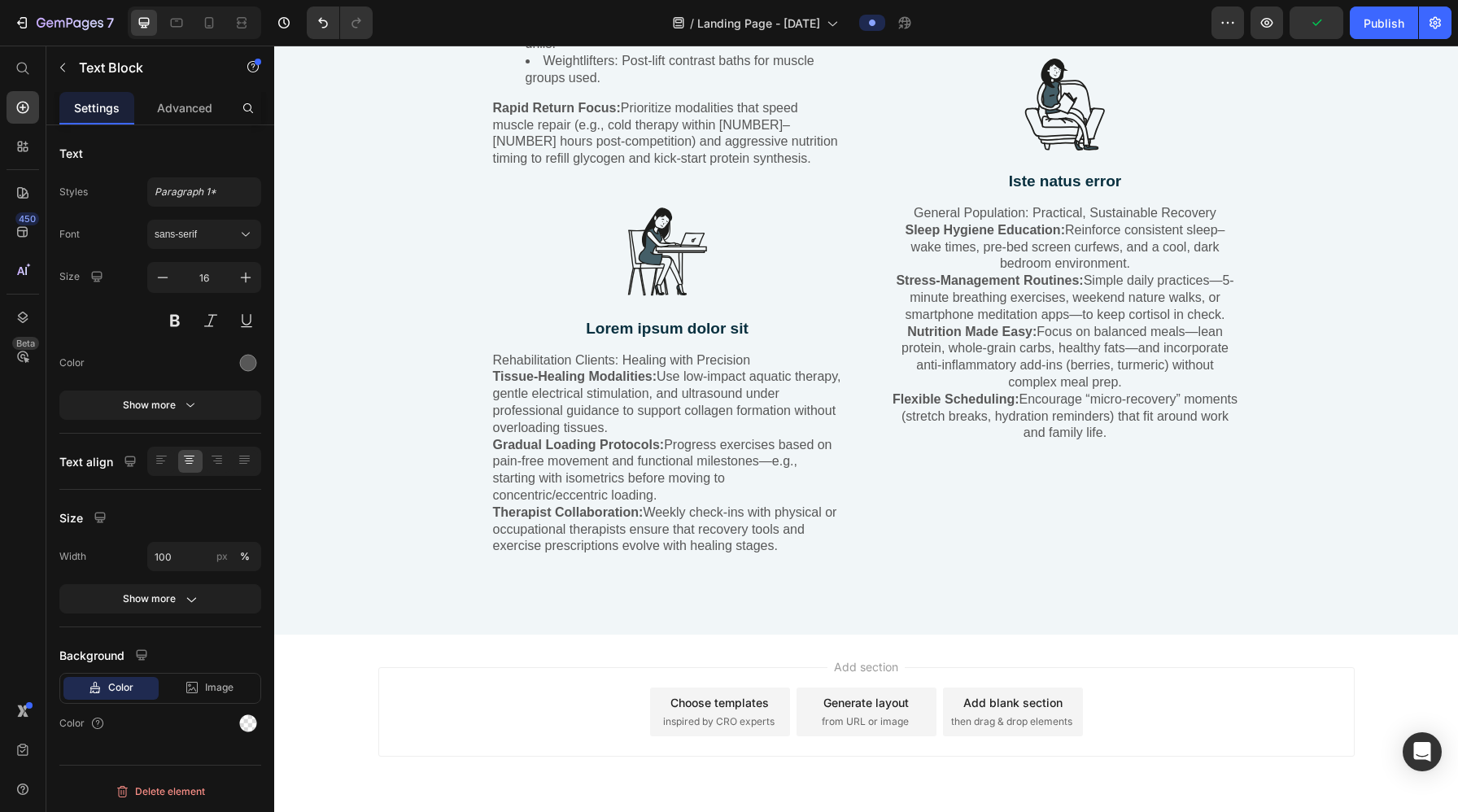 click on "Sed do eiusmod tempor" at bounding box center (1065, -155) 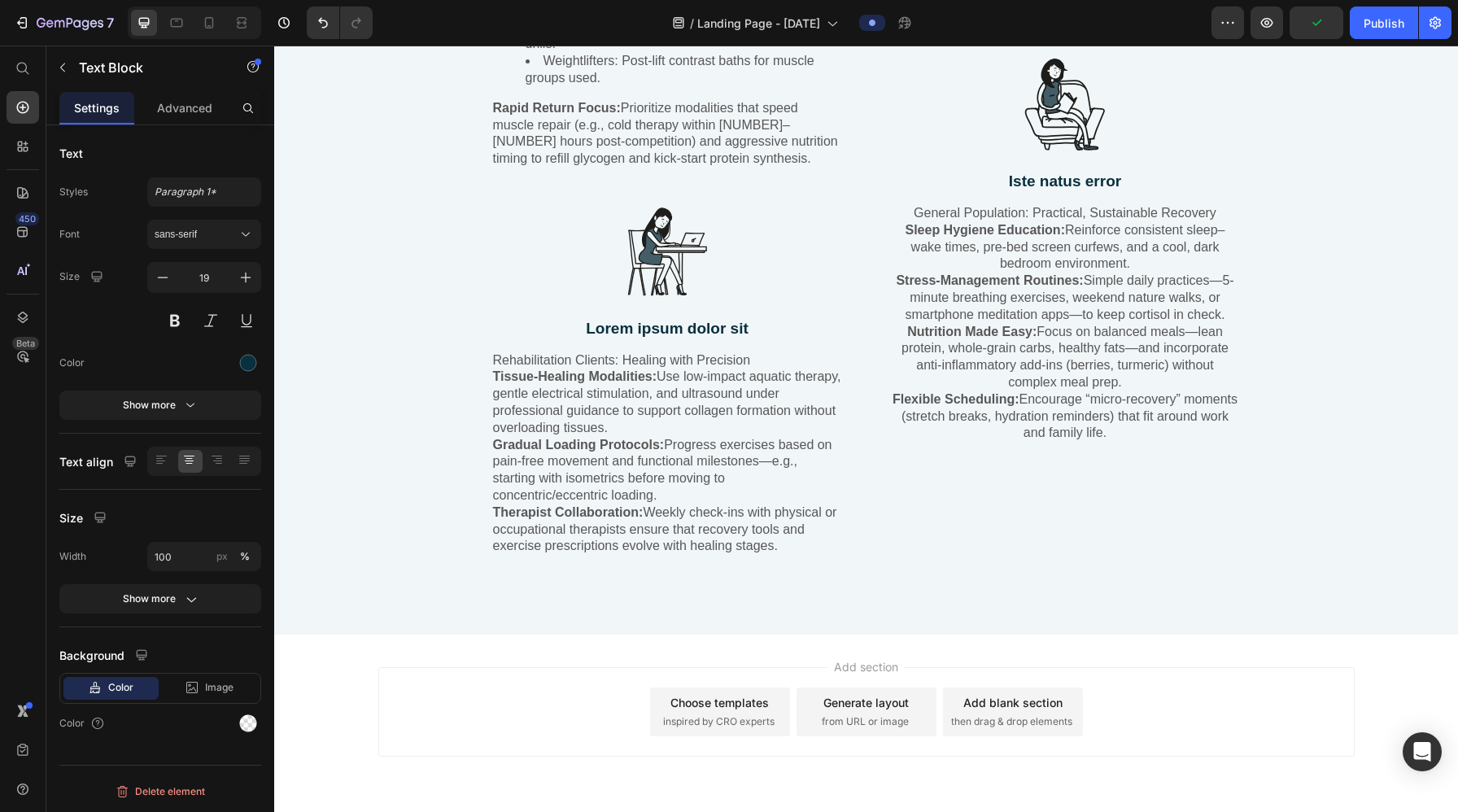 click on "Sed do eiusmod tempor" at bounding box center [1065, -155] 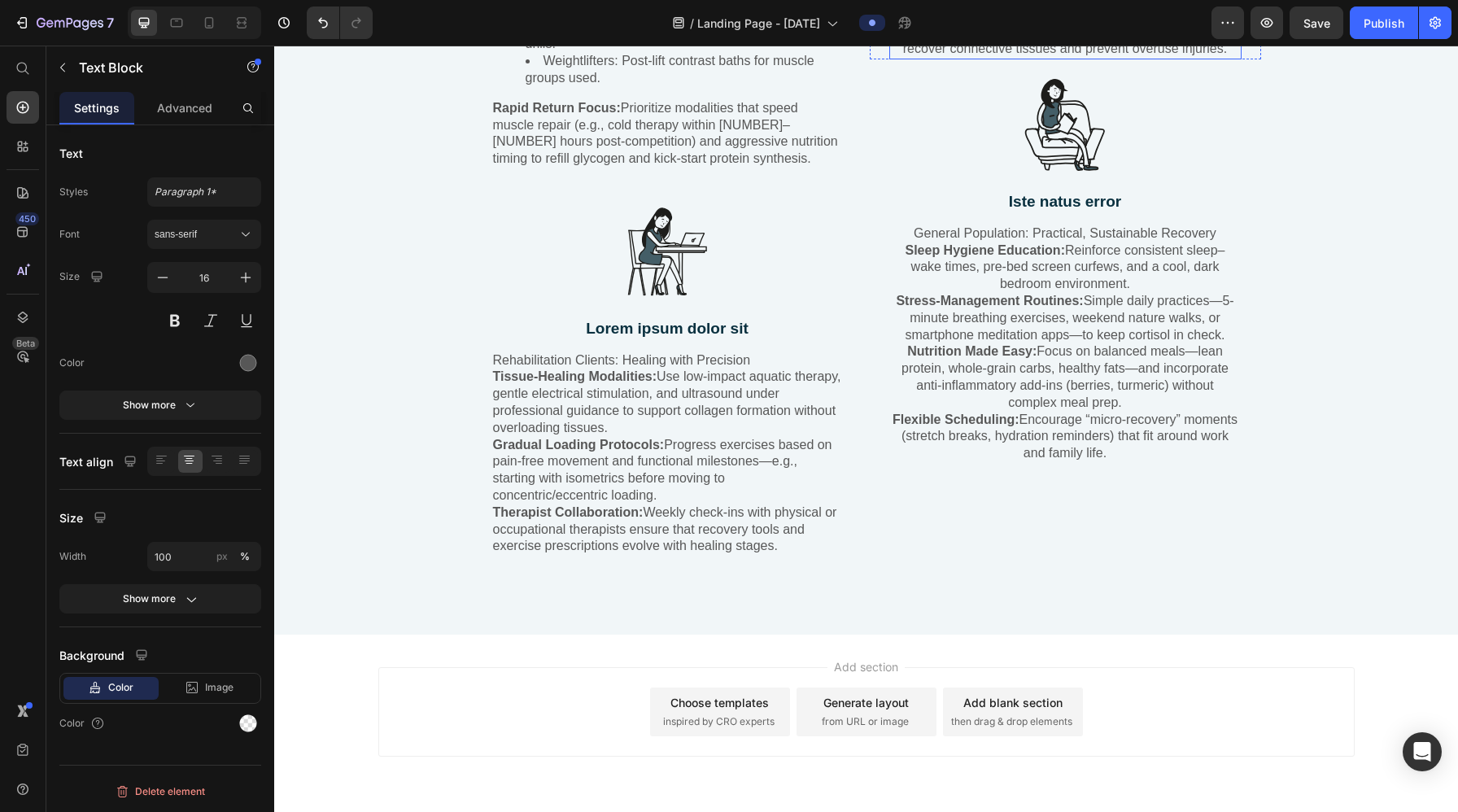 click on "Aquatic Therapy Emphasis:  Water’s buoyancy reduces joint stress while maintaining muscle activation—ideal for arthritis or limited mobility." at bounding box center [1065, -86] 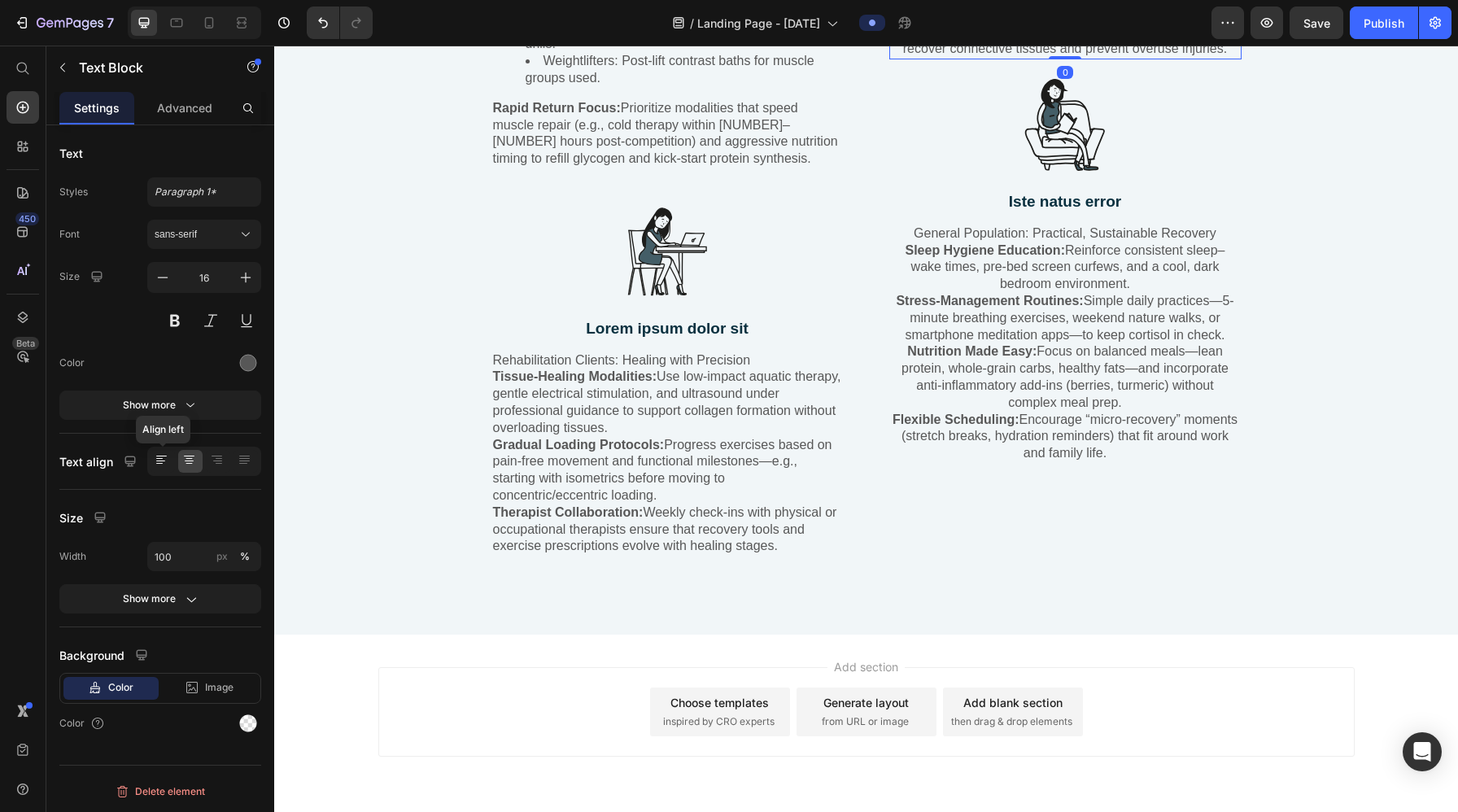 click 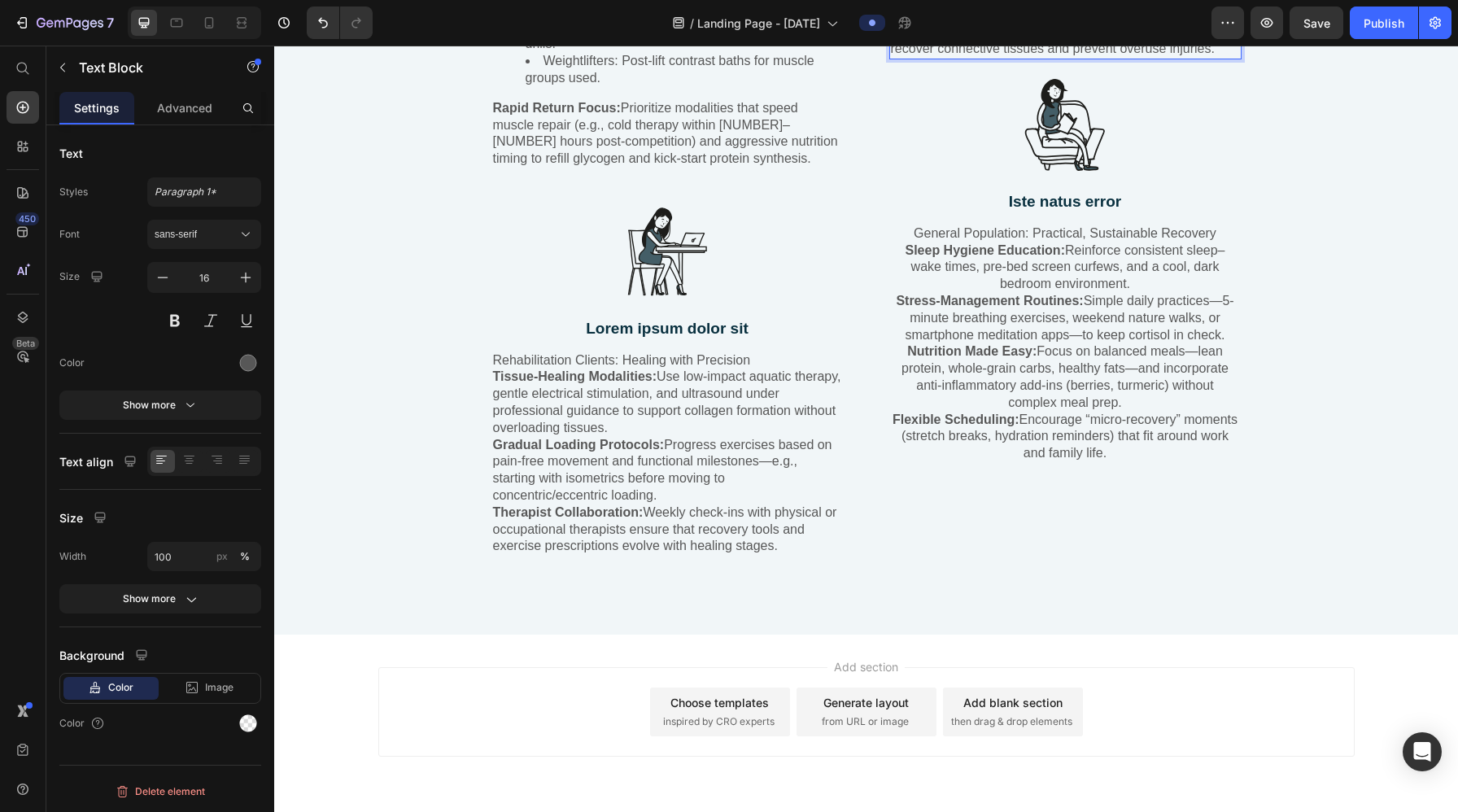 click on "Protein Prioritization:  Aim for the higher end of protein intake ([NUMBER]–[NUMBER] g/[NUMBER]/day) to combat sarcopenia and preserve lean mass. Include easy-to-chew, nutrient-dense options like Greek yogurt and soft tofu." at bounding box center (1065, -27) 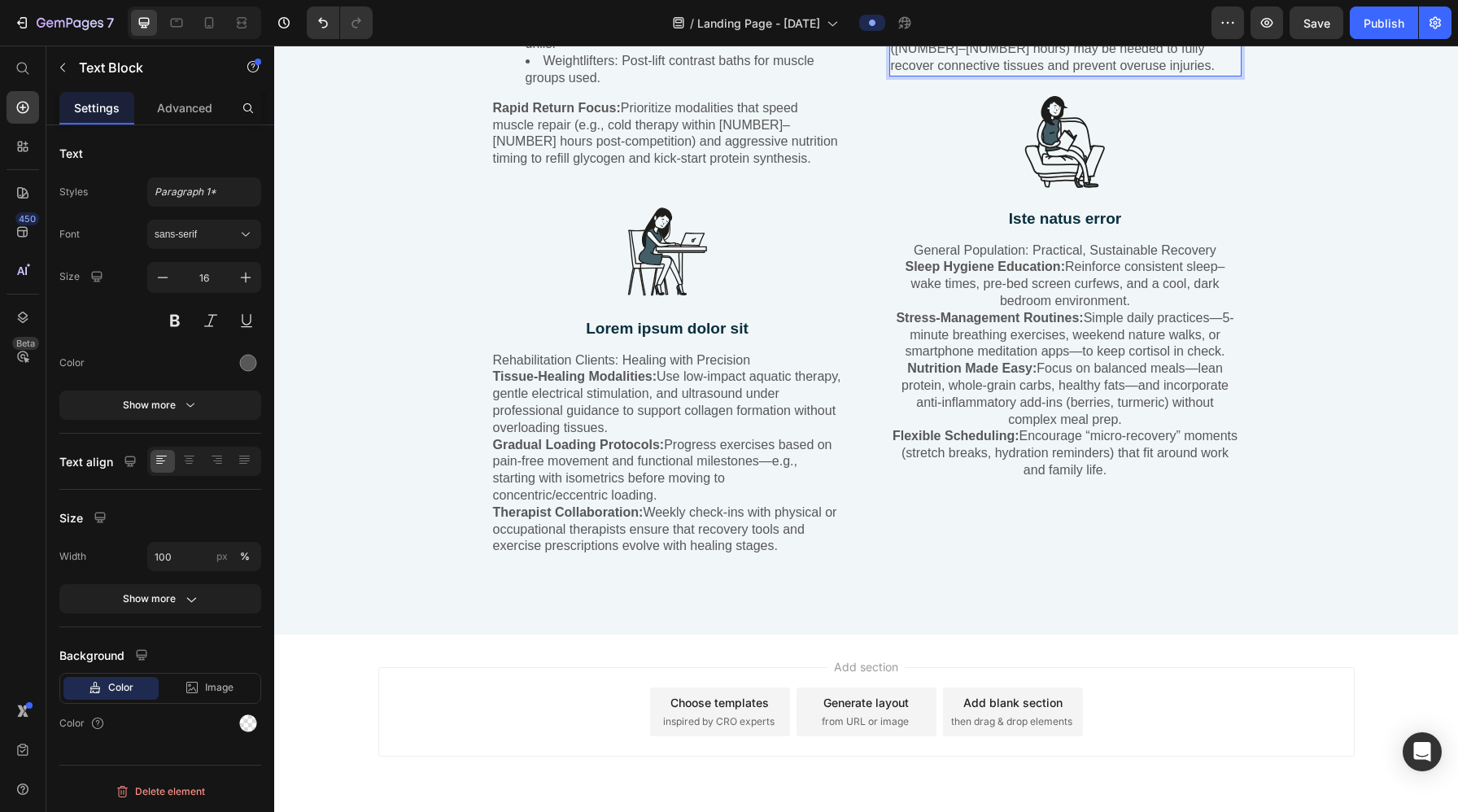 click on "Protein Prioritization:  Aim for the higher end of protein intake ([NUMBER]–[NUMBER] g/[NUMBER]/day) to combat sarcopenia and preserve lean mass. Include easy-to-chew, nutrient-dense options like Greek yogurt and soft tofu." at bounding box center [1065, -11] 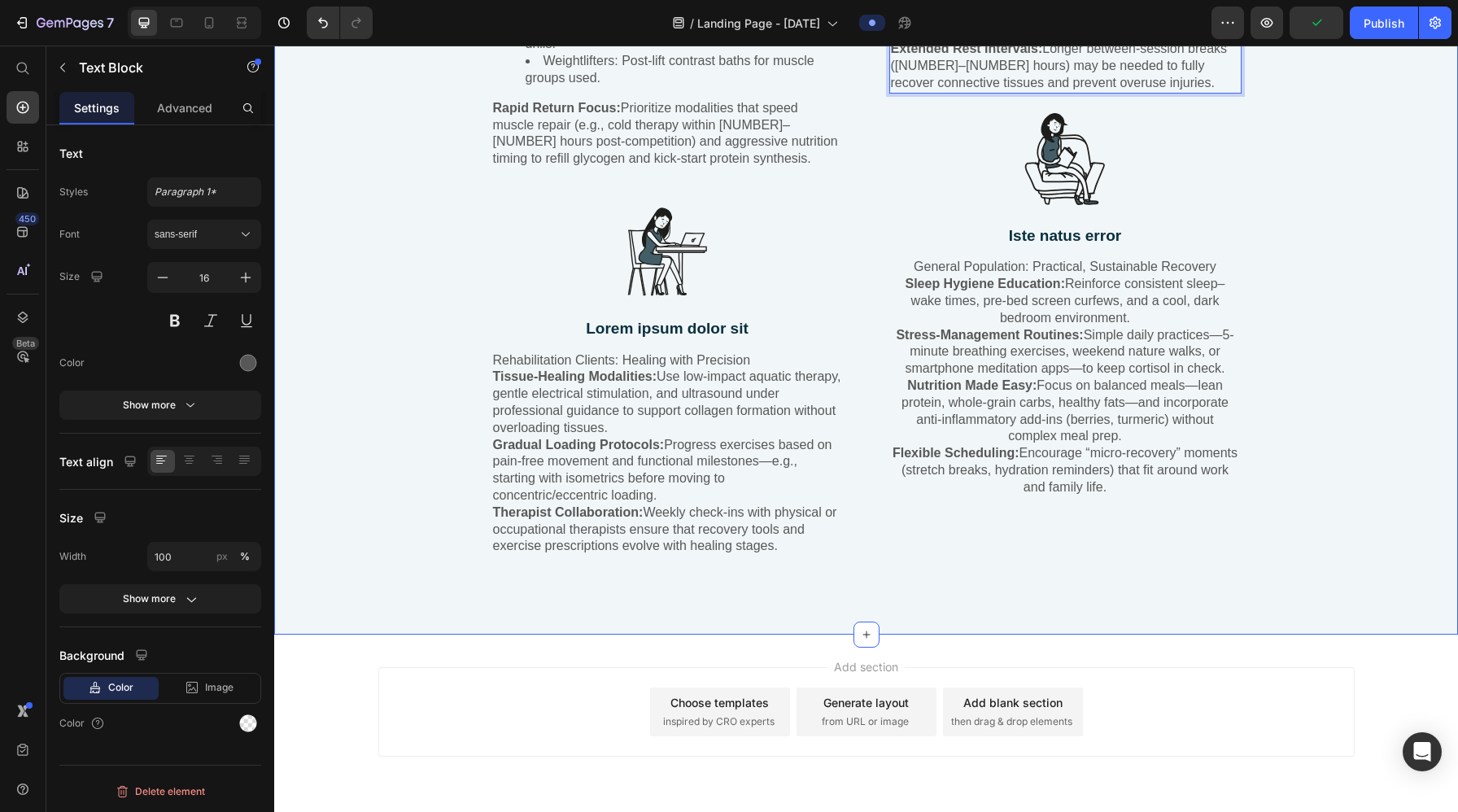 click on "Eiusmod tempor incididunt ut labore Heading But I must explain to you how all this mistaken idea of denouncing pleasure and praising pain was born Text Block Row Image Athletes: Structured, Performance-Driven Recovery Text Block Periodized Training & Recovery Blocks:  Alternate high-intensity phases with planned rest or low-load weeks to prevent overtraining and peak at the right times. Sport-Specific Tools: Runners: Compression sleeves, targeted myofascial rolling for calves and IT bands. Swimmers: Active pool sessions with buoyancy drills. Weightlifters: Post-lift contrast baths for muscle groups used. Rapid Return Focus:  Prioritize modalities that speed muscle repair (e.g., cold therapy within 1–2 hours post-competition) and aggressive nutrition timing to refill glycogen and kick-start protein synthesis. Text Block Row Image Lorem ipsum dolor sit  Text Block Rehabilitation Clients: Healing with Precision Tissue-Healing Modalities: Gradual Loading Protocols: Therapist Collaboration: Text Block Row Image" at bounding box center (866, 90) 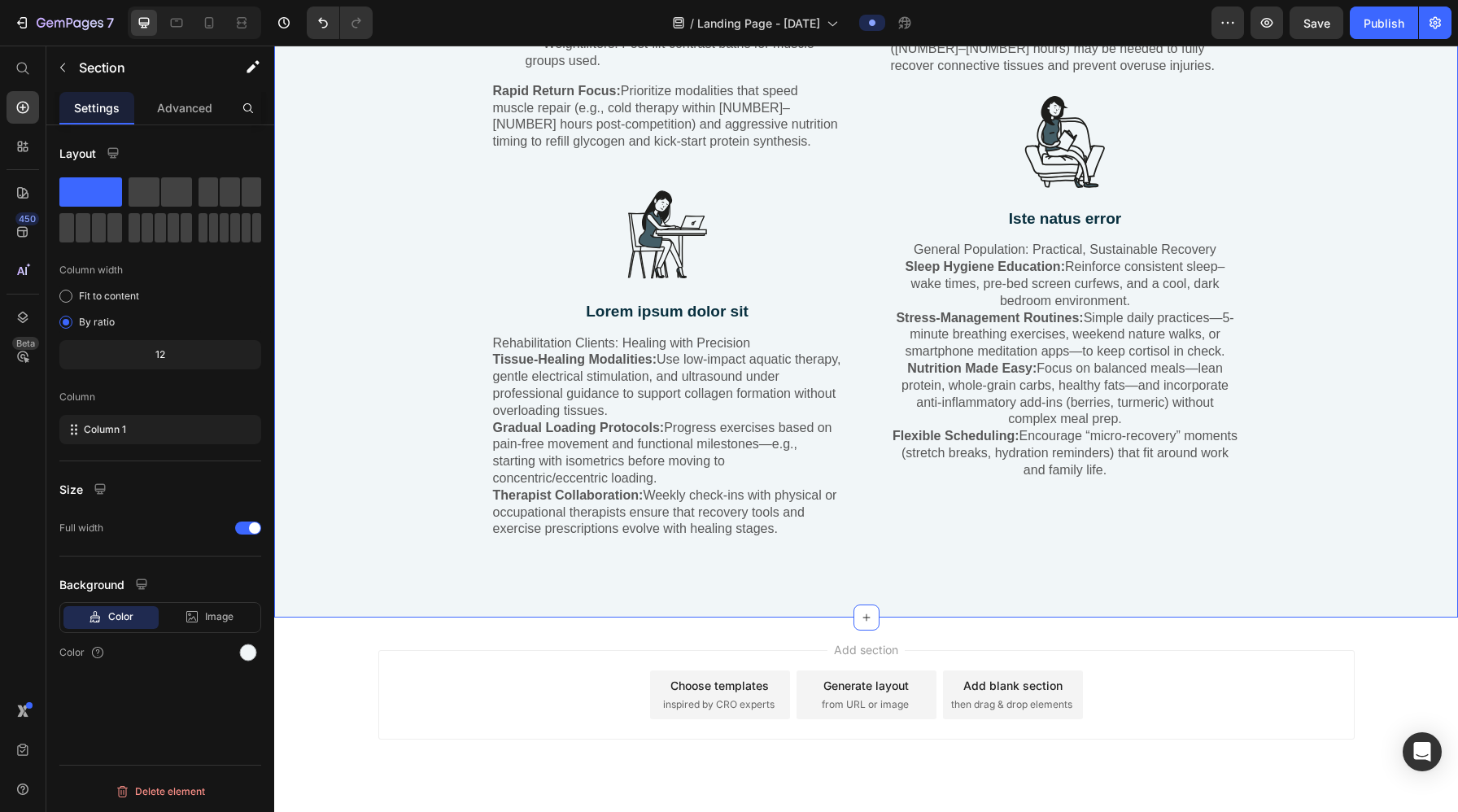 scroll, scrollTop: 9779, scrollLeft: 0, axis: vertical 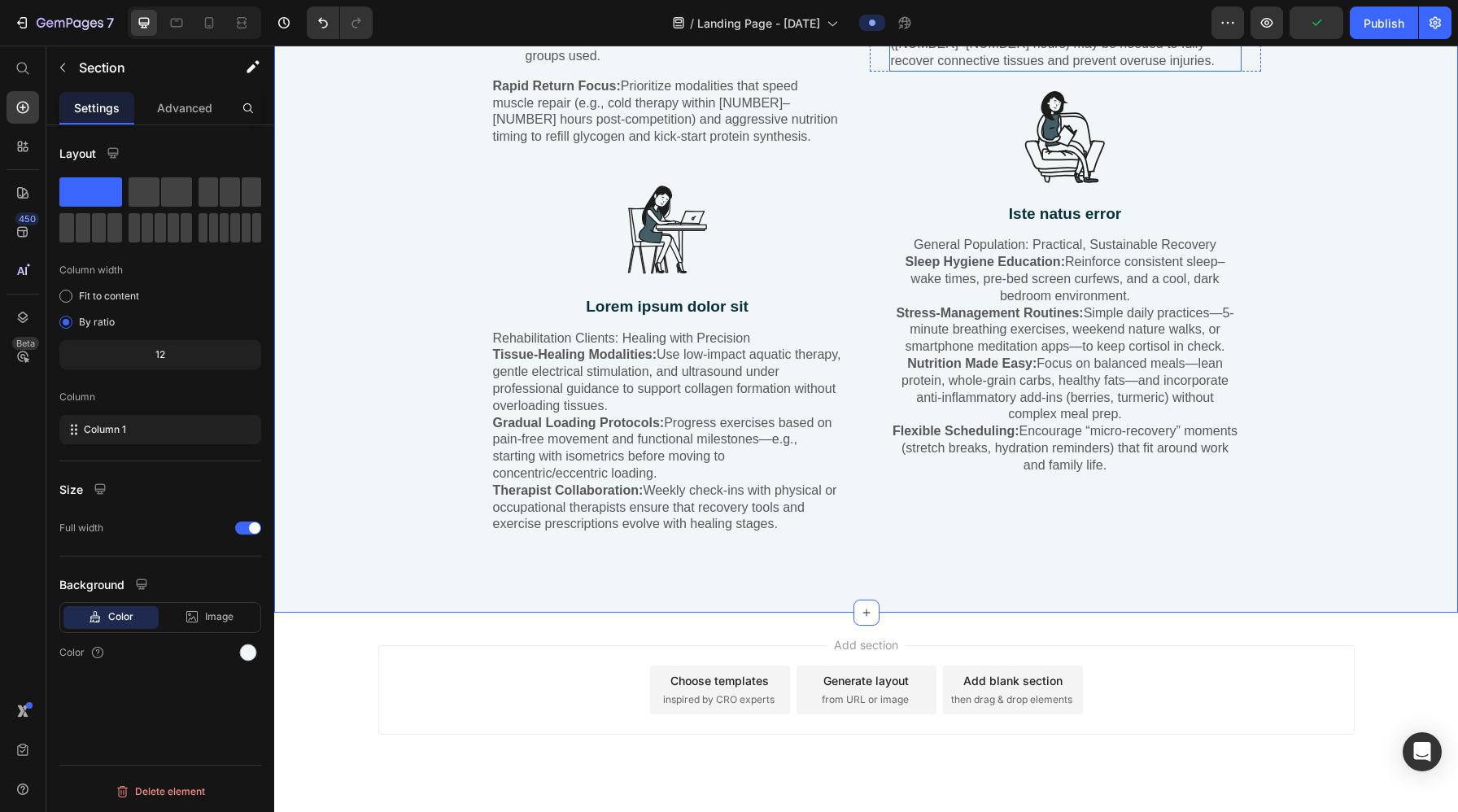 click on "Extended Rest Intervals:  Longer between-session breaks ([NUMBER]–[NUMBER] hours) may be needed to fully recover connective tissues and prevent overuse injuries." at bounding box center (1065, 44) 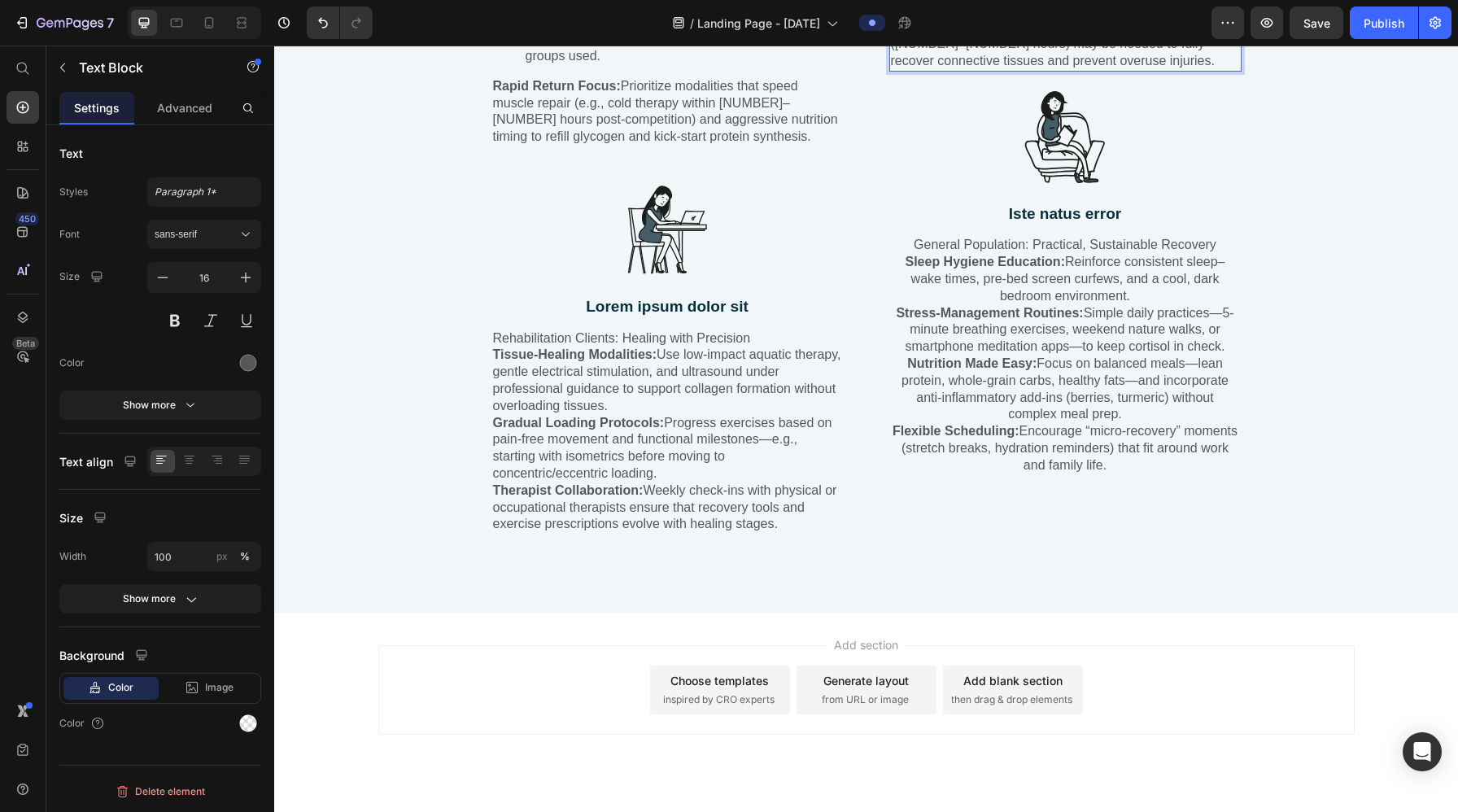 click on "Aquatic Therapy Emphasis:  Water’s buoyancy reduces joint stress while maintaining muscle activation—ideal for arthritis or limited mobility. Protein Prioritization:  Aim for the higher end of protein intake ([NUMBER]–[NUMBER] g/kg/day) to combat sarcopenia and preserve lean mass. Include easy-to-chew, nutrient-dense options like Greek yogurt and soft tofu. Extended Rest Intervals:  Longer between-session breaks ([NUMBER]–[NUMBER] hours) may be needed to fully recover connective tissues and prevent overuse injuries." at bounding box center [1065, -32] 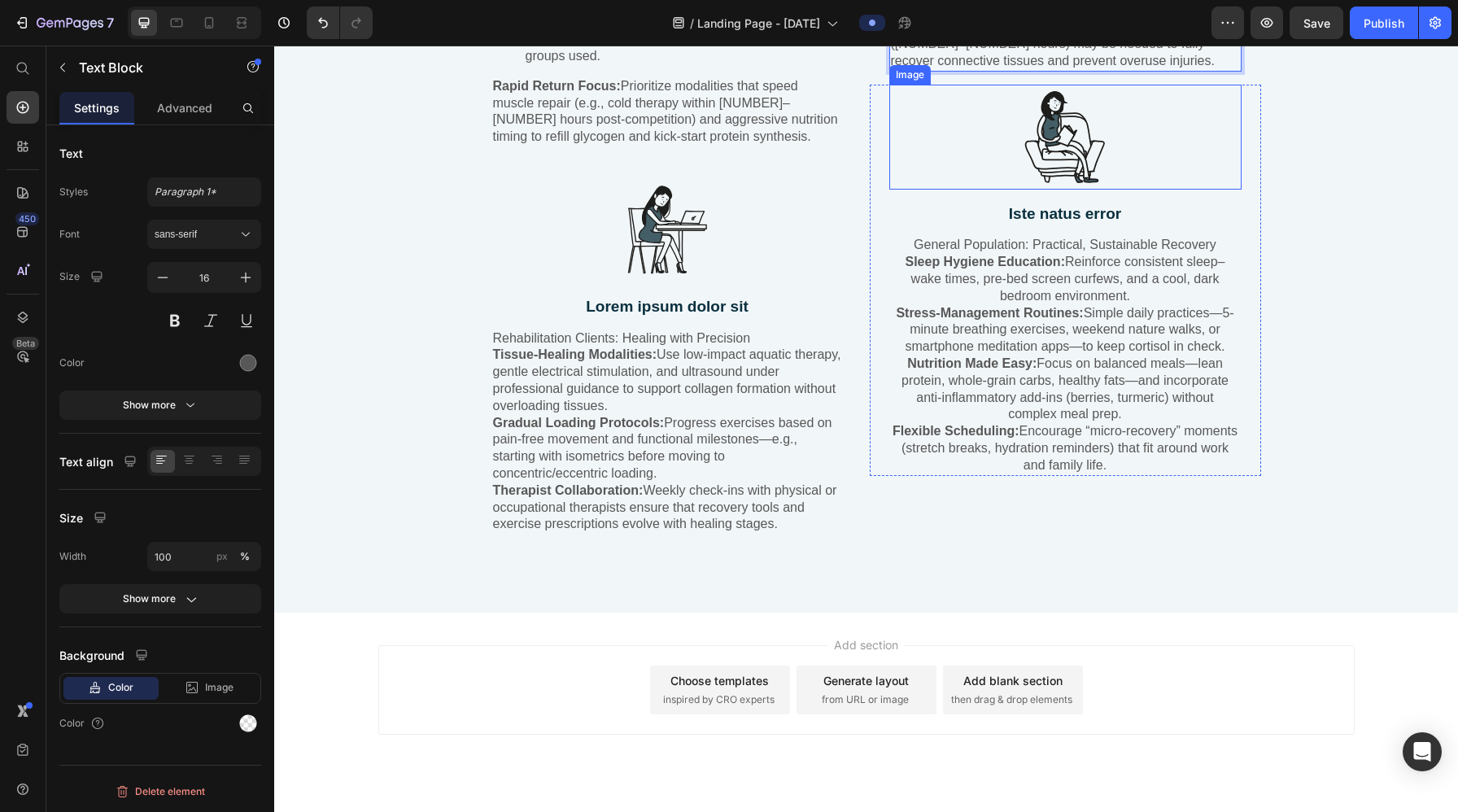 click at bounding box center (1065, 137) 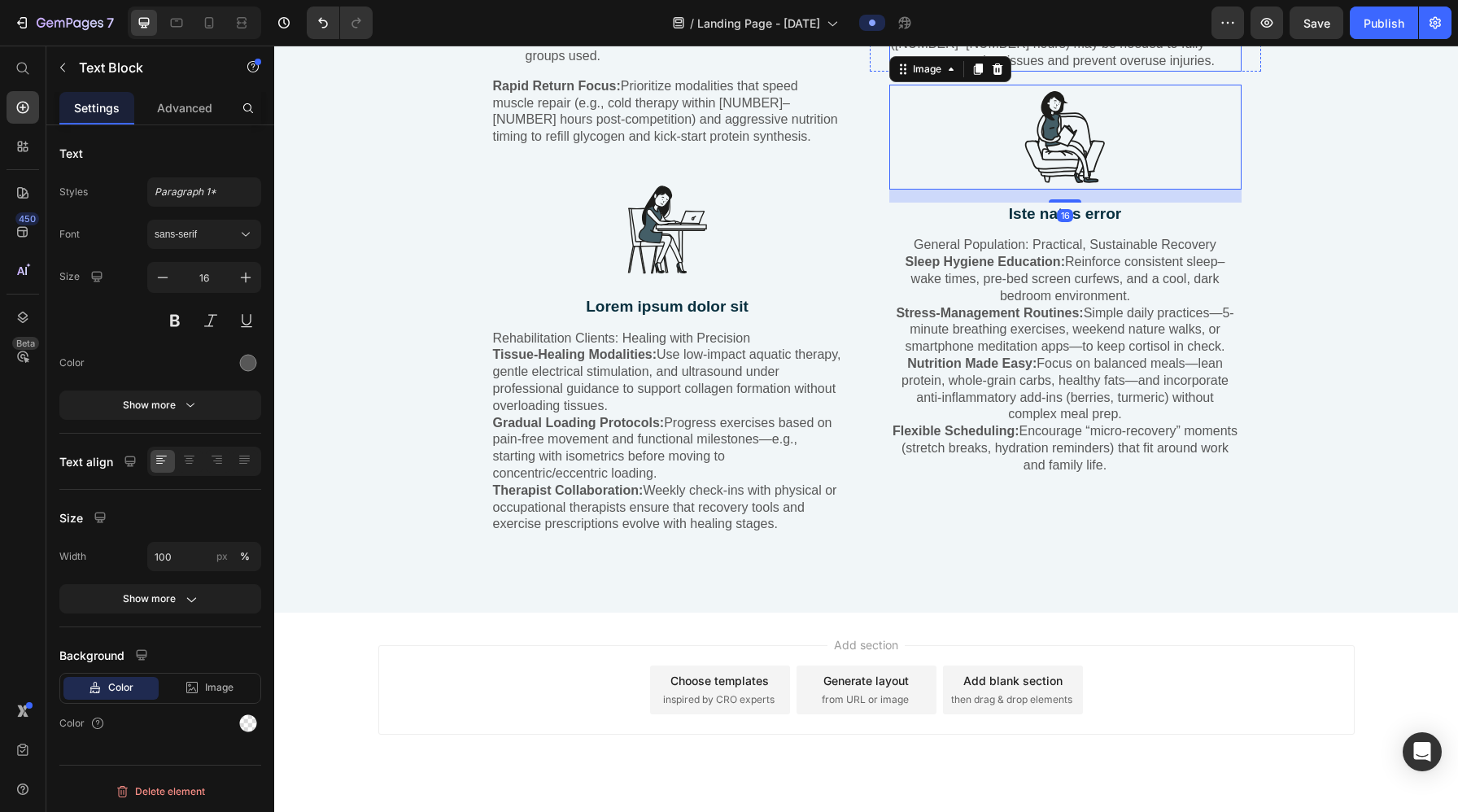 click on "Aquatic Therapy Emphasis:  Water’s buoyancy reduces joint stress while maintaining muscle activation—ideal for arthritis or limited mobility. Protein Prioritization:  Aim for the higher end of protein intake (1.2–1.5 g/kg/day) to combat sarcopenia and preserve lean mass. Include easy-to-chew, nutrient-dense options like Greek yogurt and soft tofu. Extended Rest Intervals:  Longer between-session breaks (48–72 hours) may be needed to fully recover connective tissues and prevent overuse injuries. Text Block" at bounding box center (1065, -32) 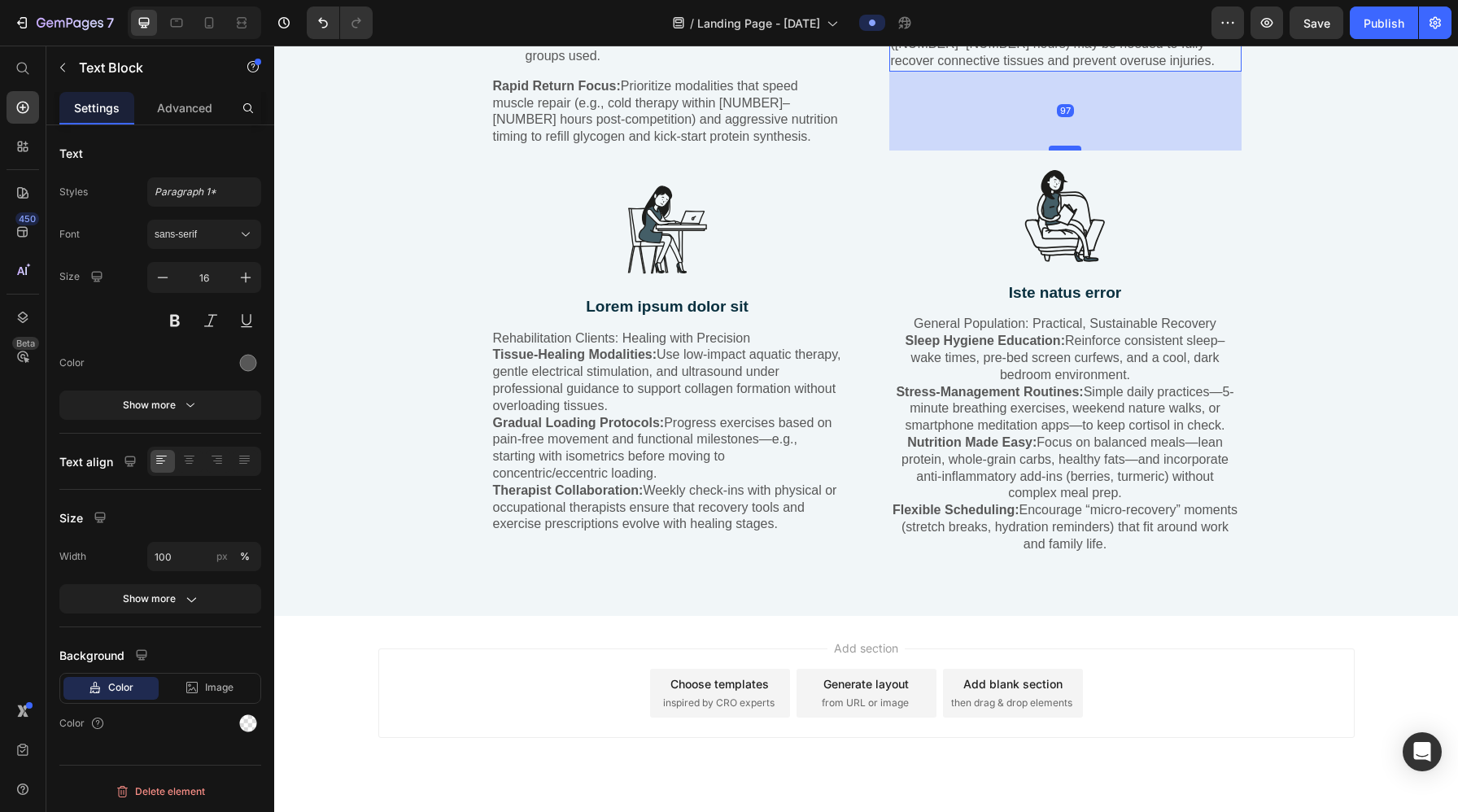 drag, startPoint x: 1064, startPoint y: 455, endPoint x: 1062, endPoint y: 536, distance: 81.02469 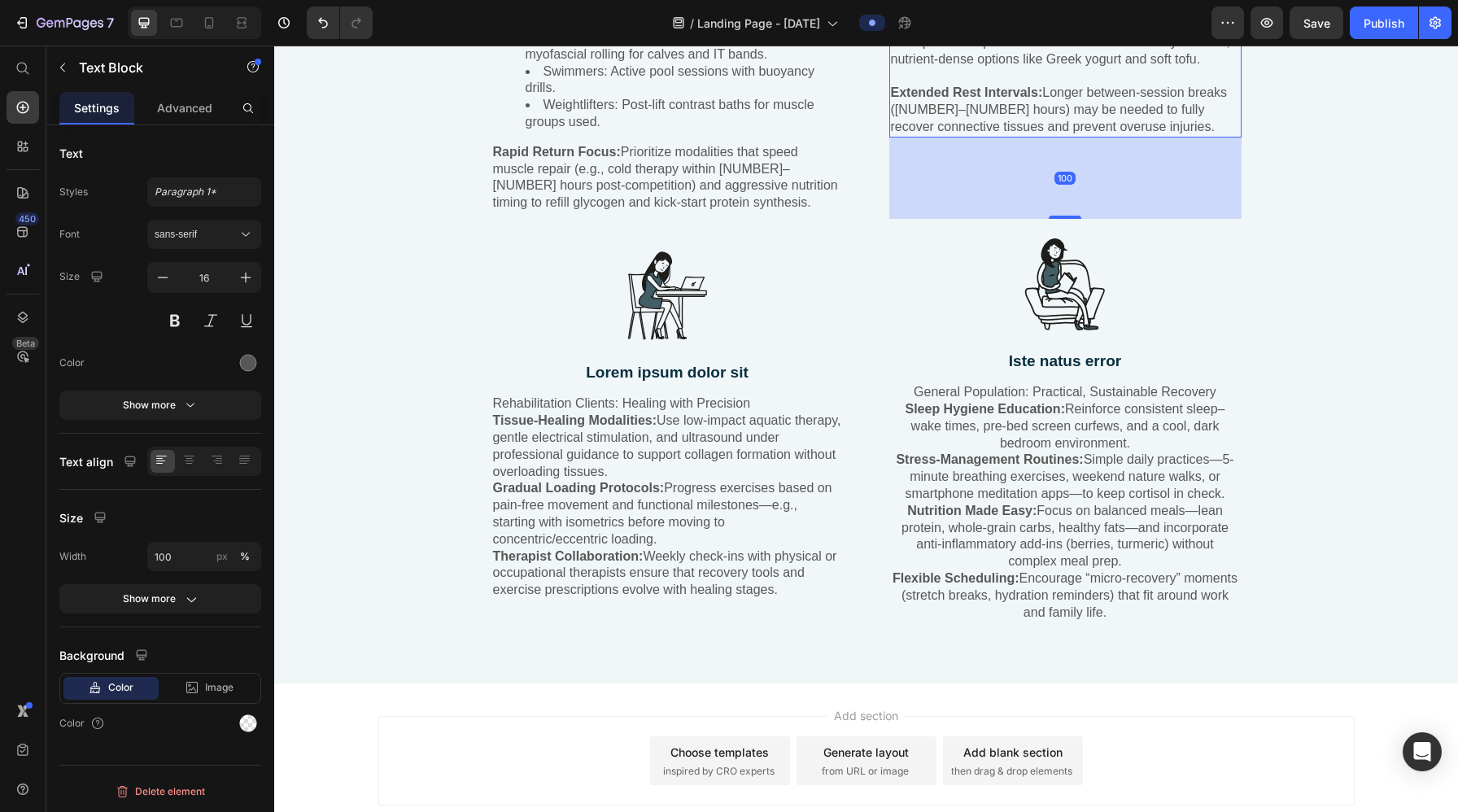 scroll, scrollTop: 10066, scrollLeft: 0, axis: vertical 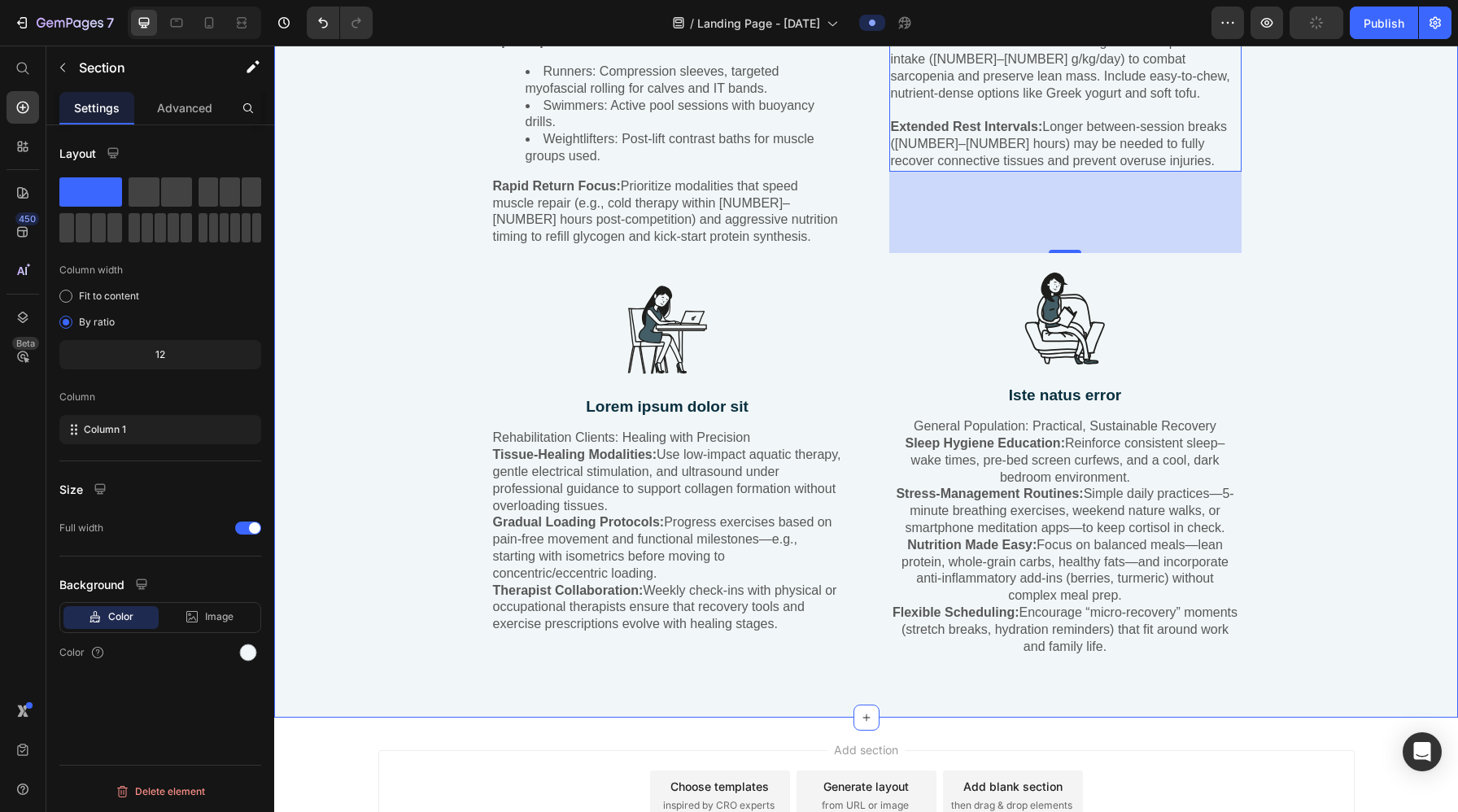click on "Eiusmod tempor incididunt ut labore Heading But I must explain to you how all this mistaken idea of denouncing pleasure and praising pain was born Text Block Row Image Athletes: Structured, Performance-Driven Recovery Text Block Periodized Training & Recovery Blocks:  Alternate high-intensity phases with planned rest or low-load weeks to prevent overtraining and peak at the right times. Sport-Specific Tools: Runners: Compression sleeves, targeted myofascial rolling for calves and IT bands. Swimmers: Active pool sessions with buoyancy drills. Weightlifters: Post-lift contrast baths for muscle groups used. Rapid Return Focus:  Prioritize modalities that speed muscle repair (e.g., cold therapy within 1–2 hours post-competition) and aggressive nutrition timing to refill glycogen and kick-start protein synthesis. Text Block Row Image Lorem ipsum dolor sit  Text Block Rehabilitation Clients: Healing with Precision Tissue-Healing Modalities: Gradual Loading Protocols: Therapist Collaboration: Text Block Row Image" at bounding box center (866, 171) 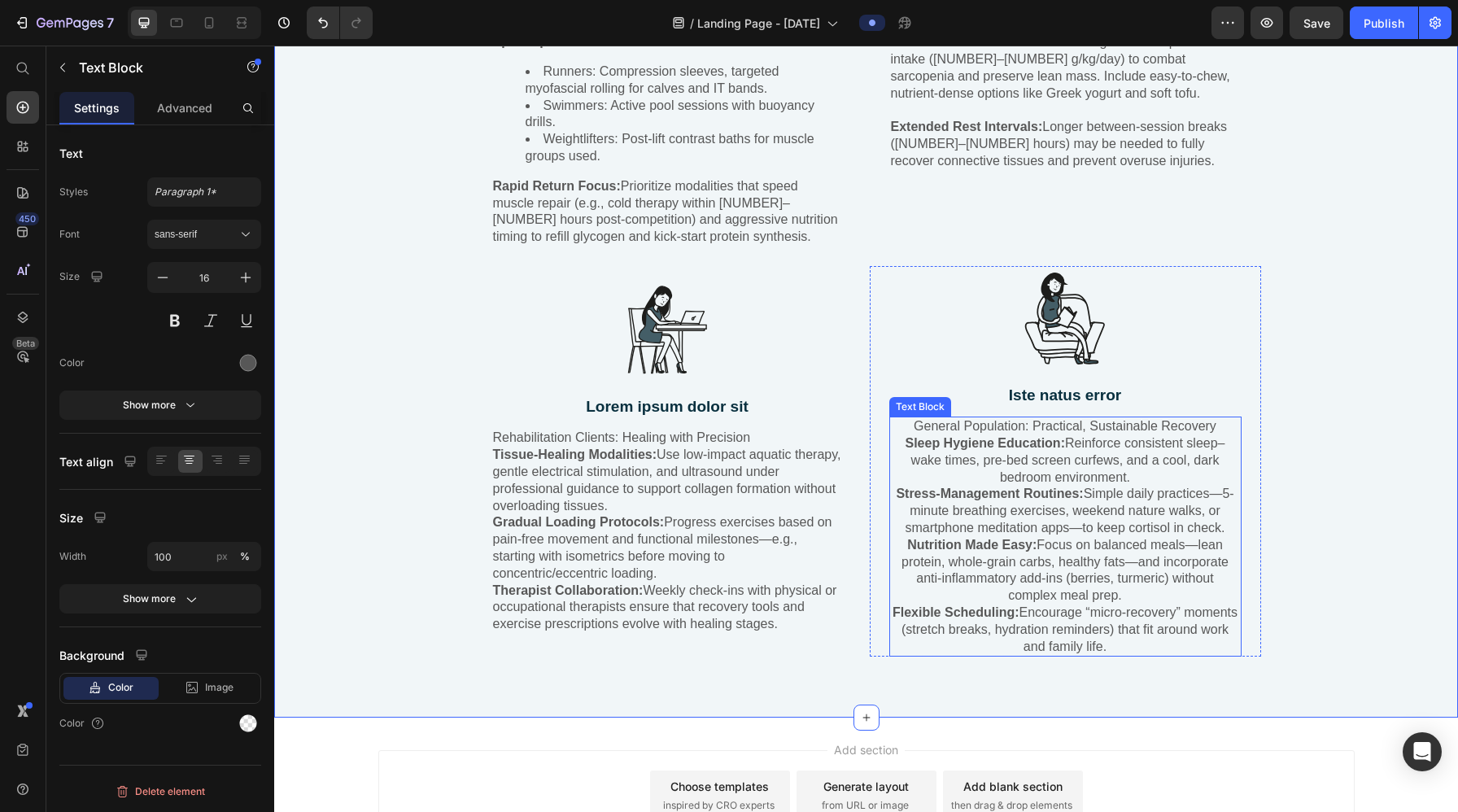 click on "General Population: Practical, Sustainable Recovery" at bounding box center [1065, 426] 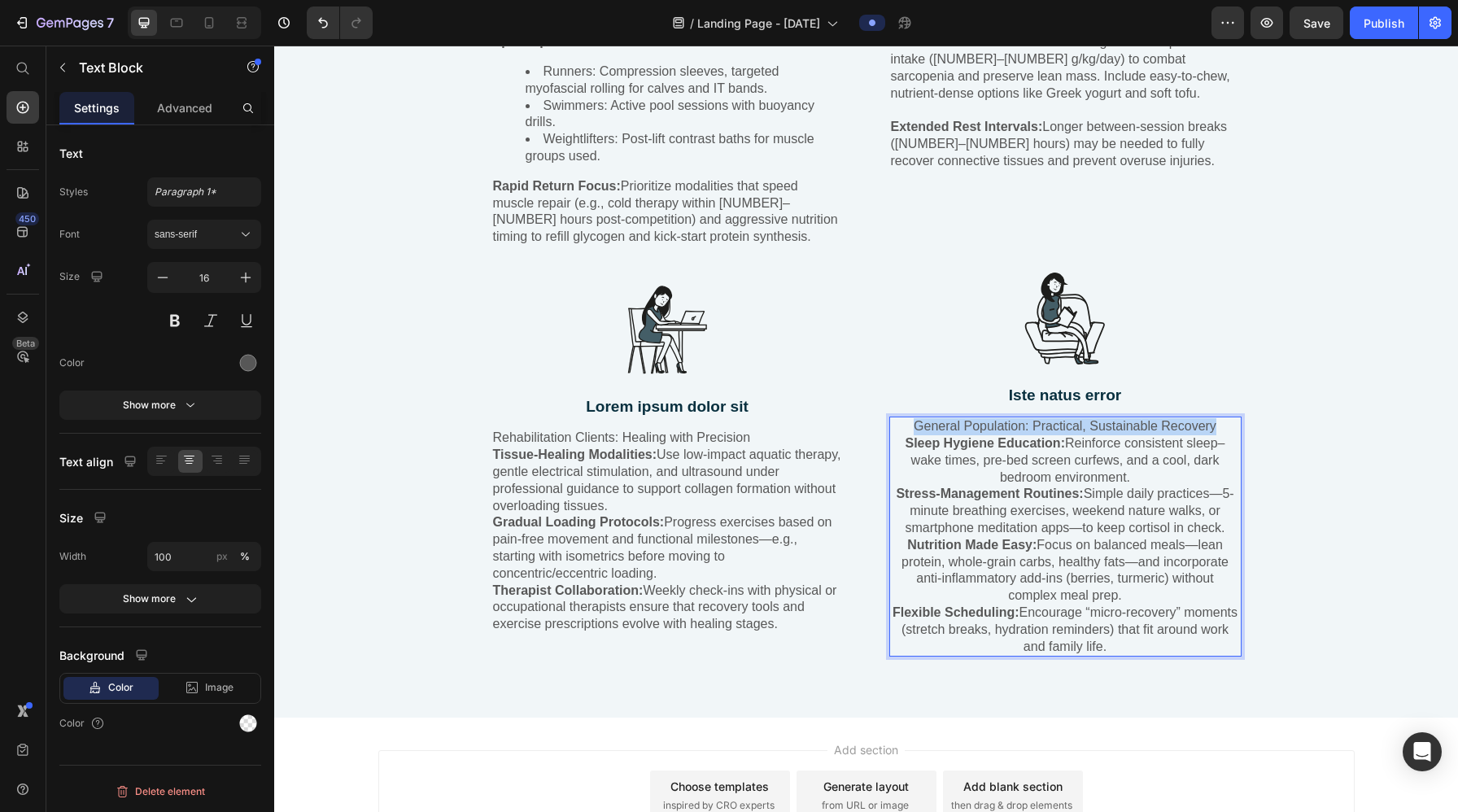 click on "General Population: Practical, Sustainable Recovery" at bounding box center [1065, 426] 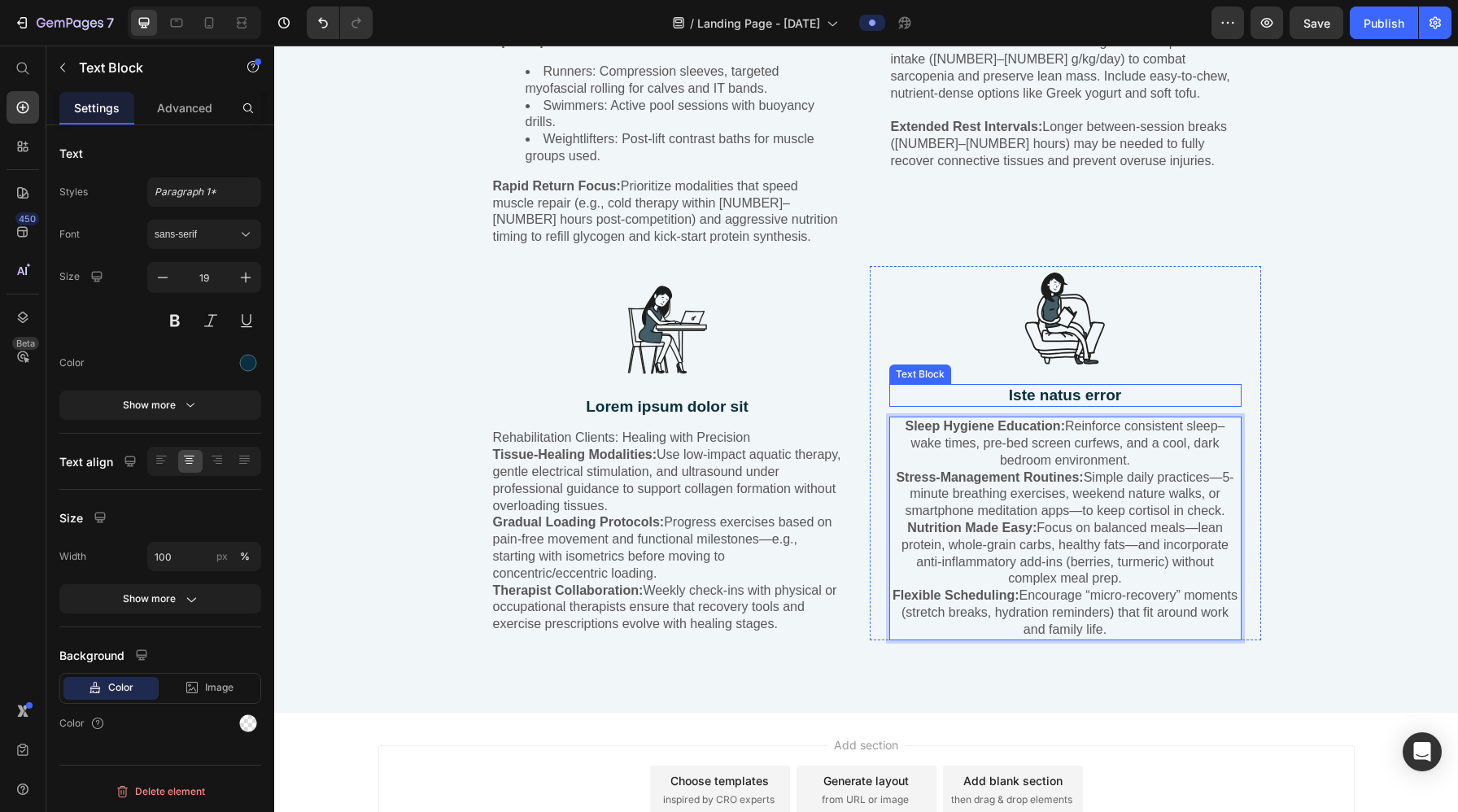 click on "Iste natus error" at bounding box center (1065, 395) 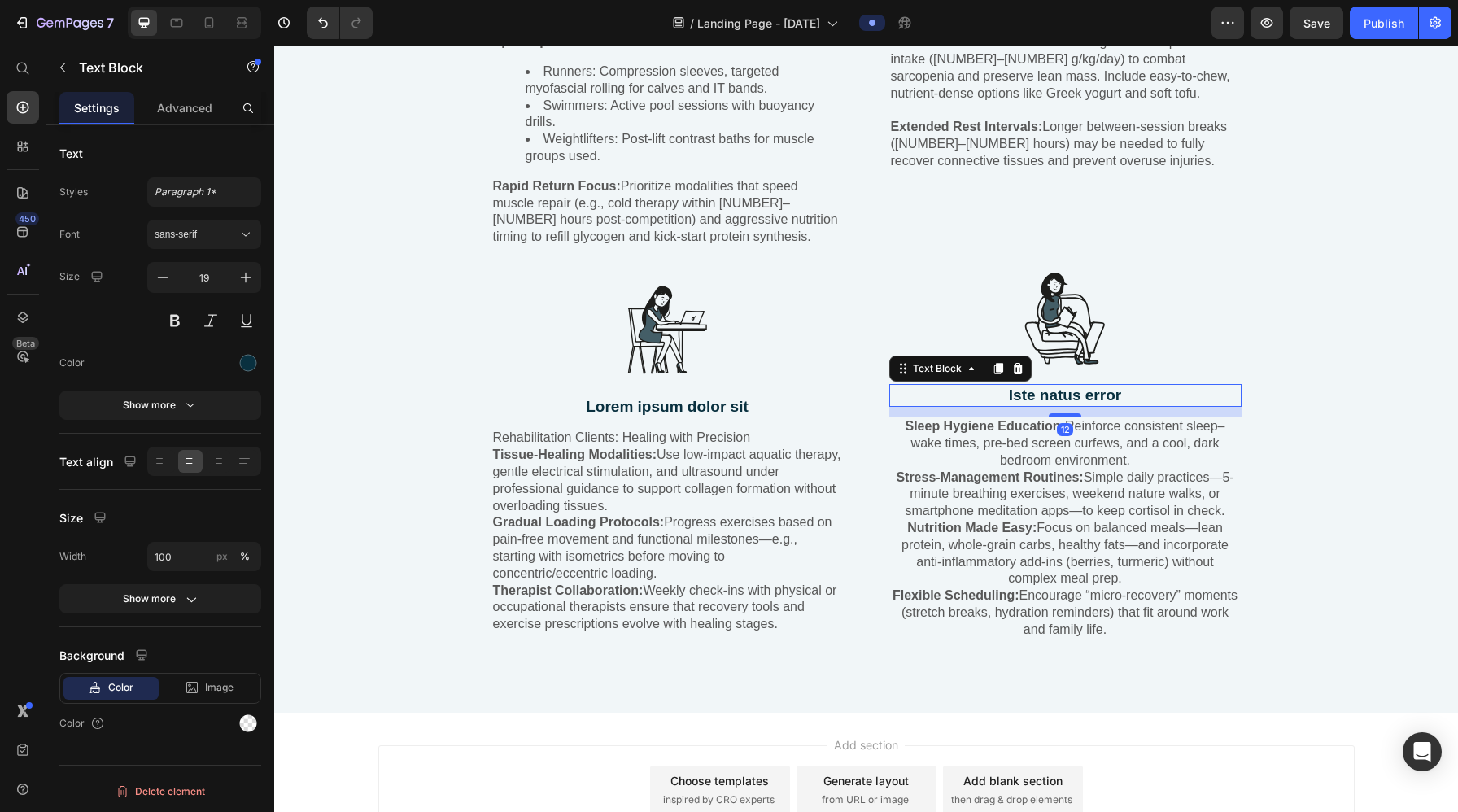 click on "Iste natus error" at bounding box center [1065, 395] 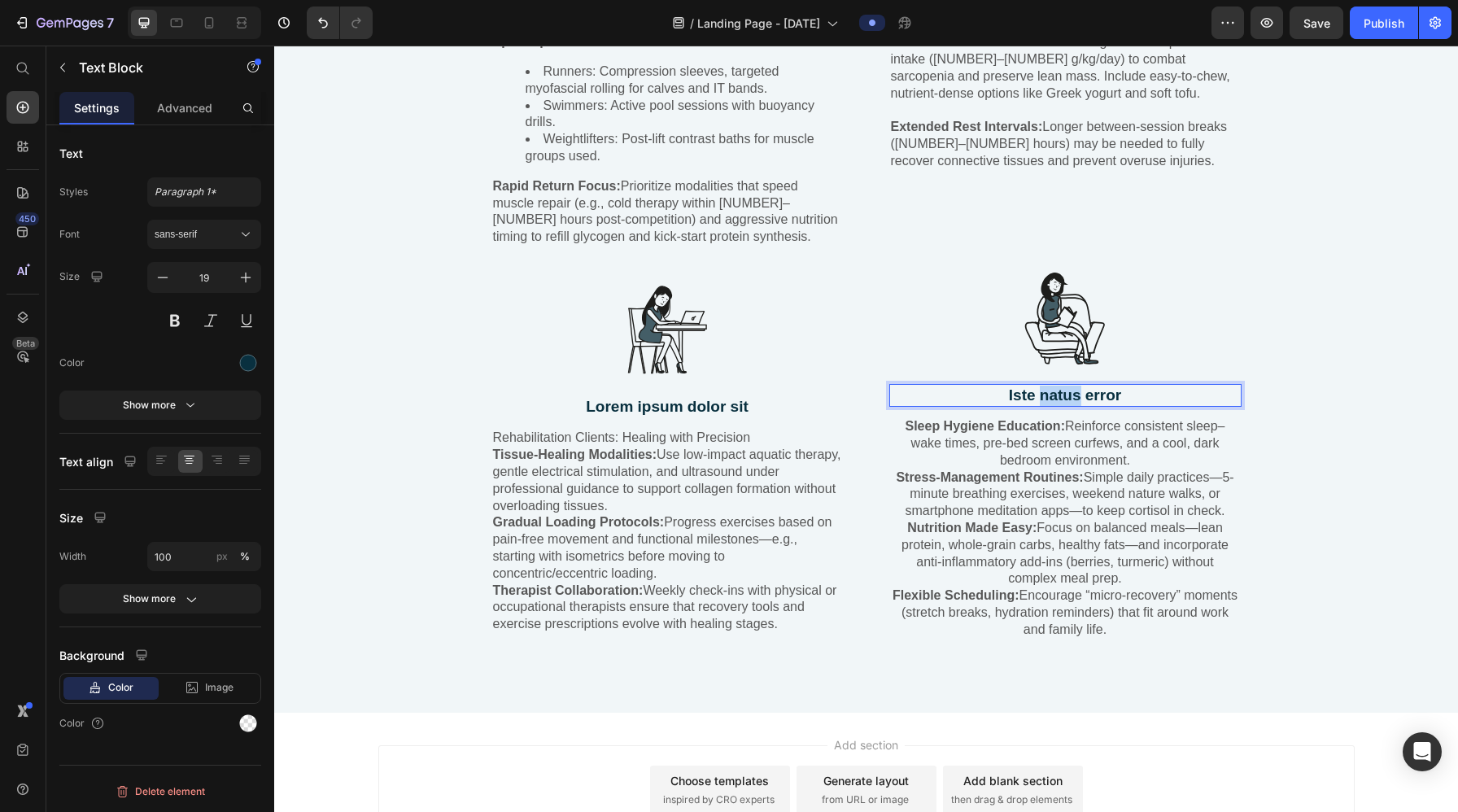 click on "Iste natus error" at bounding box center [1065, 395] 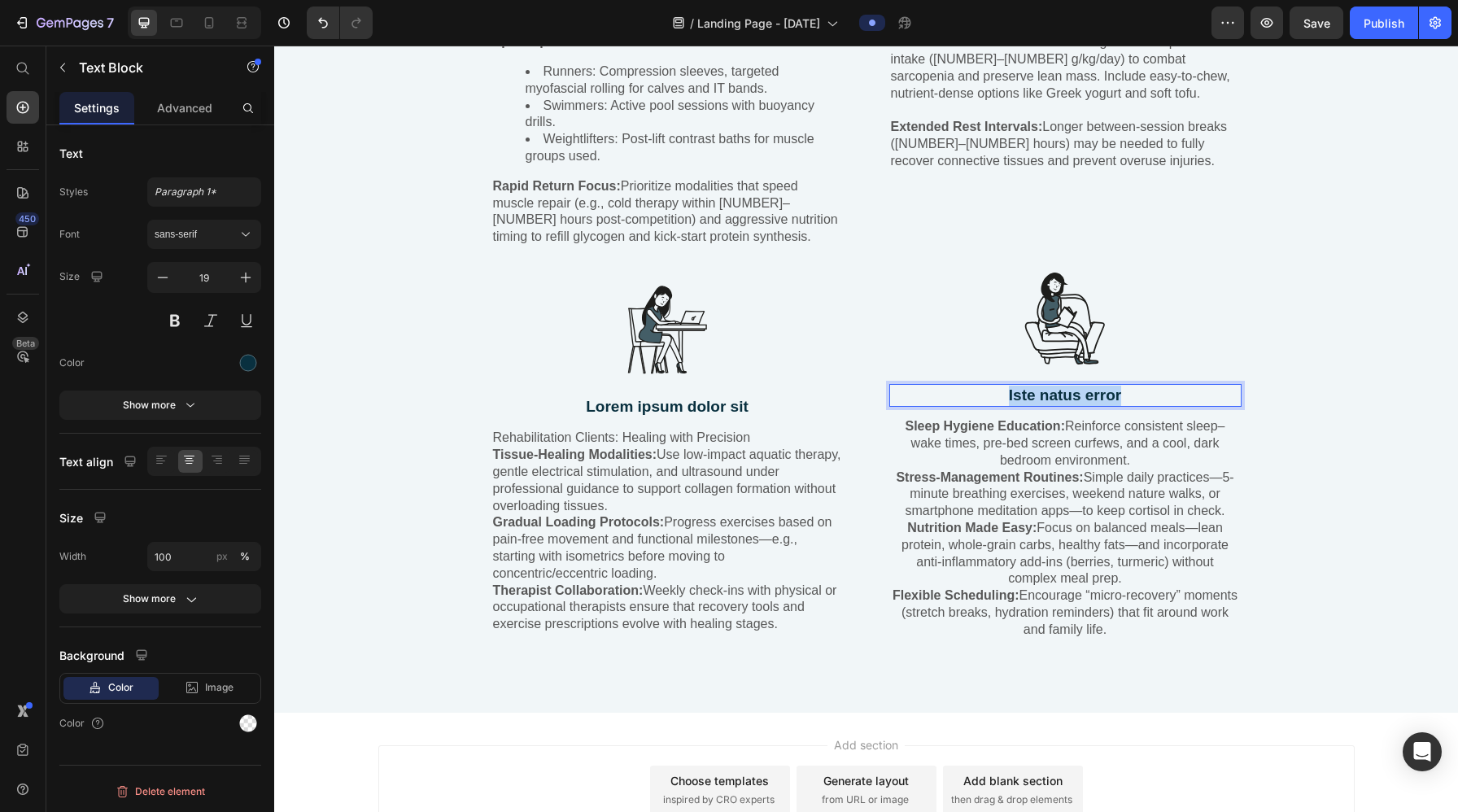 click on "Iste natus error" at bounding box center [1065, 395] 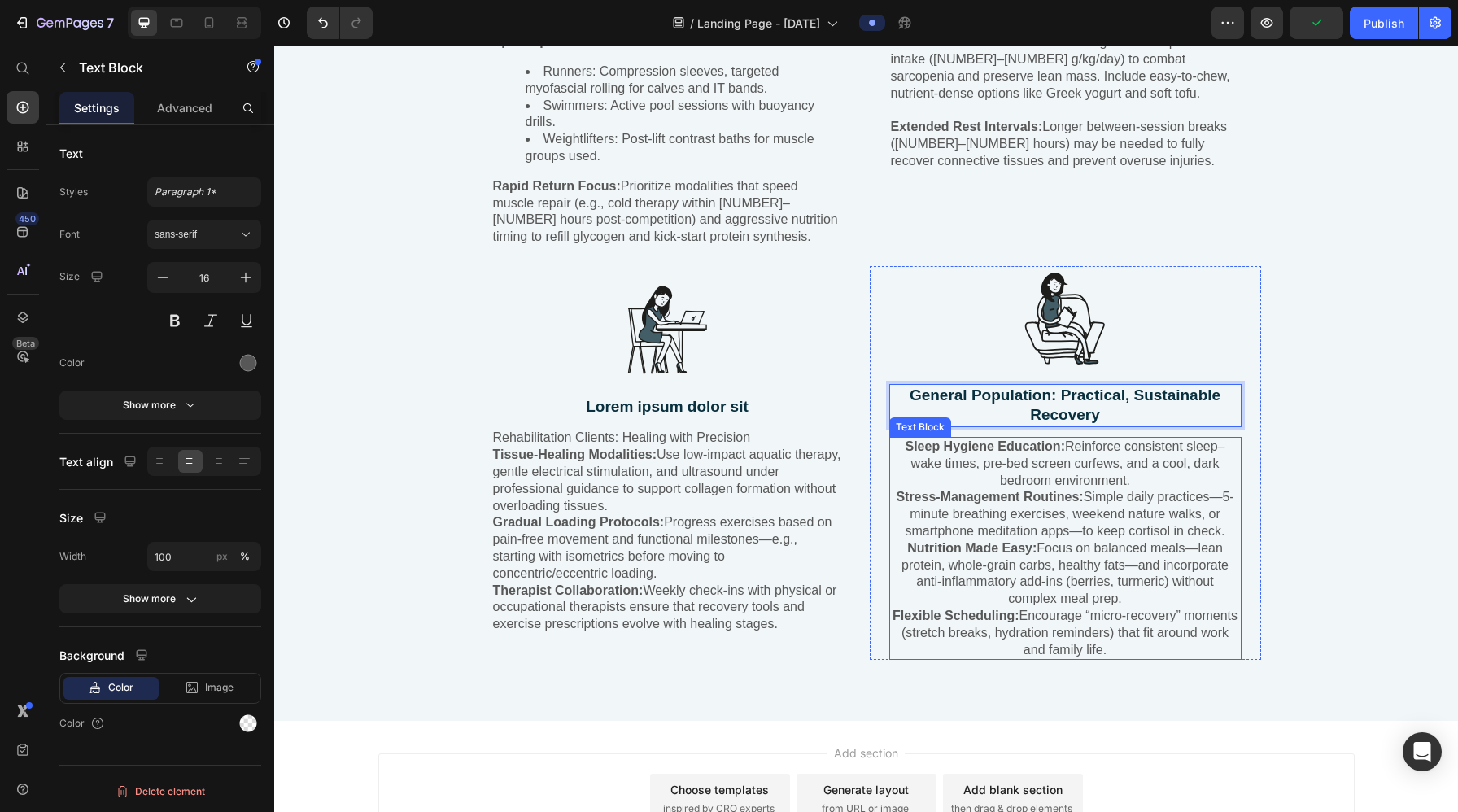 click on "Sleep Hygiene Education: Reinforce consistent sleep–wake times, pre-bed screen curfews, and a cool, dark bedroom environment." at bounding box center (1065, 464) 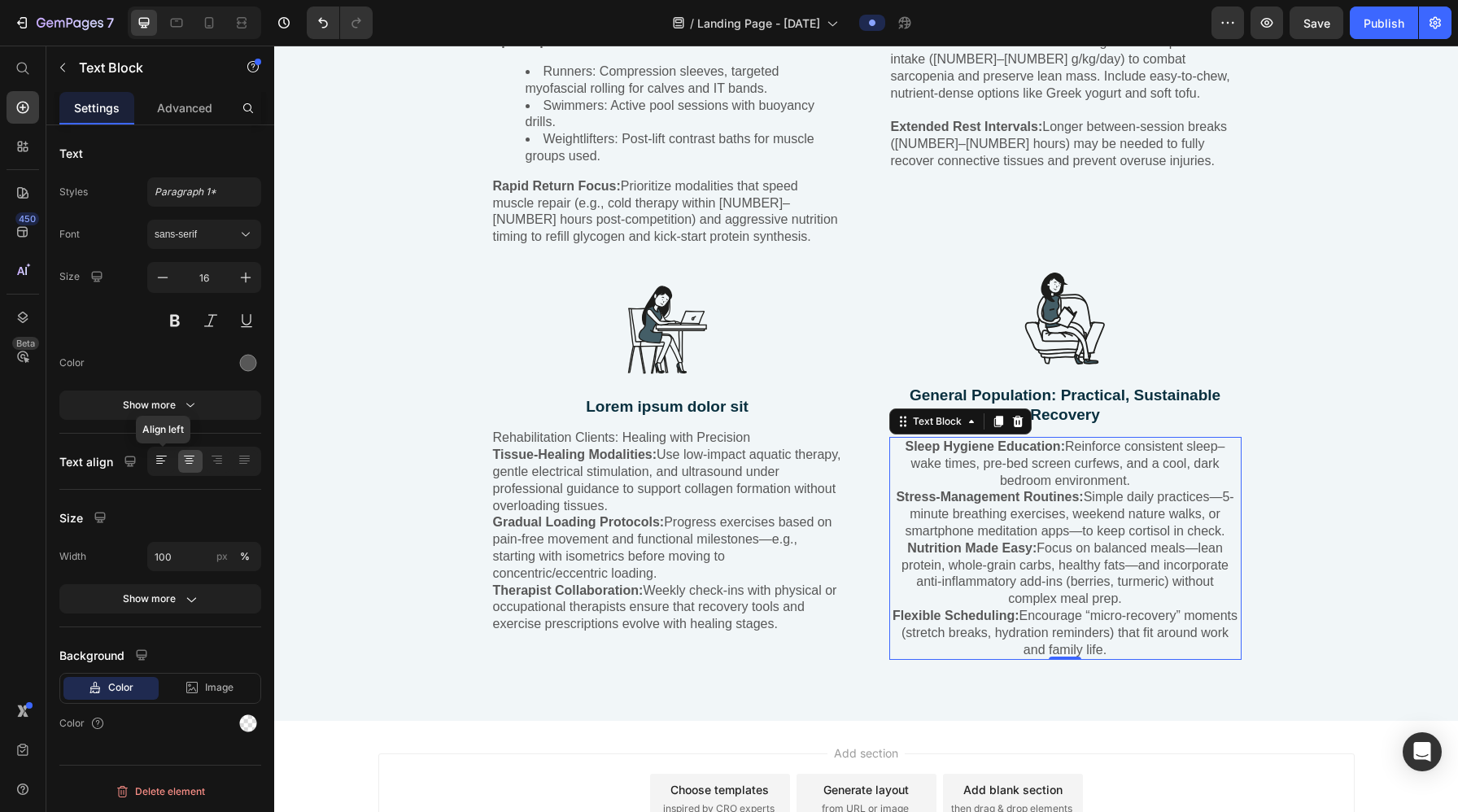 click 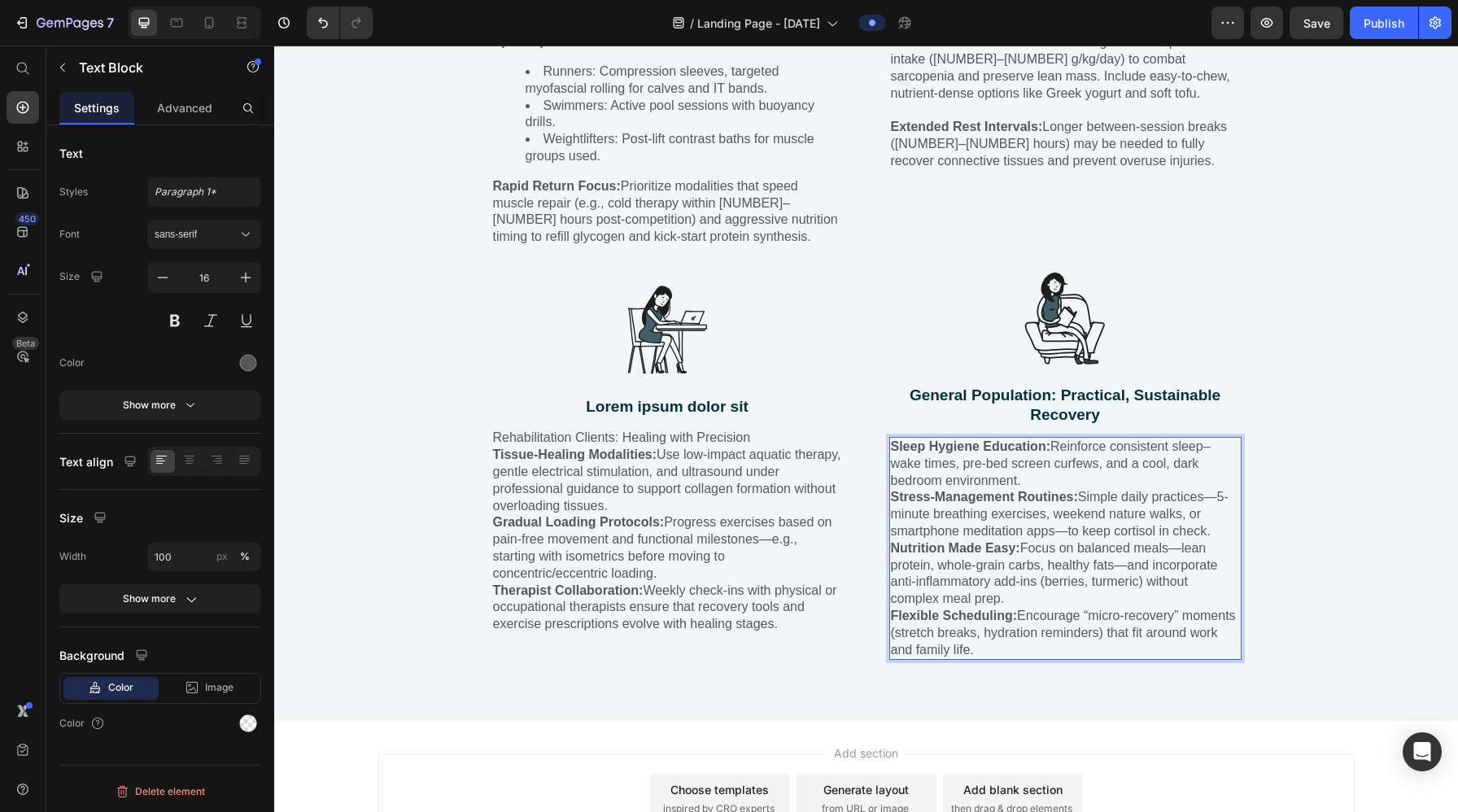 click on "Sleep Hygiene Education: Reinforce consistent sleep–wake times, pre-bed screen curfews, and a cool, dark bedroom environment." at bounding box center (1065, 464) 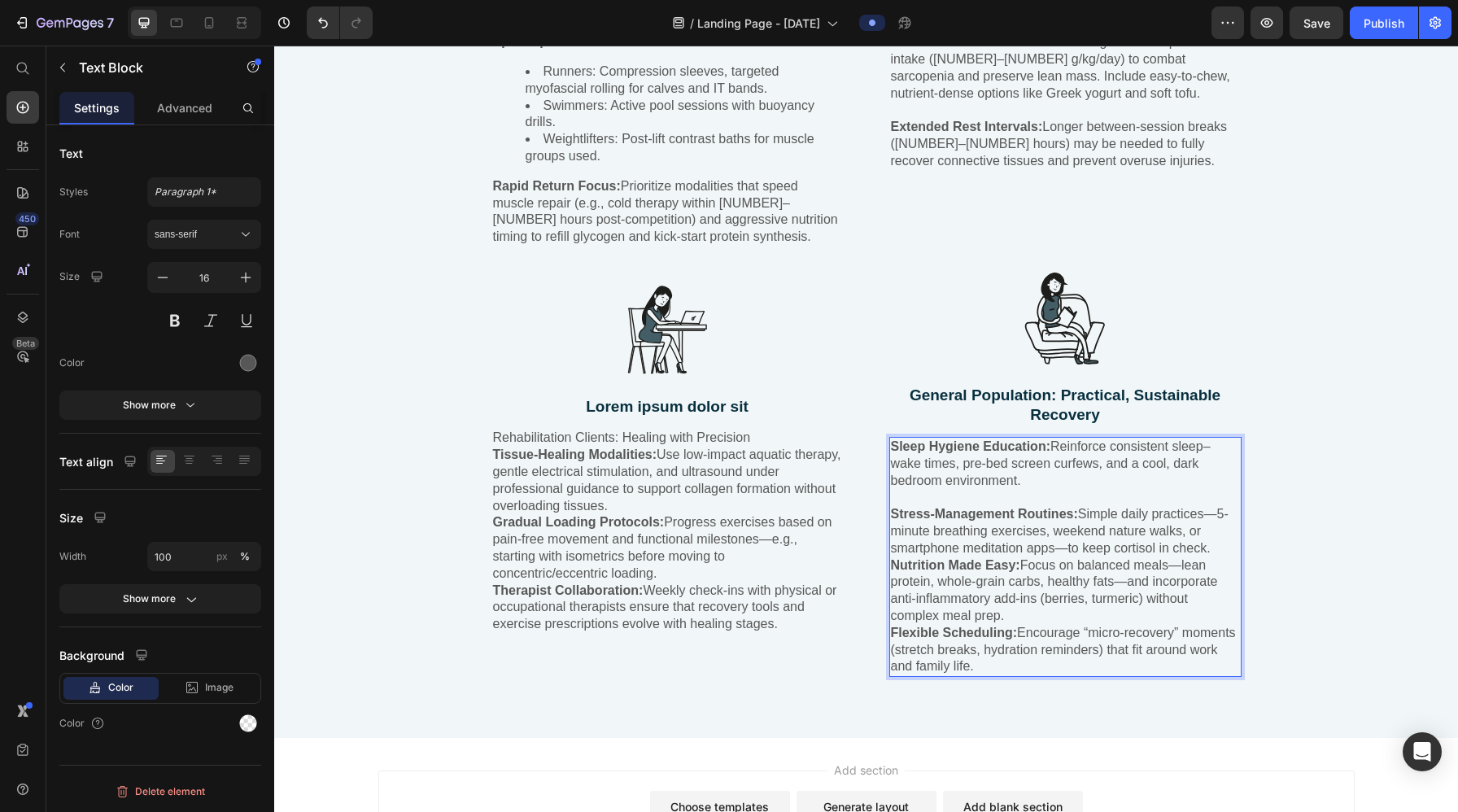 click on "Stress-Management Routines: Simple daily practices—[NUMBER]-minute breathing exercises, weekend nature walks, or smartphone meditation apps—to keep cortisol in check." at bounding box center [1065, 531] 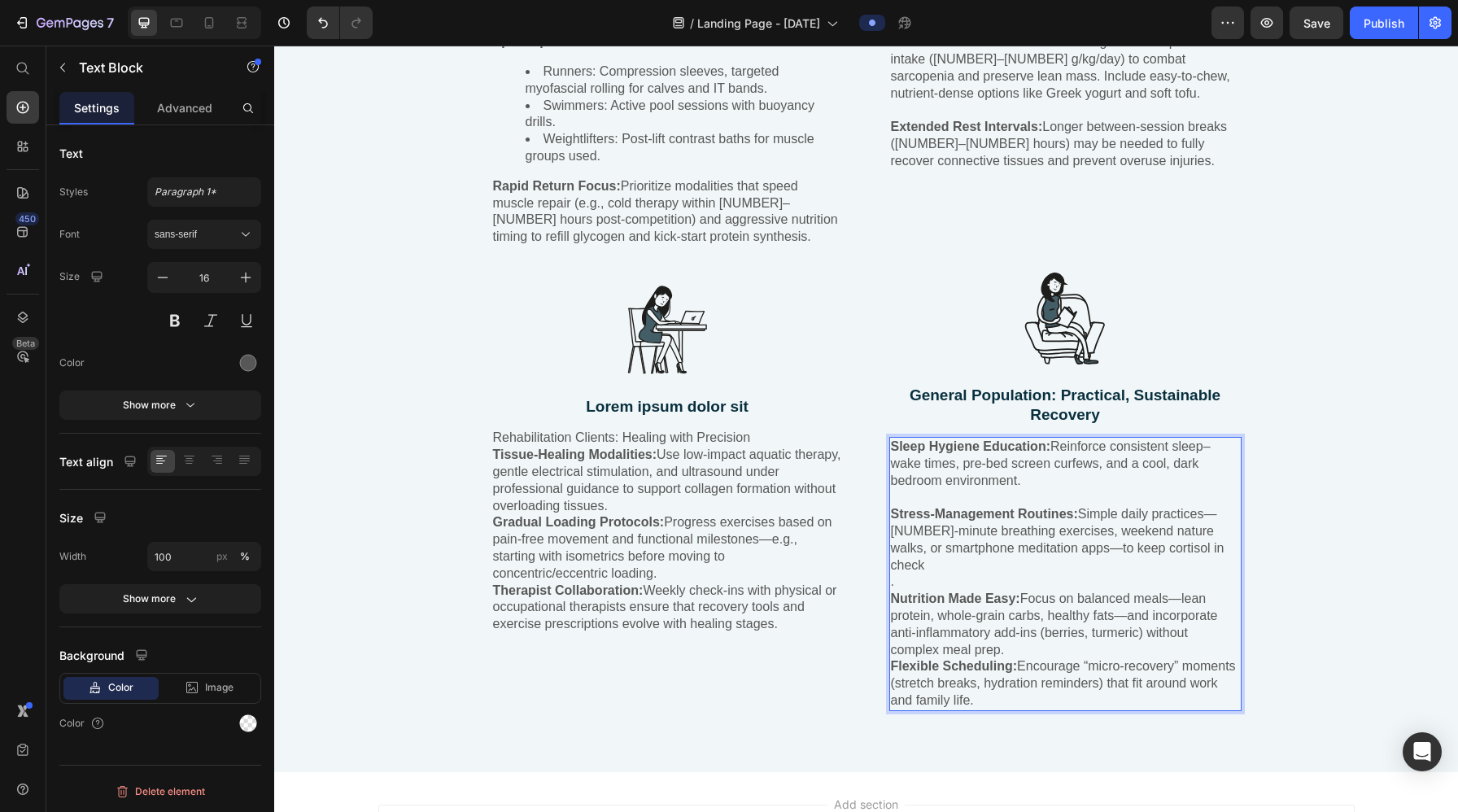click on "Flexible Scheduling:  Encourage “micro-recovery” moments (stretch breaks, hydration reminders) that fit around work and family life." at bounding box center [1065, 683] 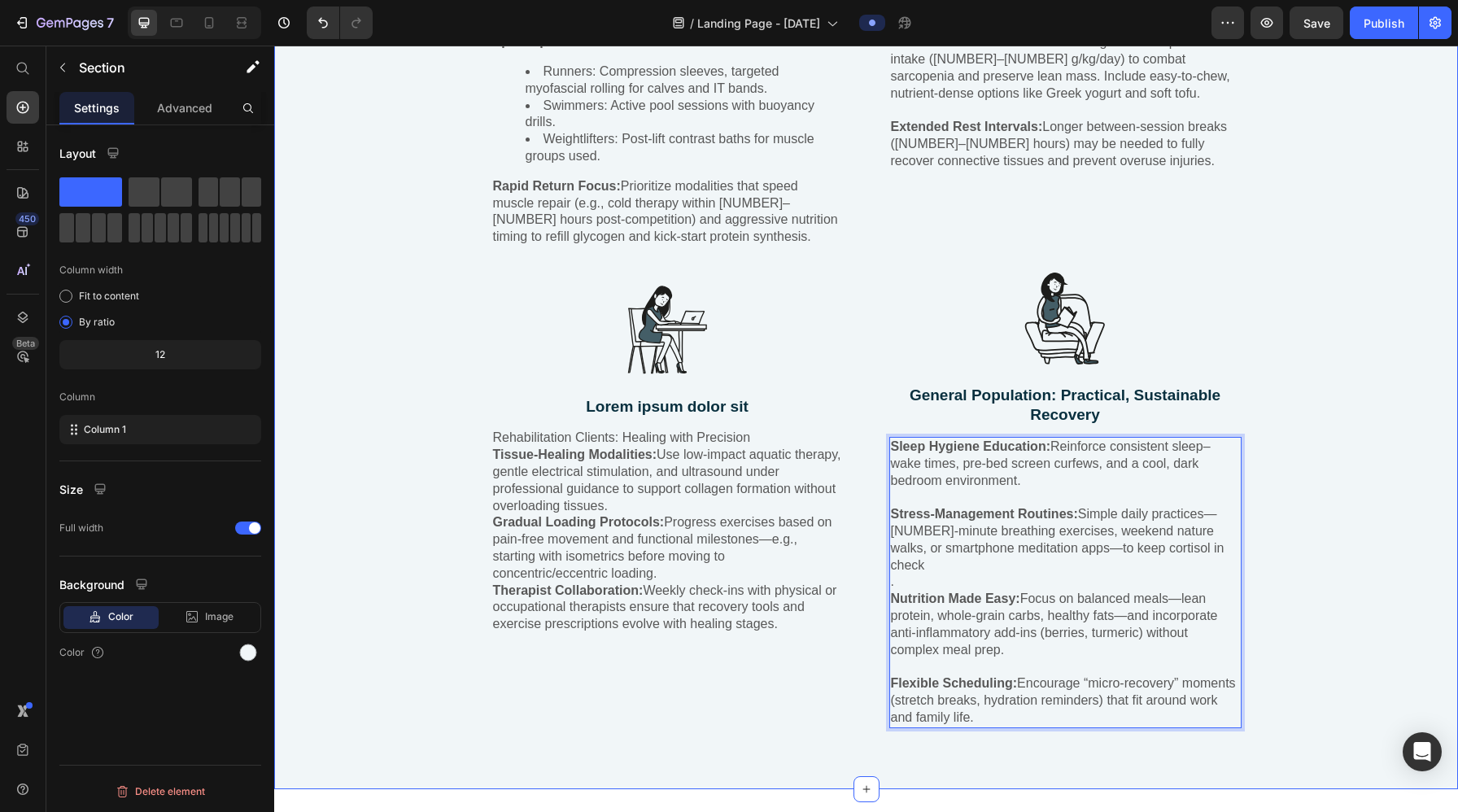 click on "Eiusmod tempor incididunt ut labore Heading But I must explain to you how all this mistaken idea of denouncing pleasure and praising pain was born Text Block Row Image Athletes: Structured, Performance-Driven Recovery Text Block Periodized Training & Recovery Blocks:  Alternate high-intensity phases with planned rest or low-load weeks to prevent overtraining and peak at the right times. Sport-Specific Tools: Runners: Compression sleeves, targeted myofascial rolling for calves and IT bands. Swimmers: Active pool sessions with buoyancy drills. Weightlifters: Post-lift contrast baths for muscle groups used. Rapid Return Focus:  Prioritize modalities that speed muscle repair (e.g., cold therapy within 1–2 hours post-competition) and aggressive nutrition timing to refill glycogen and kick-start protein synthesis. Text Block Row Image Lorem ipsum dolor sit  Text Block Rehabilitation Clients: Healing with Precision Tissue-Healing Modalities: Gradual Loading Protocols: Therapist Collaboration: Text Block Row Image" at bounding box center (866, 206) 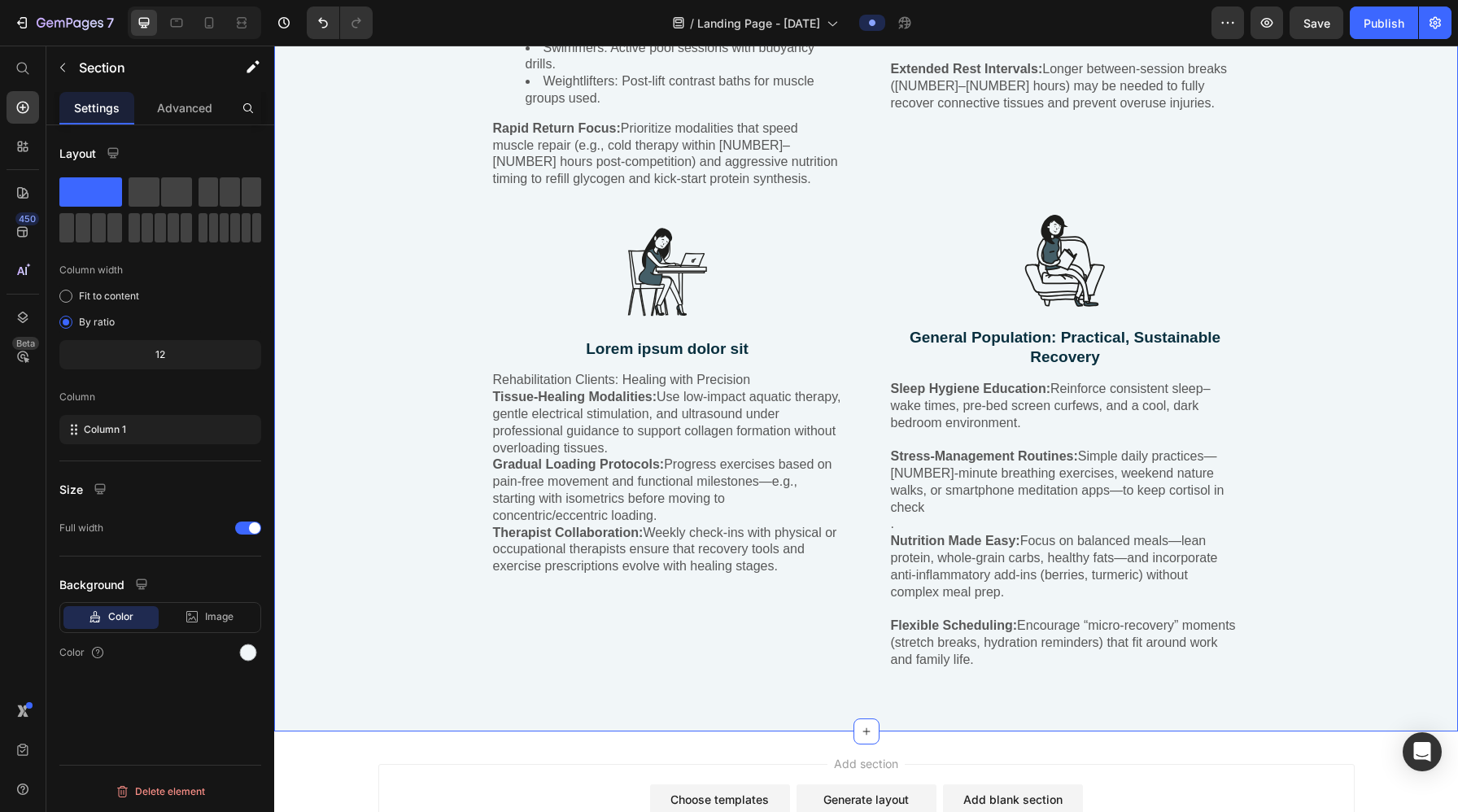 scroll, scrollTop: 10134, scrollLeft: 0, axis: vertical 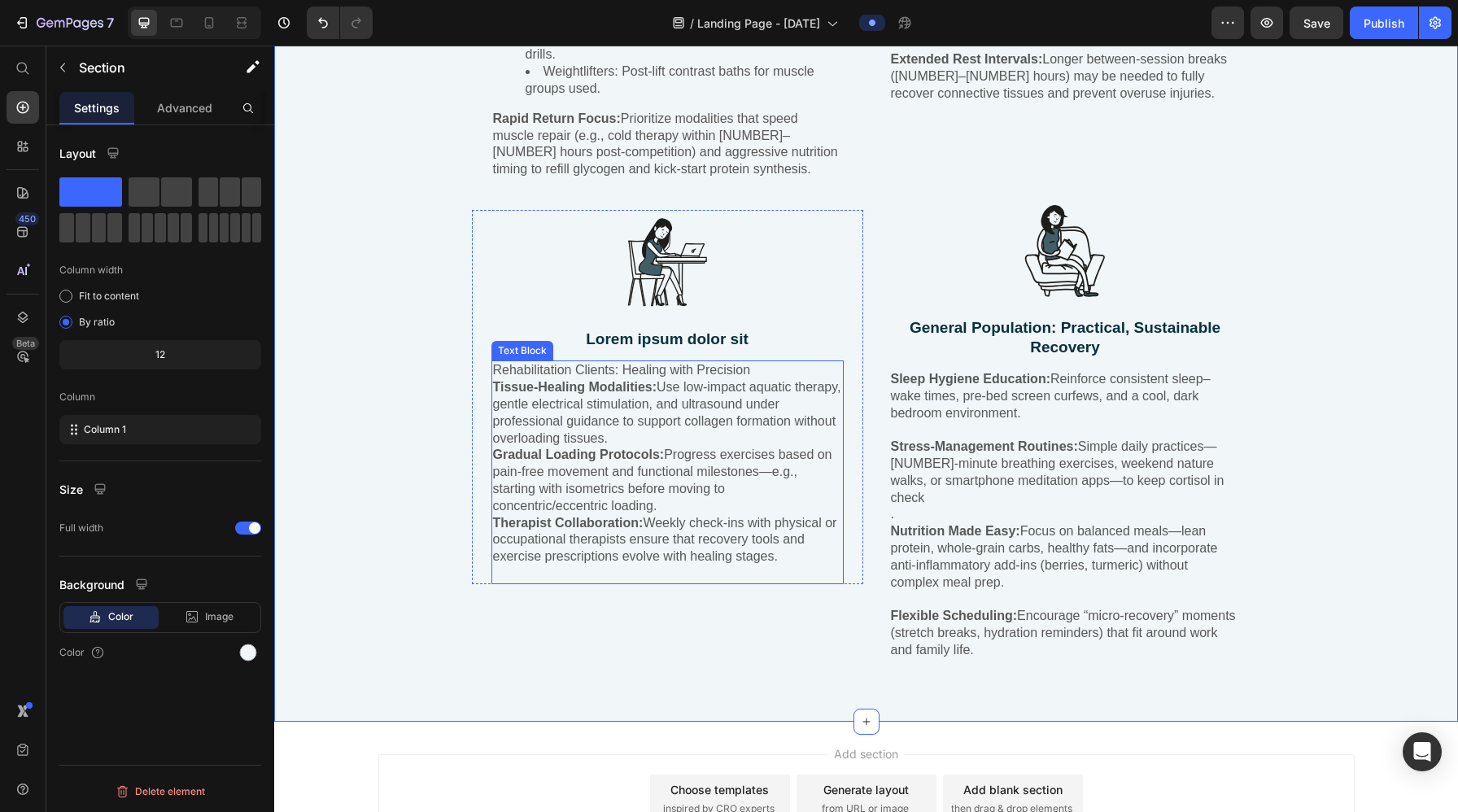 click on "Rehabilitation Clients: Healing with Precision" at bounding box center [667, 370] 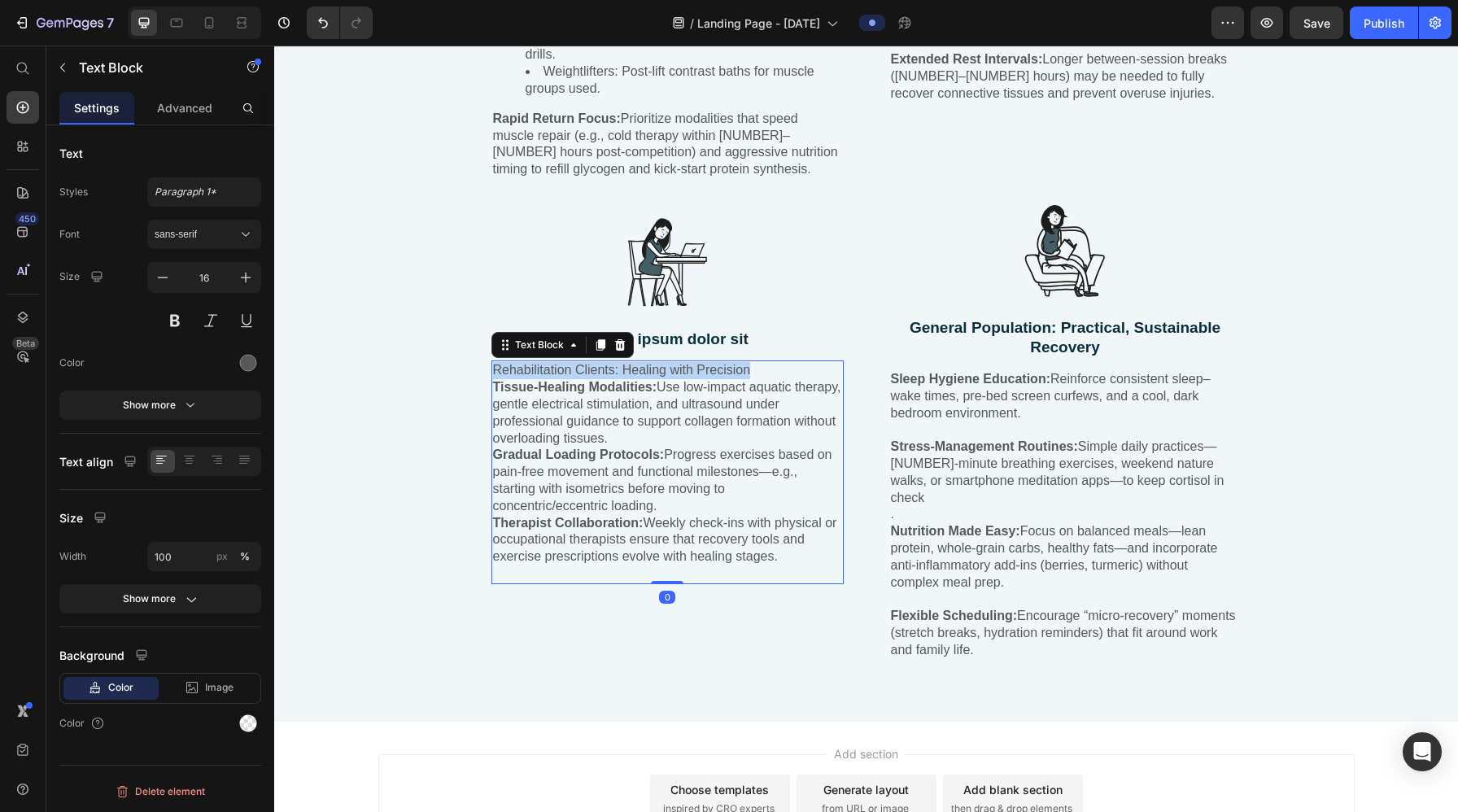 click on "Rehabilitation Clients: Healing with Precision" at bounding box center (667, 370) 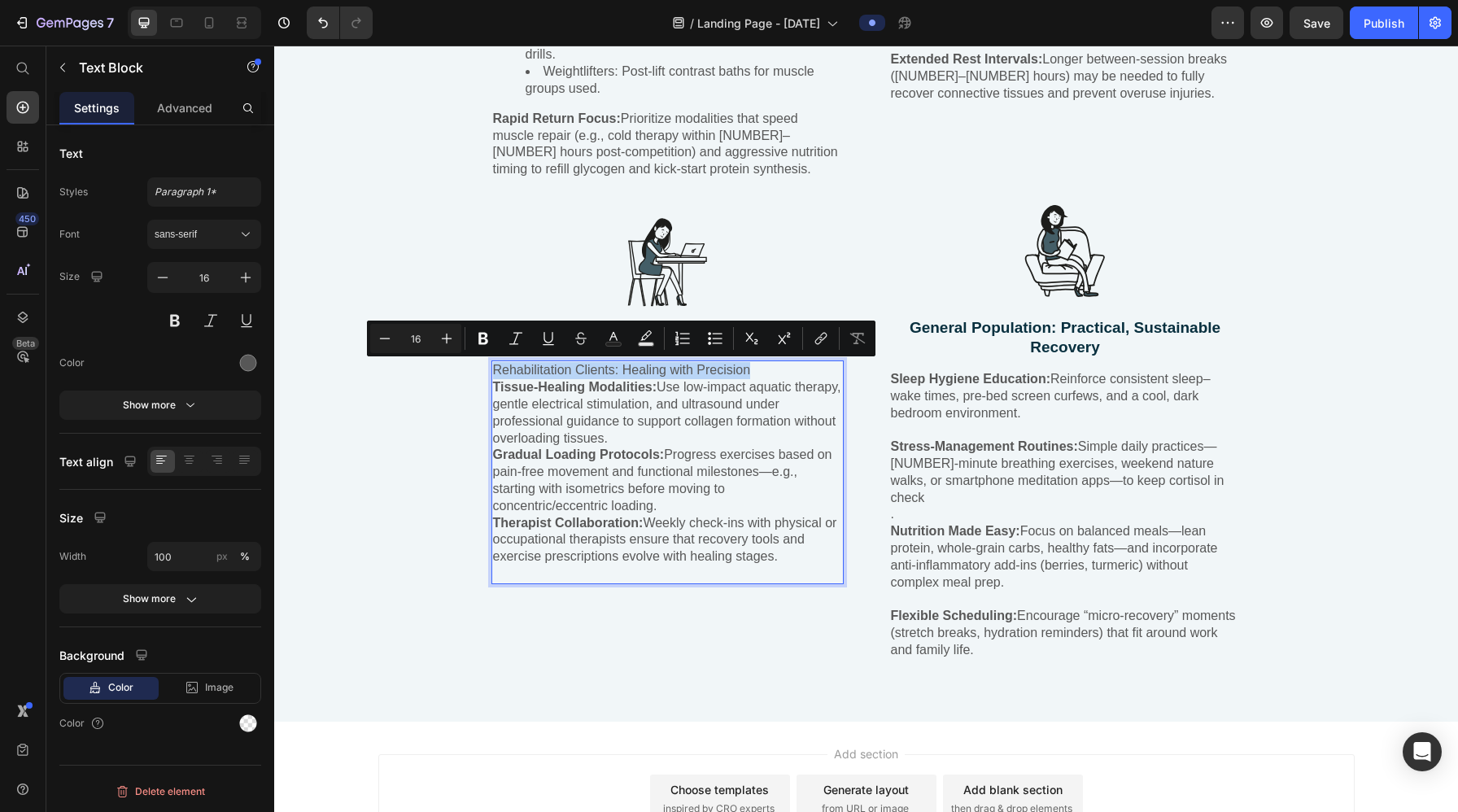 copy on "Rehabilitation Clients: Healing with Precision" 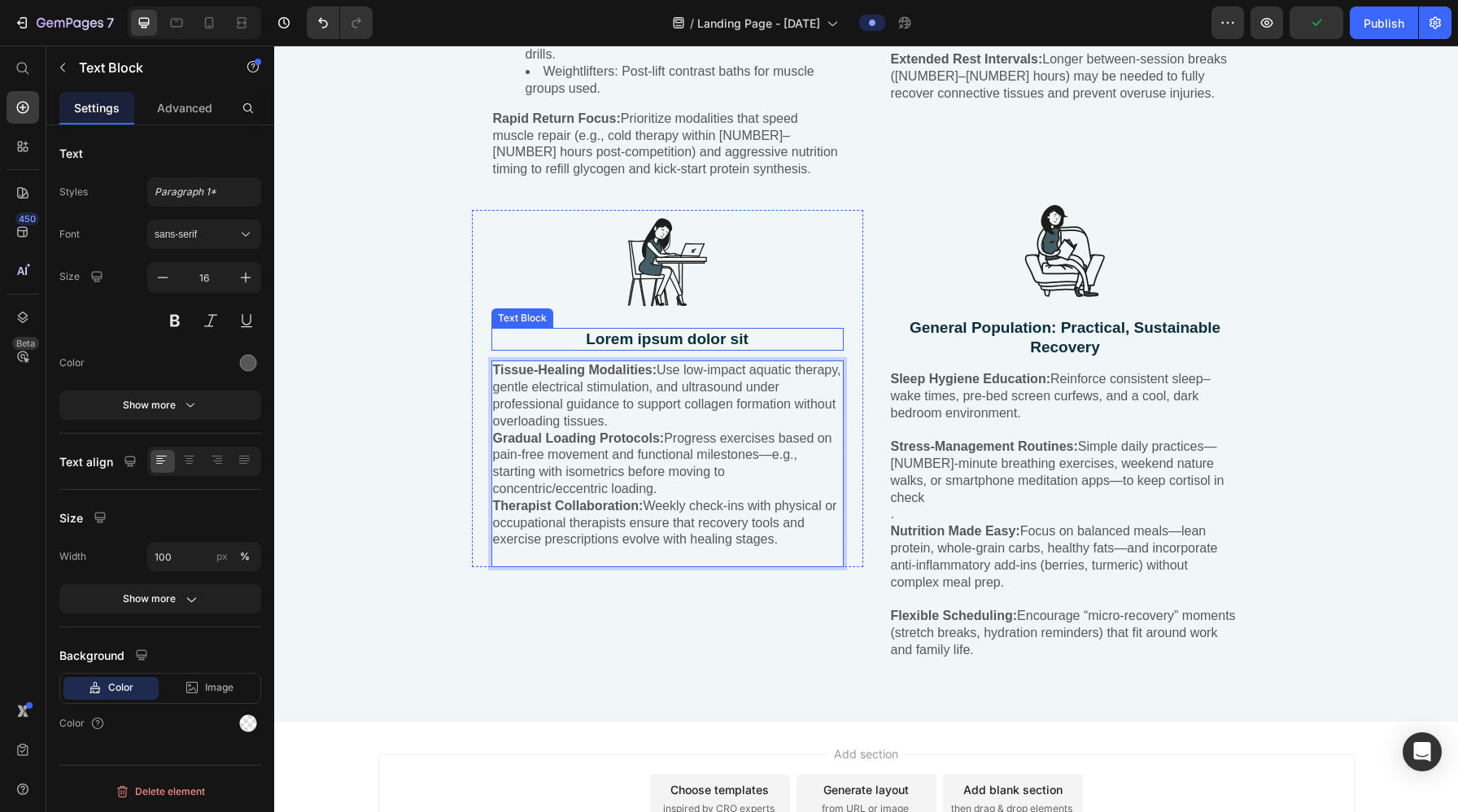 click on "Lorem ipsum dolor sit" at bounding box center (667, 339) 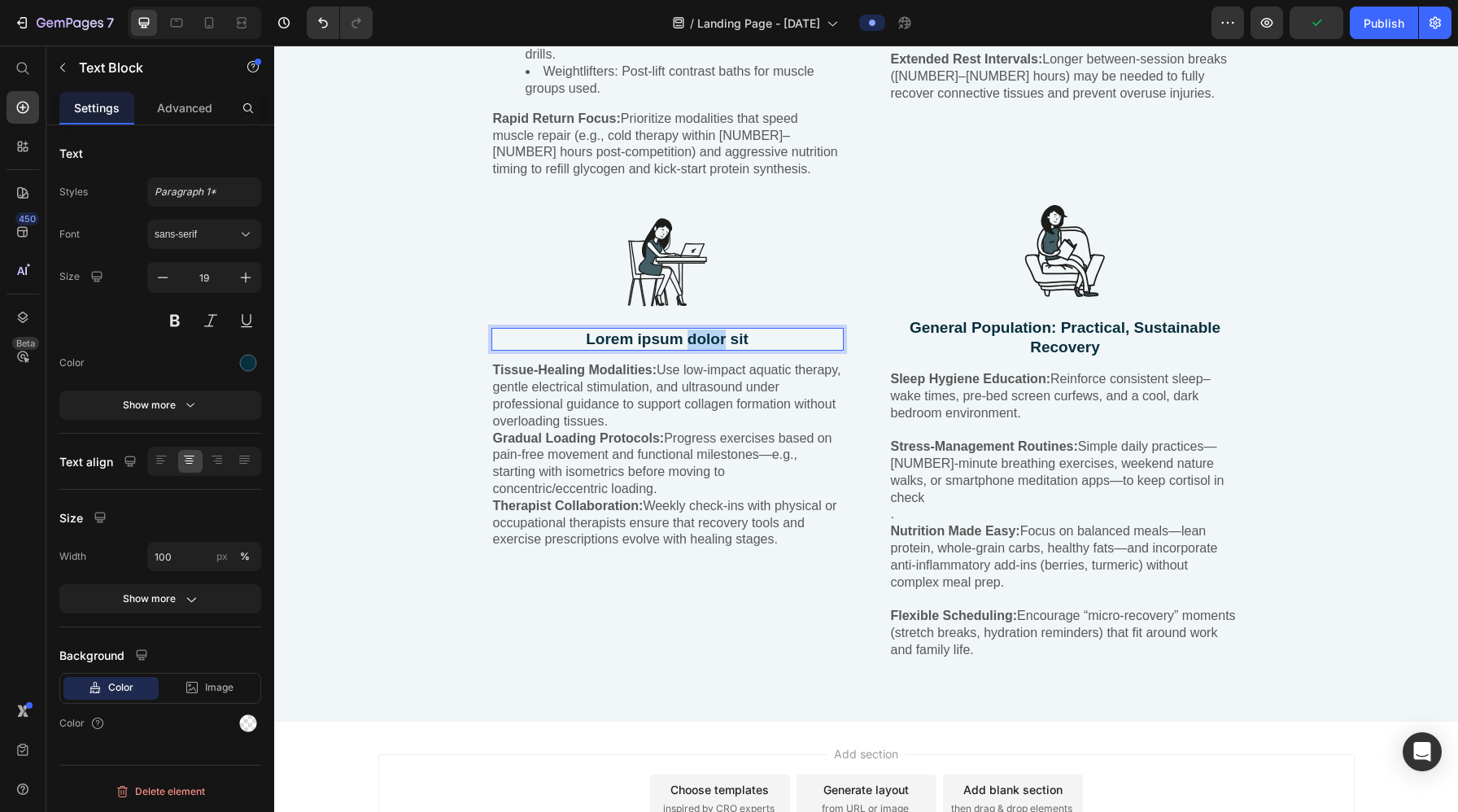 click on "Lorem ipsum dolor sit" at bounding box center (667, 339) 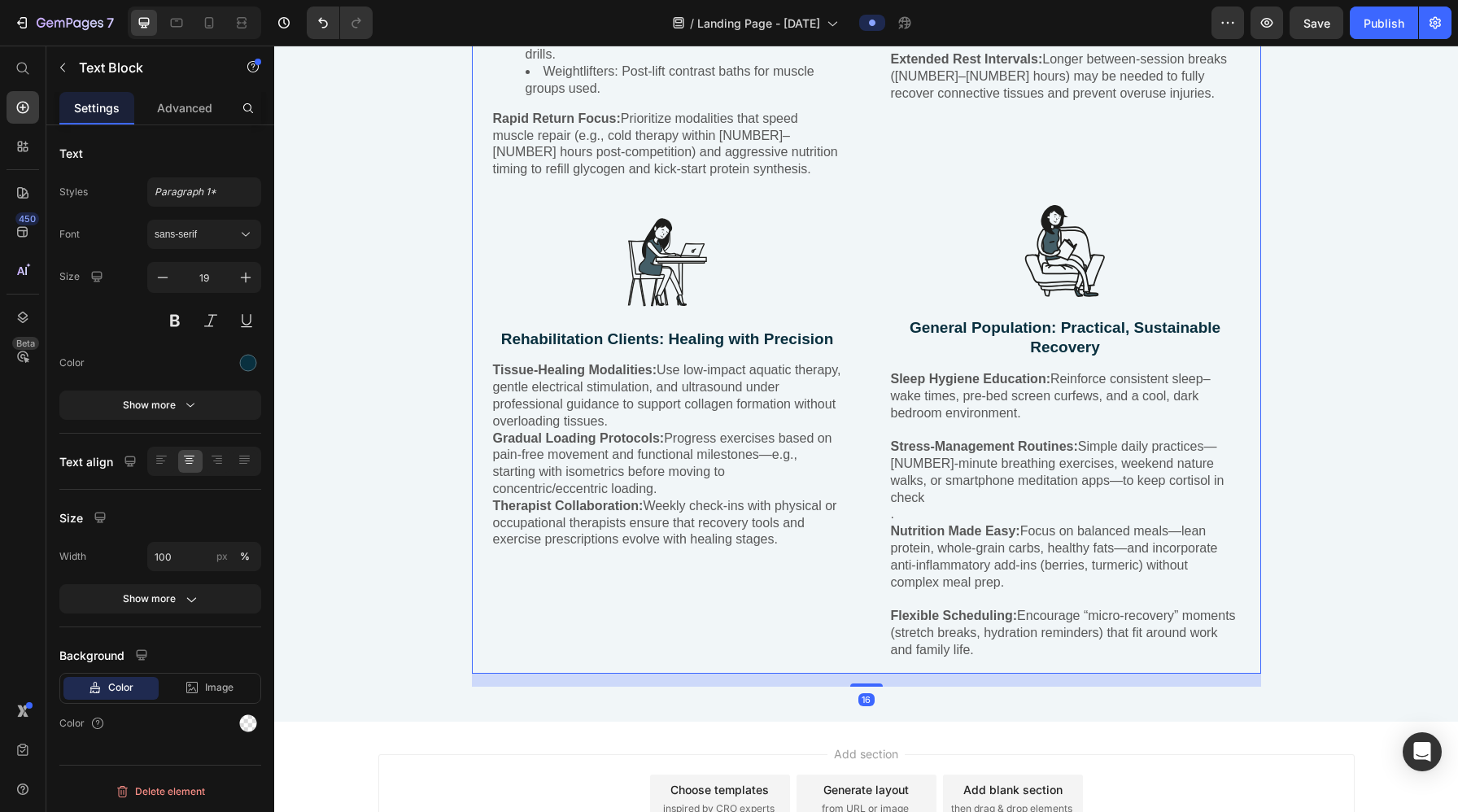 click on "Image Athletes: Structured, Performance-Driven Recovery Text Block Periodized Training & Recovery Blocks:  Alternate high-intensity phases with planned rest or low-load weeks to prevent overtraining and peak at the right times. Sport-Specific Tools: Runners: Compression sleeves, targeted myofascial rolling for calves and IT bands. Swimmers: Active pool sessions with buoyancy drills. Weightlifters: Post-lift contrast baths for muscle groups used. Rapid Return Focus:  Prioritize modalities that speed muscle repair (e.g., cold therapy within 1–2 hours post-competition) and aggressive nutrition timing to refill glycogen and kick-start protein synthesis. Text Block Row Image Rehabilitation Clients: Healing with Precision Text Block Tissue-Healing Modalities:  Use low-impact aquatic therapy, gentle electrical stimulation, and ultrasound under professional guidance to support collagen formation without overloading tissues. Gradual Loading Protocols: Therapist Collaboration: Text Block Row" at bounding box center (667, 199) 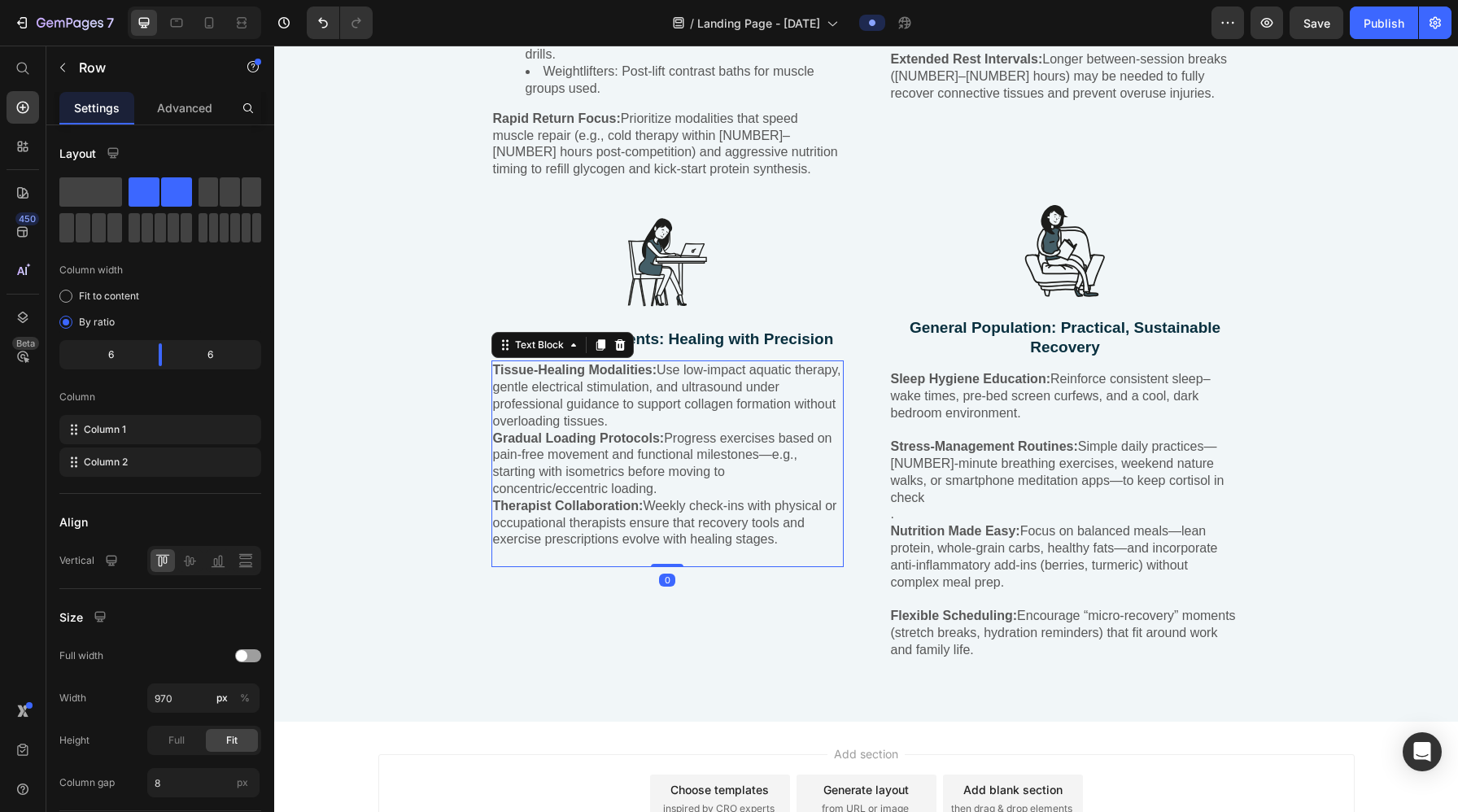 click on "Tissue-Healing Modalities:  Use low-impact aquatic therapy, gentle electrical stimulation, and ultrasound under professional guidance to support collagen formation without overloading tissues." at bounding box center (667, 395) 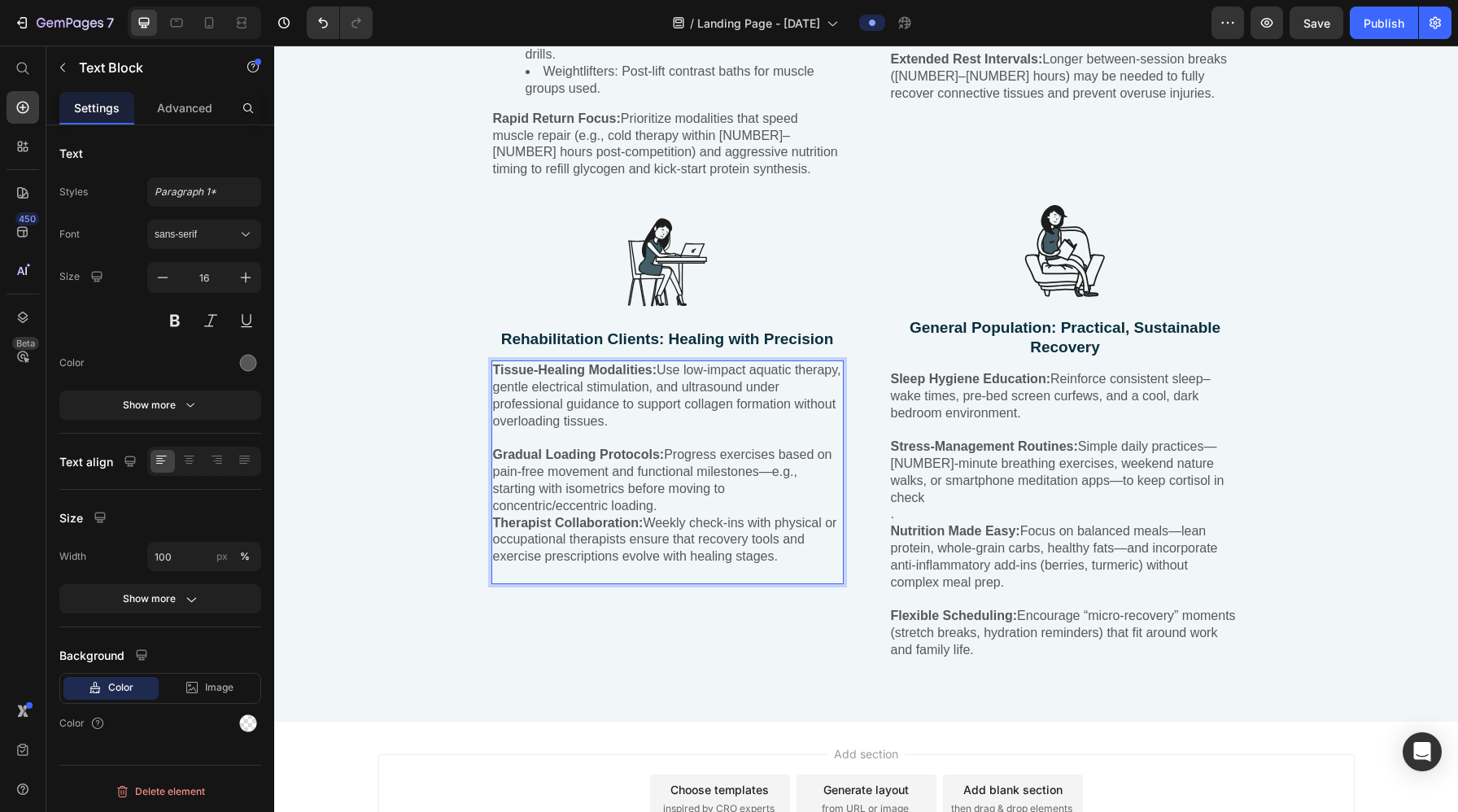 click on "Gradual Loading Protocols:  Progress exercises based on pain-free movement and functional milestones—e.g., starting with isometrics before moving to concentric/eccentric loading." at bounding box center [667, 480] 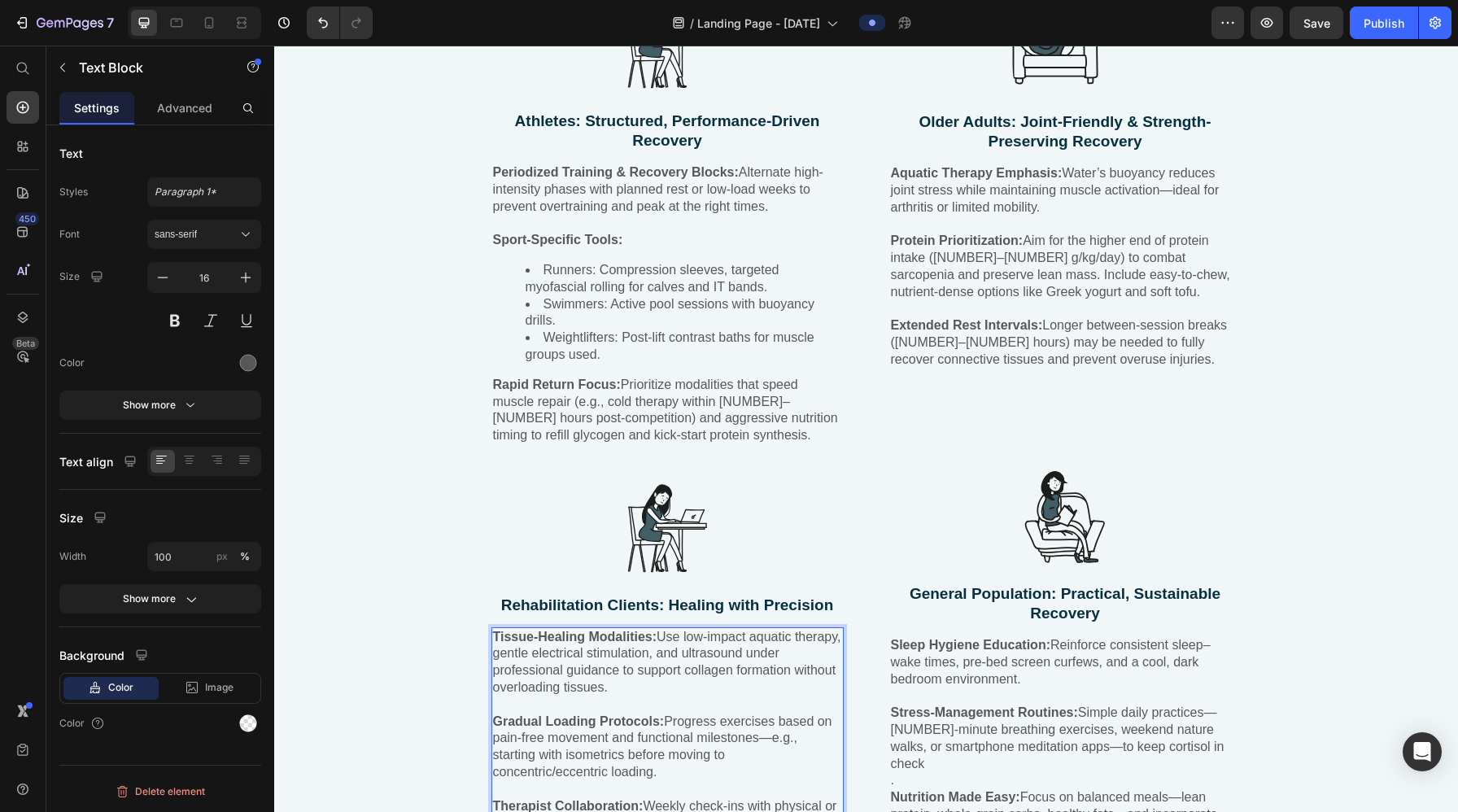 scroll, scrollTop: 9274, scrollLeft: 0, axis: vertical 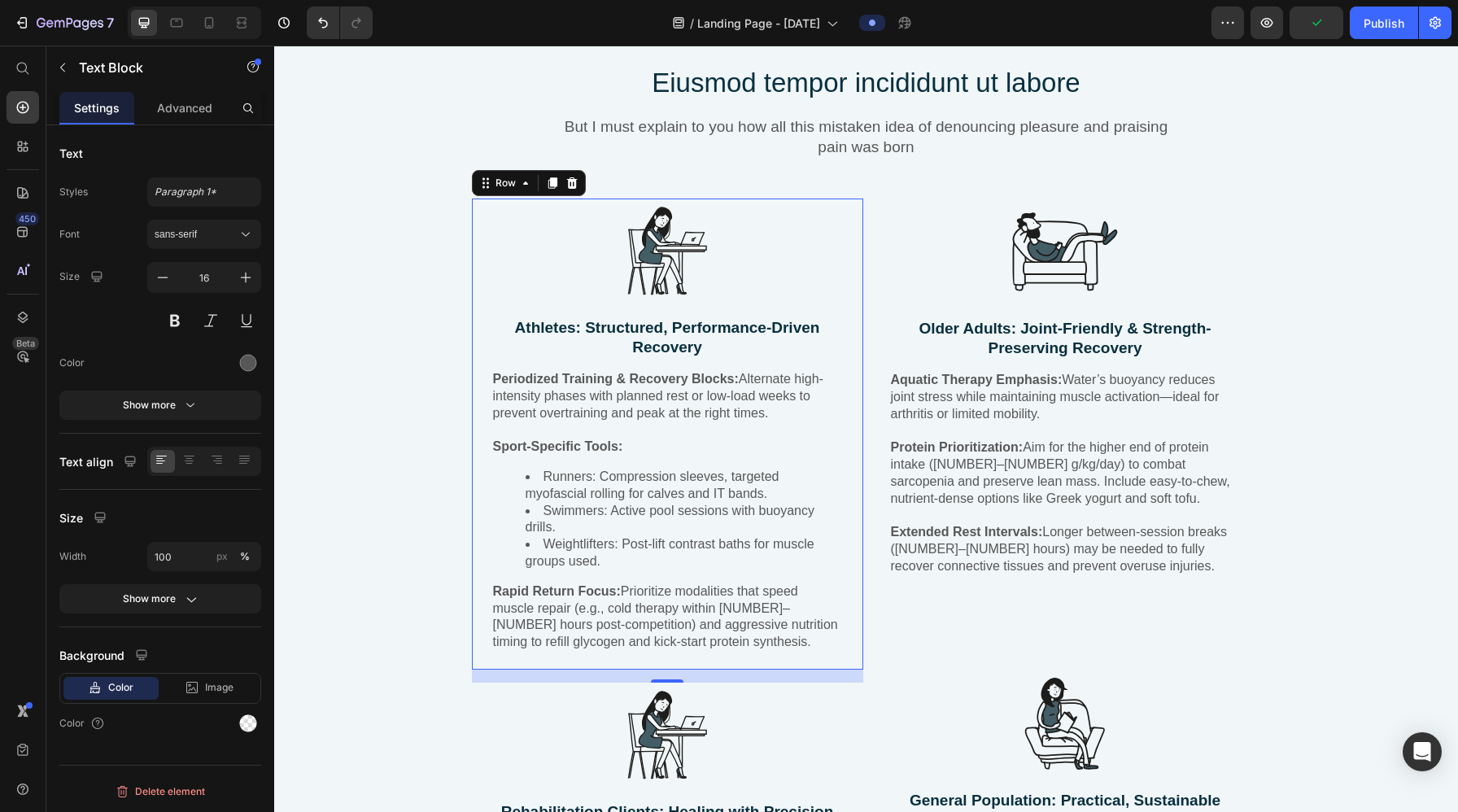 click on "Image Athletes: Structured, Performance-Driven Recovery Text Block Periodized Training & Recovery Blocks:  Alternate high-intensity phases with planned rest or low-load weeks to prevent overtraining and peak at the right times. Sport-Specific Tools: Runners: Compression sleeves, targeted myofascial rolling for calves and IT bands. Swimmers: Active pool sessions with buoyancy drills. Weightlifters: Post-lift contrast baths for muscle groups used. Rapid Return Focus:  Prioritize modalities that speed muscle repair (e.g., cold therapy within 1–2 hours post-competition) and aggressive nutrition timing to refill glycogen and kick-start protein synthesis. Text Block Row   0" at bounding box center [667, 434] 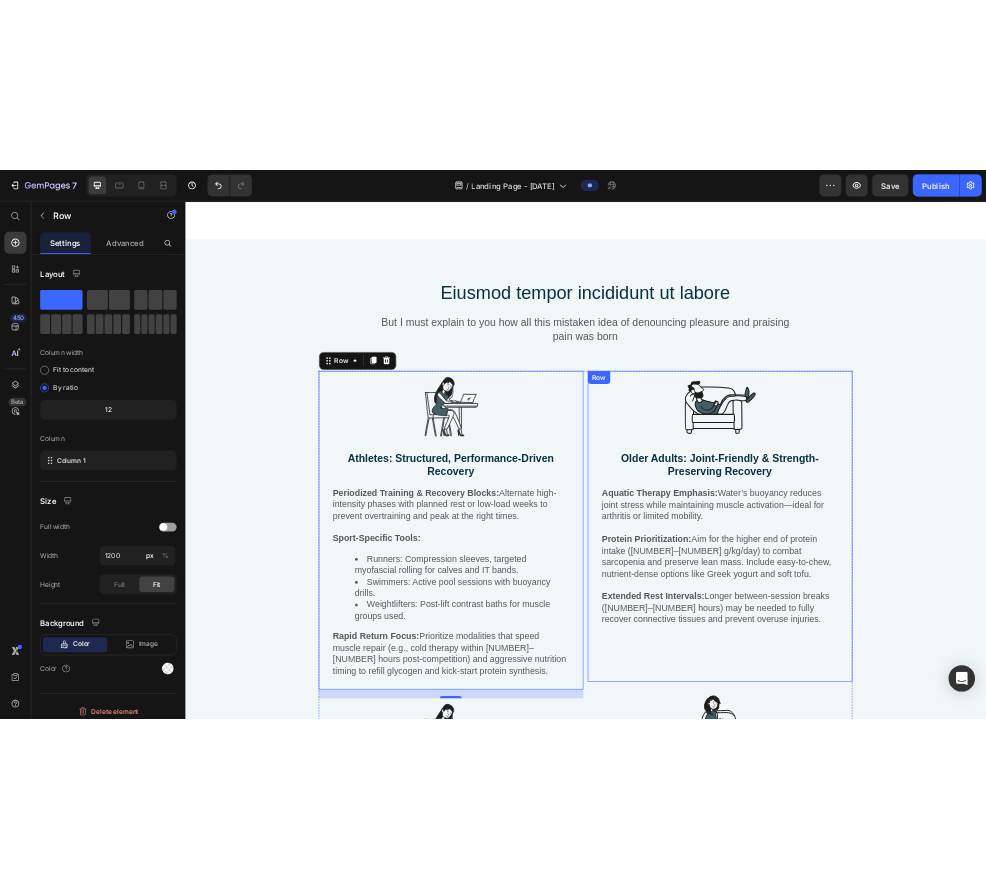 scroll, scrollTop: 11043, scrollLeft: 0, axis: vertical 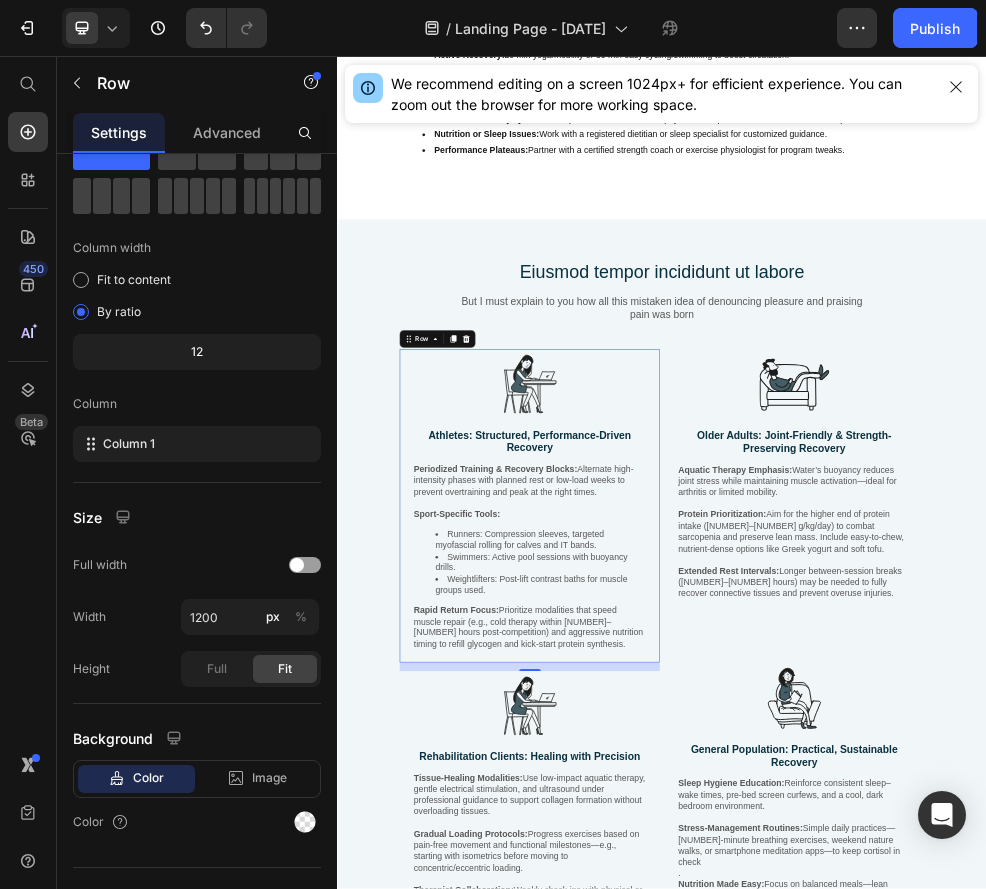 click on "But I must explain to you how all this mistaken idea of denouncing pleasure and praising pain was born" at bounding box center [937, 523] 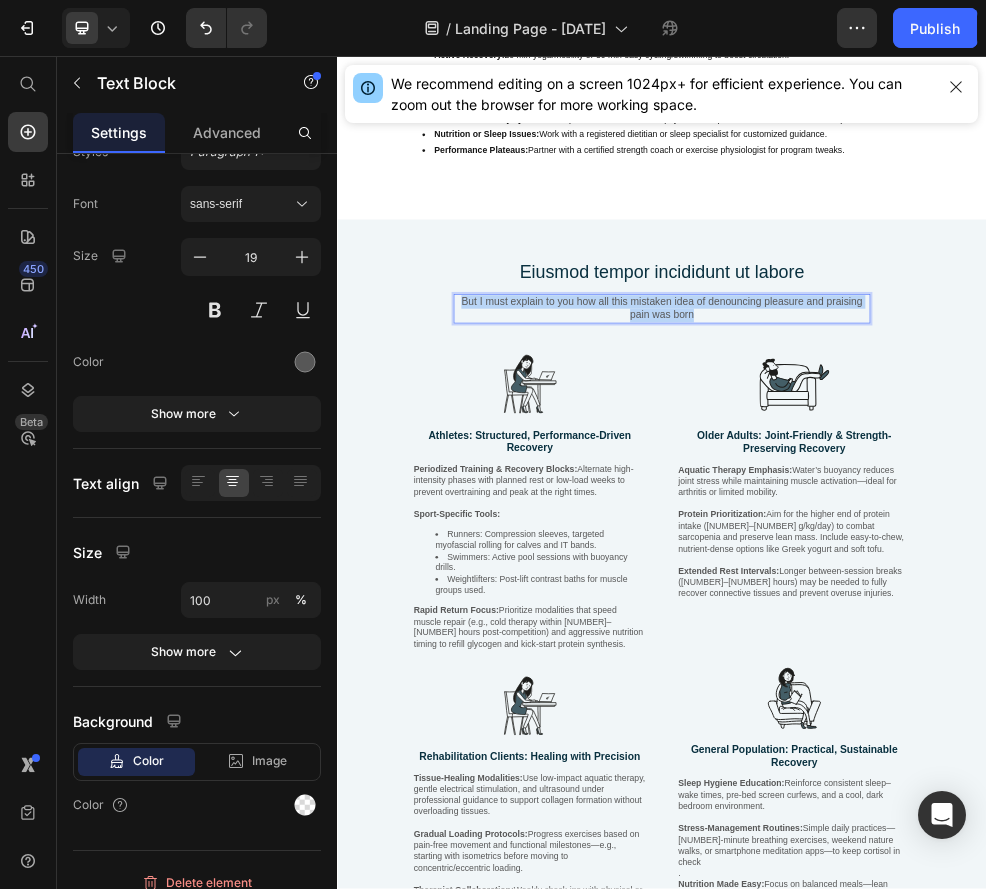 click on "But I must explain to you how all this mistaken idea of denouncing pleasure and praising pain was born" at bounding box center (937, 523) 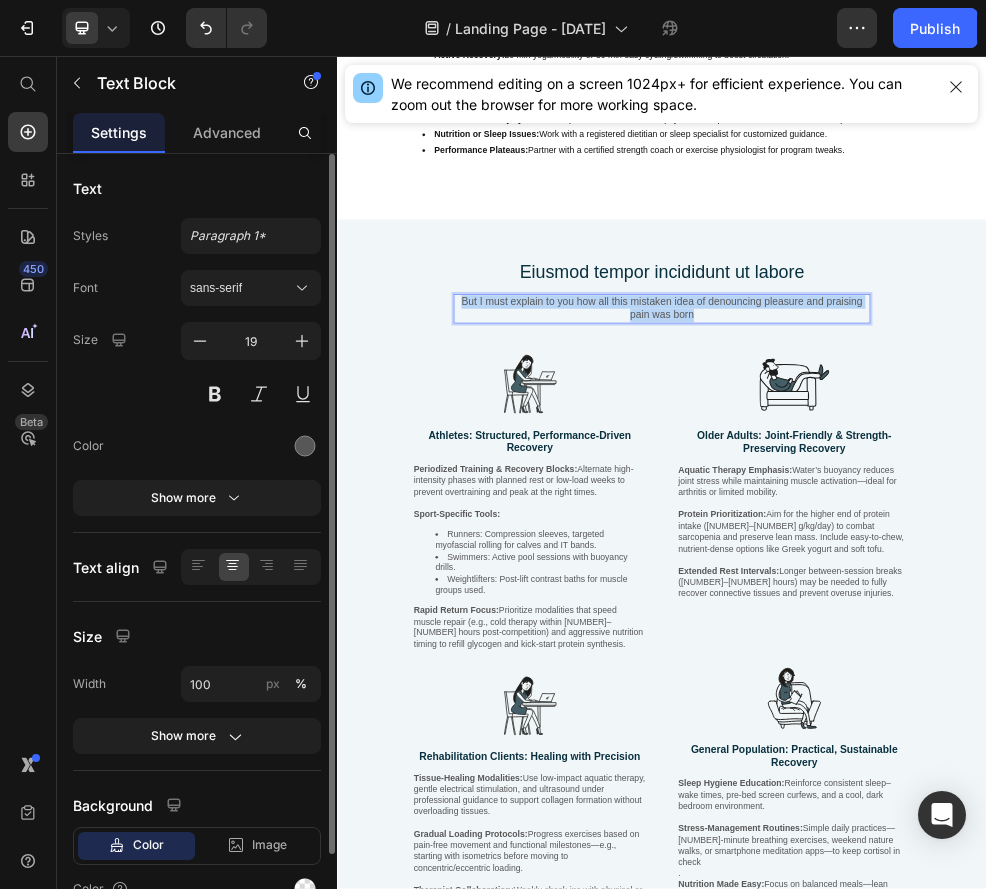 click on "But I must explain to you how all this mistaken idea of denouncing pleasure and praising pain was born" at bounding box center [937, 523] 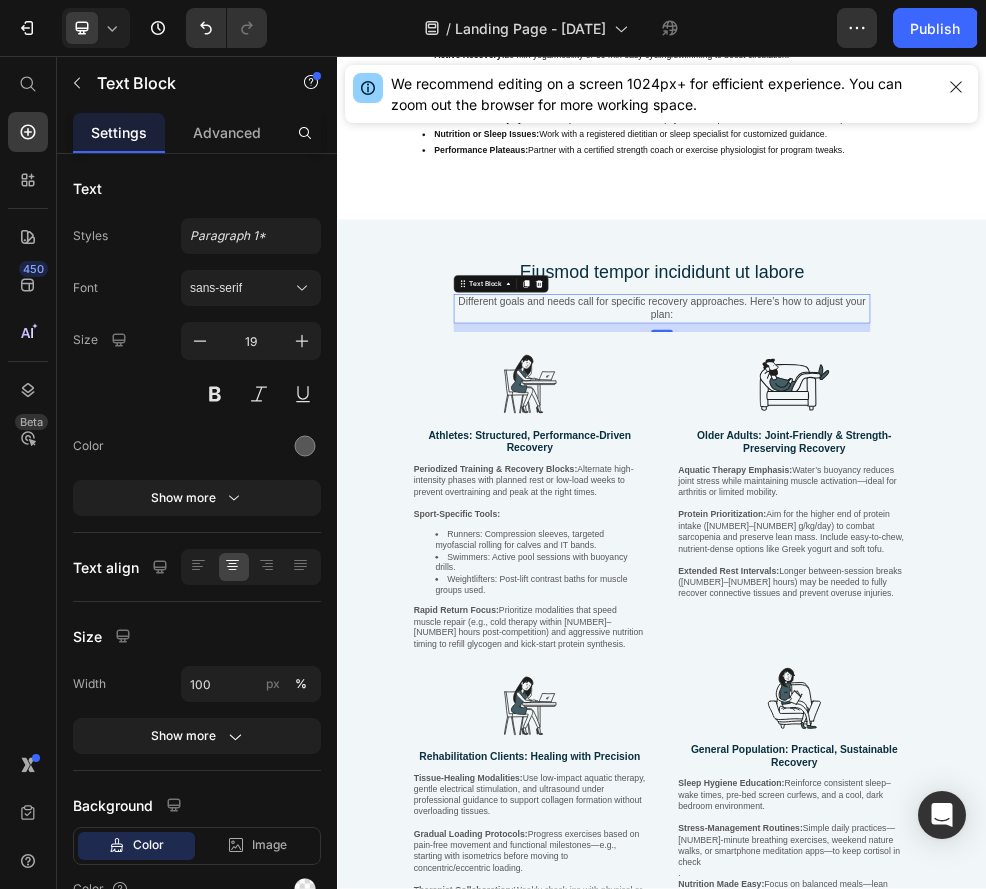 click on "Eiusmod tempor incididunt ut labore" at bounding box center [937, 457] 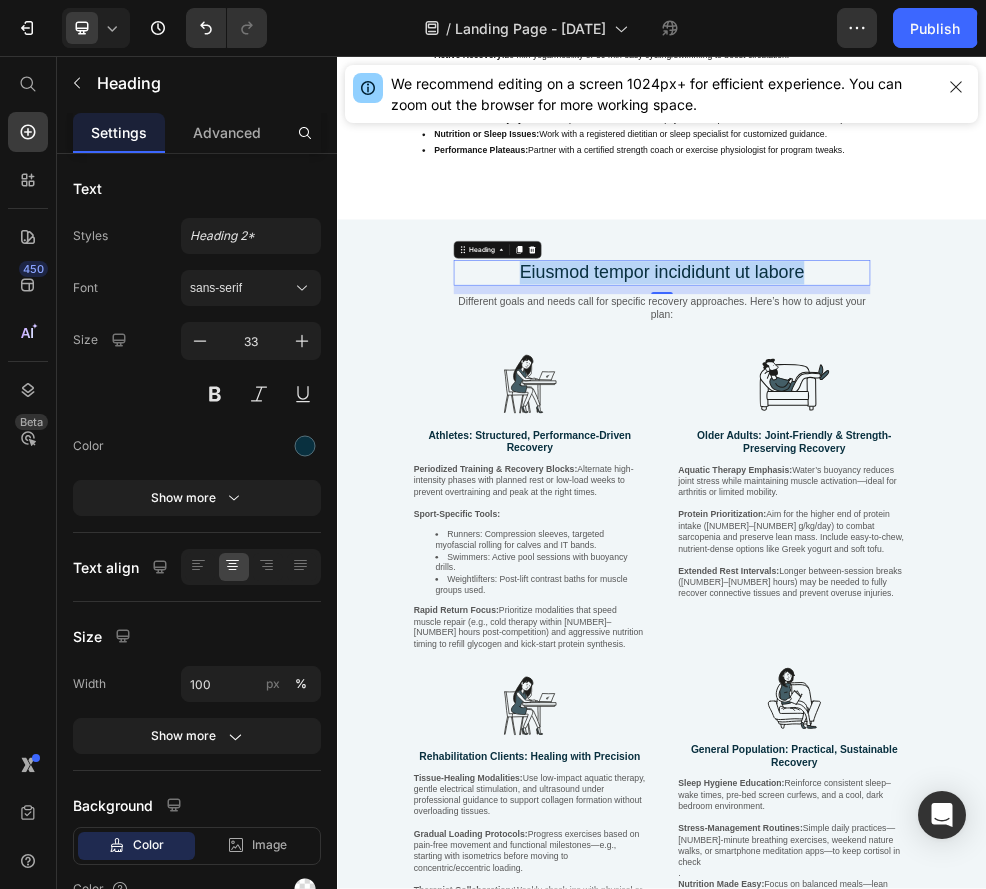 click on "Eiusmod tempor incididunt ut labore" at bounding box center (937, 457) 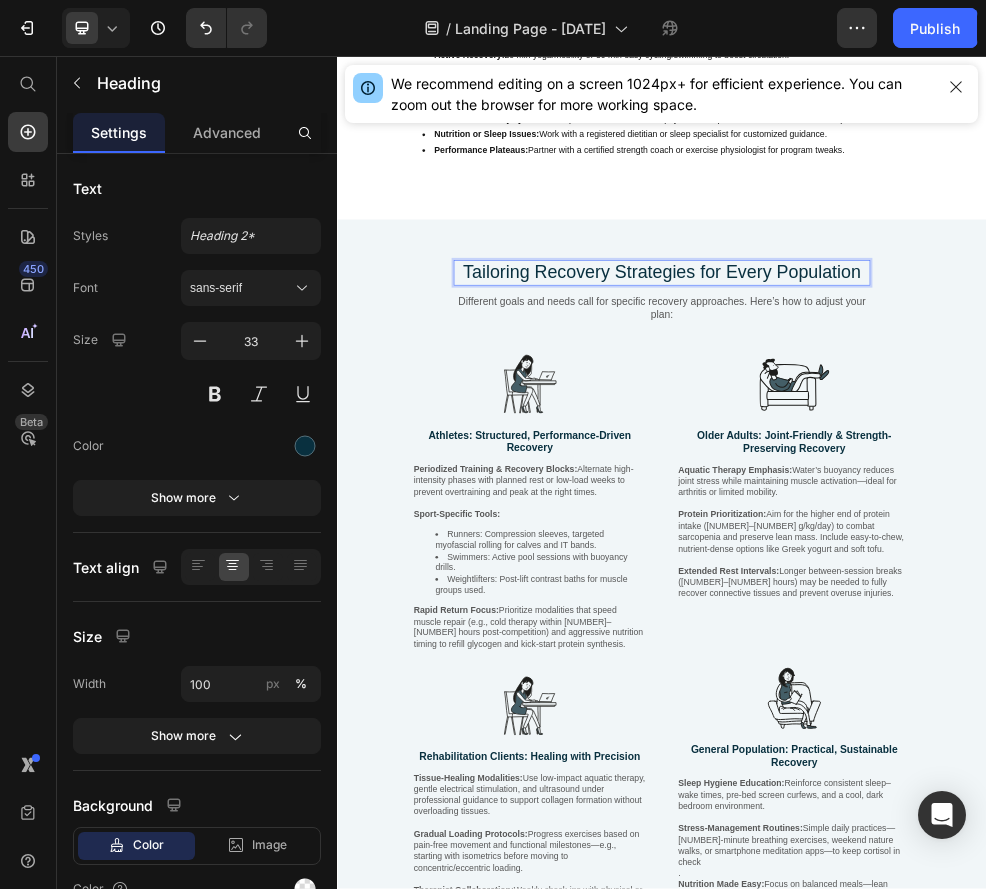 click on "Tailoring Recovery Strategies for Every Population" at bounding box center [937, 457] 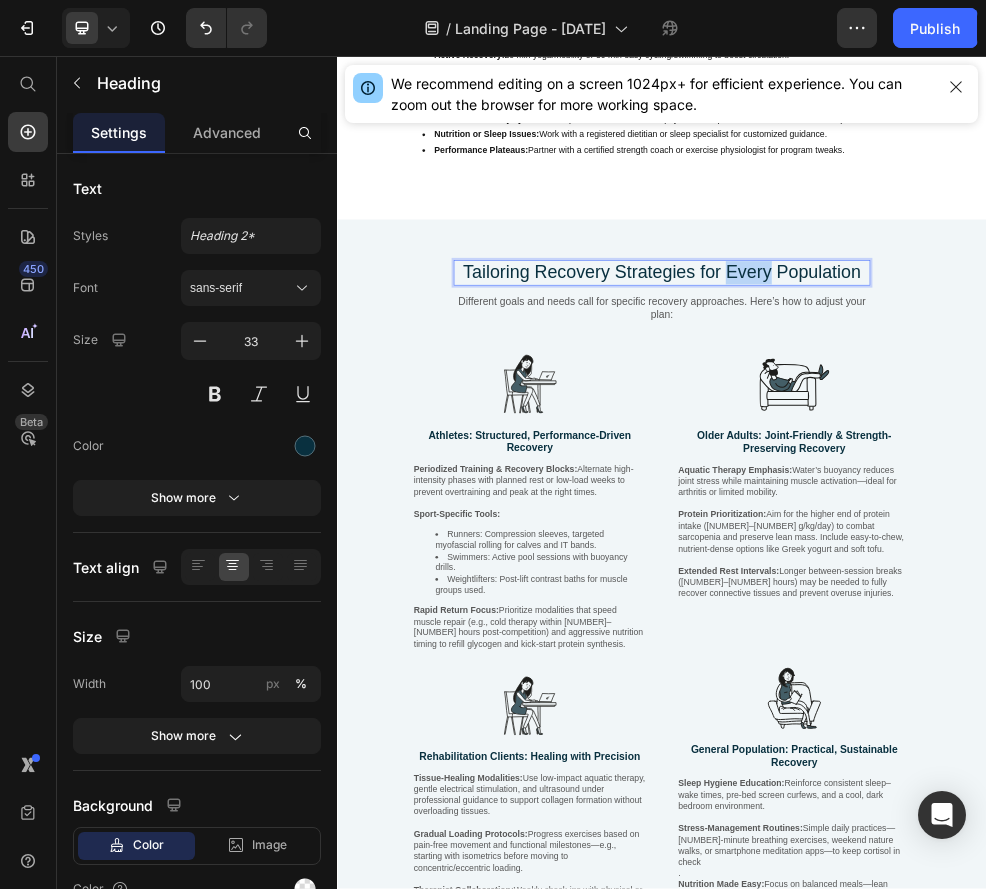 click on "Tailoring Recovery Strategies for Every Population" at bounding box center (937, 457) 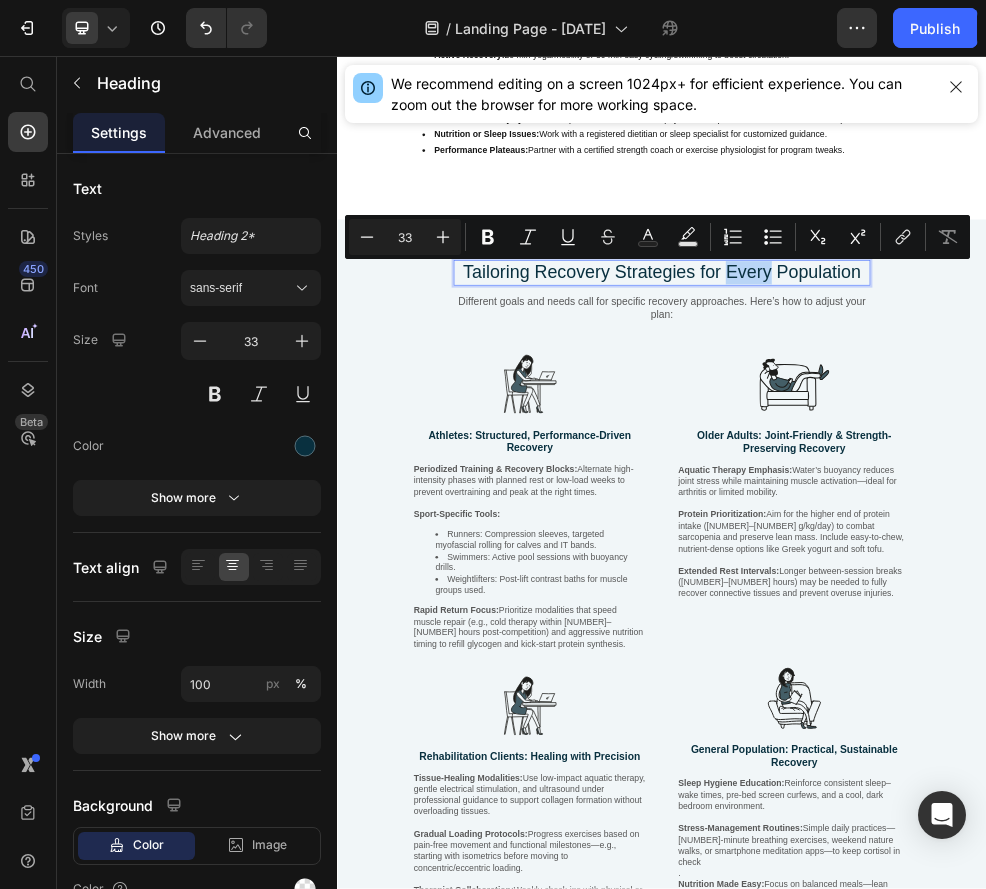 click on "Tailoring Recovery Strategies for Every Population" at bounding box center [937, 457] 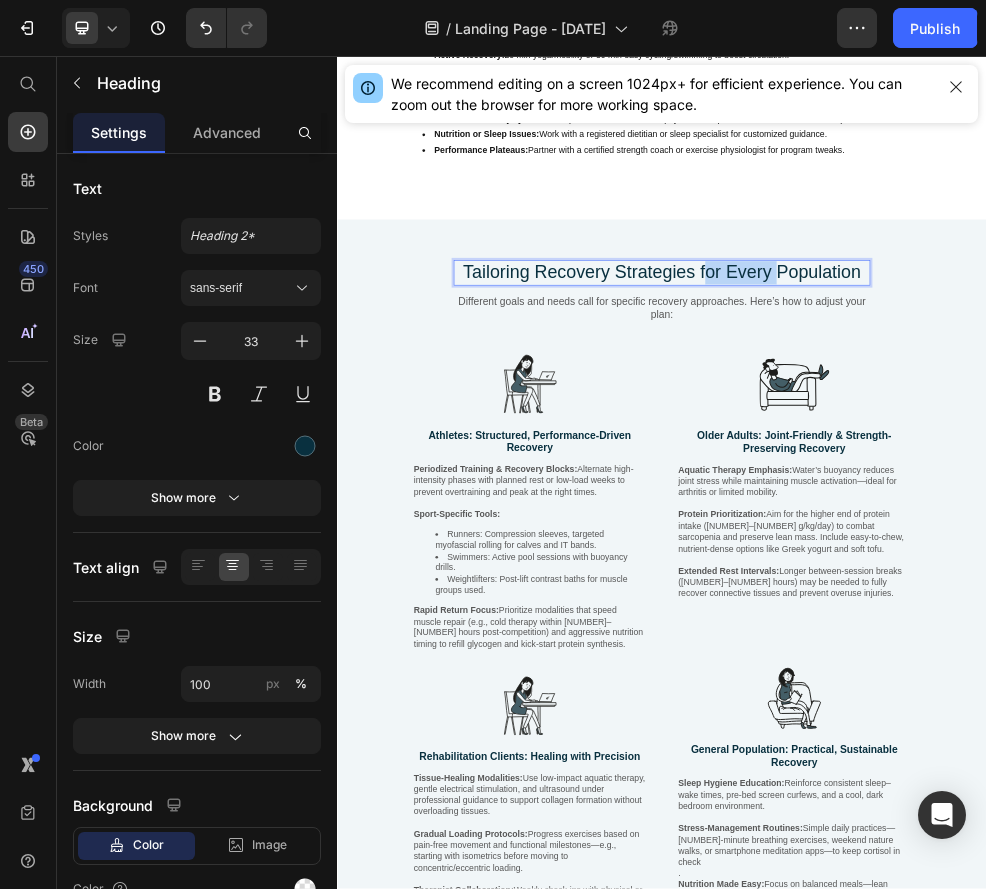 drag, startPoint x: 1024, startPoint y: 461, endPoint x: 1152, endPoint y: 460, distance: 128.0039 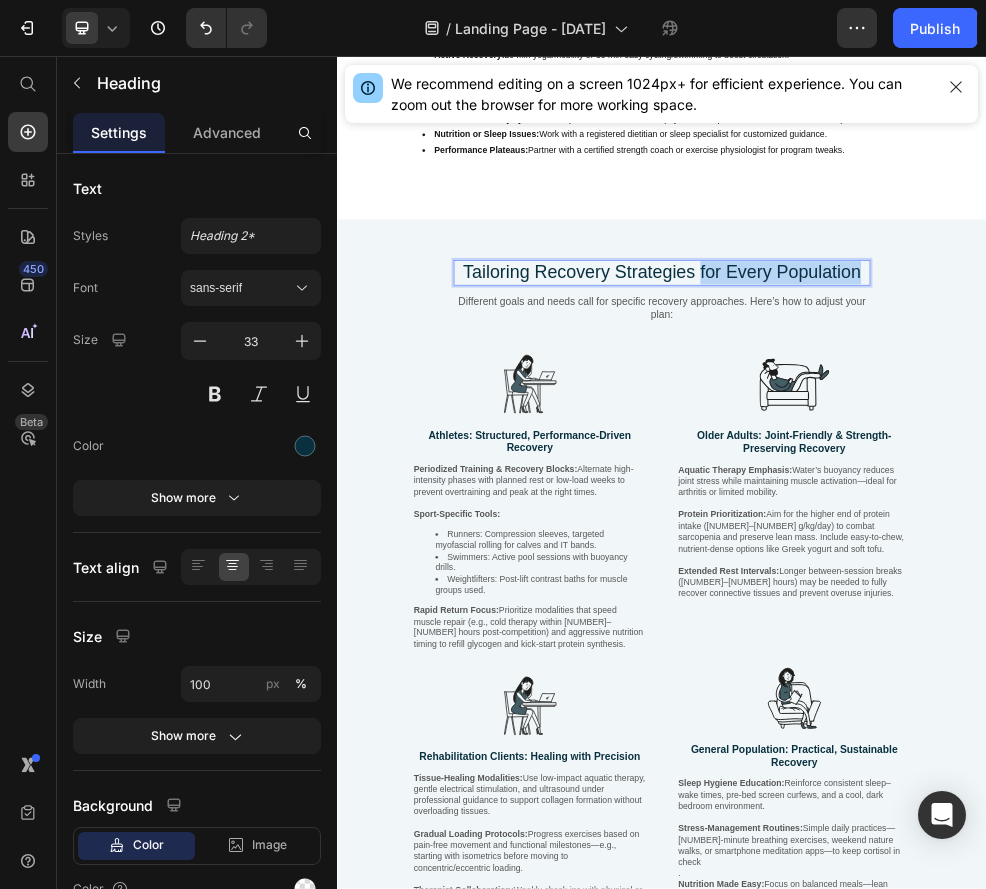 drag, startPoint x: 1005, startPoint y: 460, endPoint x: 1314, endPoint y: 478, distance: 309.52383 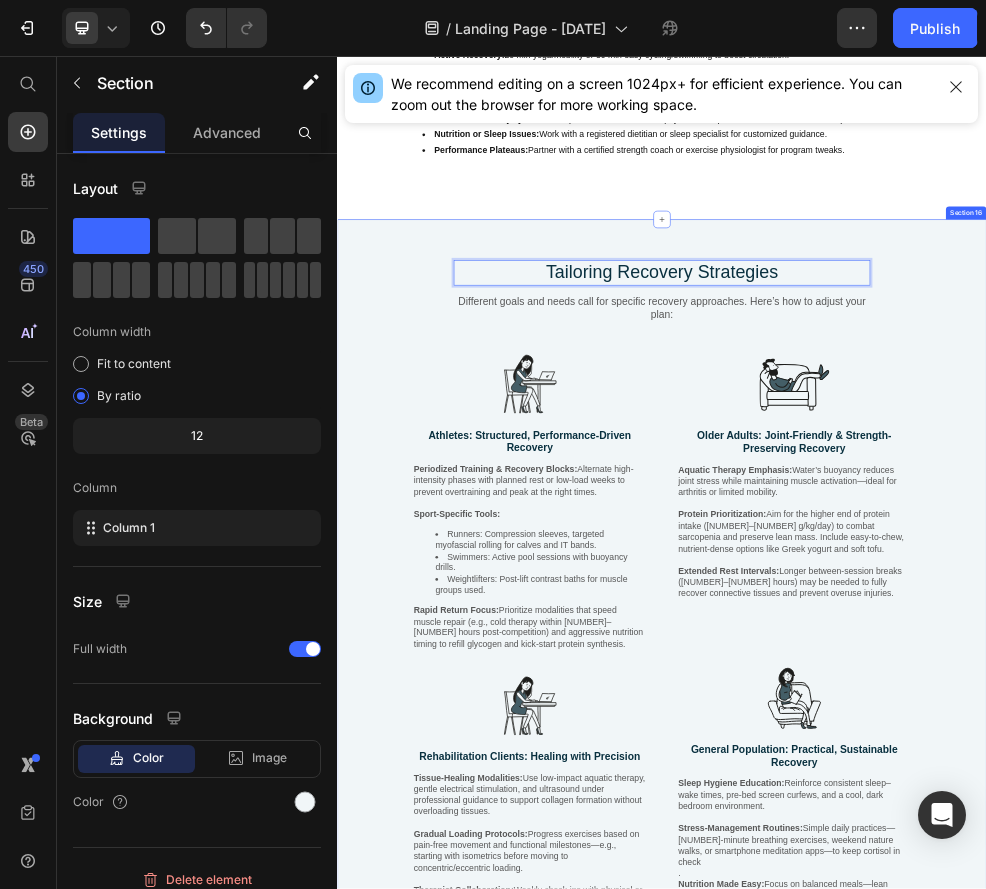 click on "Tailoring Recovery Strategies Heading [NUMBER] Different goals and needs call for specific recovery approaches. Here’s how to adjust your plan: Text Block Row Image Athletes: Structured, Performance-Driven Recovery Text Block Periodized Training & Recovery Blocks: Alternate high-intensity phases with planned rest or low-load weeks to prevent overtraining and peak at the right times. Sport-Specific Tools: Runners: Compression sleeves, targeted myofascial rolling for calves and IT bands. Swimmers: Active pool sessions with buoyancy drills. Weightlifters: Post-lift contrast baths for muscle groups used. Rapid Return Focus: Prioritize modalities that speed muscle repair (e.g., cold therapy within [NUMBER]–[NUMBER] hours post-competition) and aggressive nutrition timing to refill glycogen and kick-start protein synthesis. Text Block Row Image Rehabilitation Clients: Healing with Precision Text Block Tissue-Healing Modalities: Gradual Loading Protocols: Therapist Collaboration: Text Block Row Image Text Block Text Block Row" at bounding box center [937, 1106] 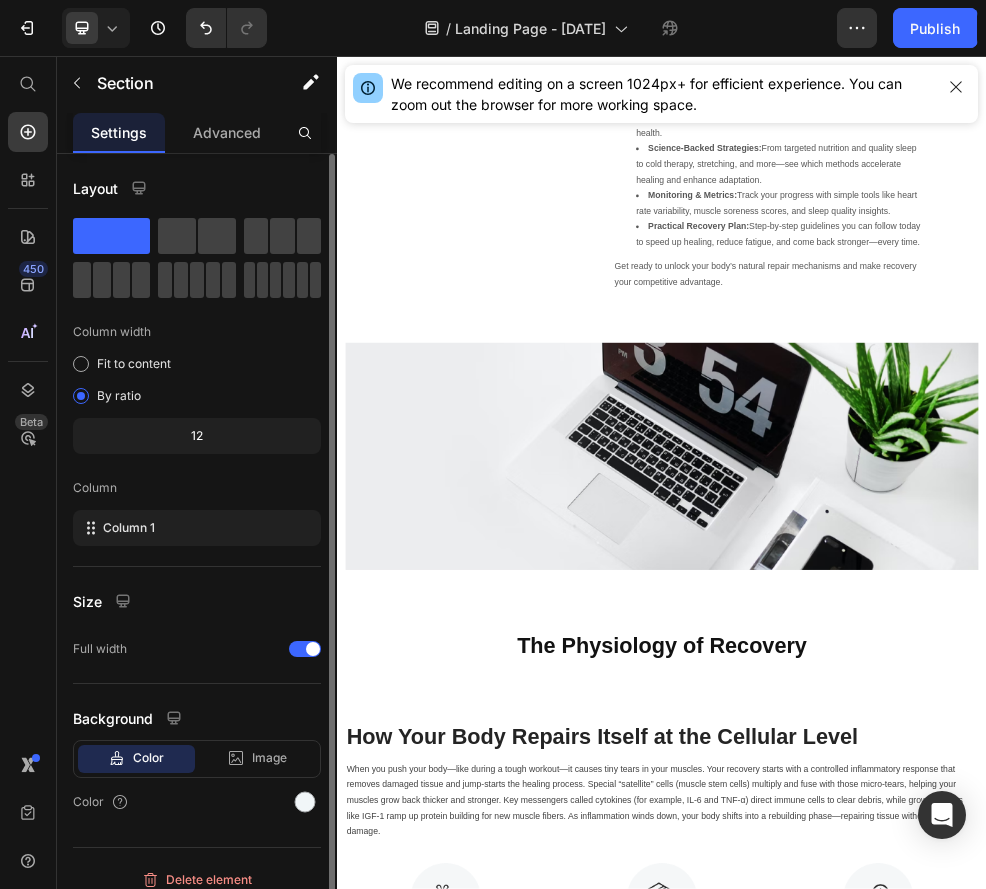 scroll, scrollTop: 0, scrollLeft: 0, axis: both 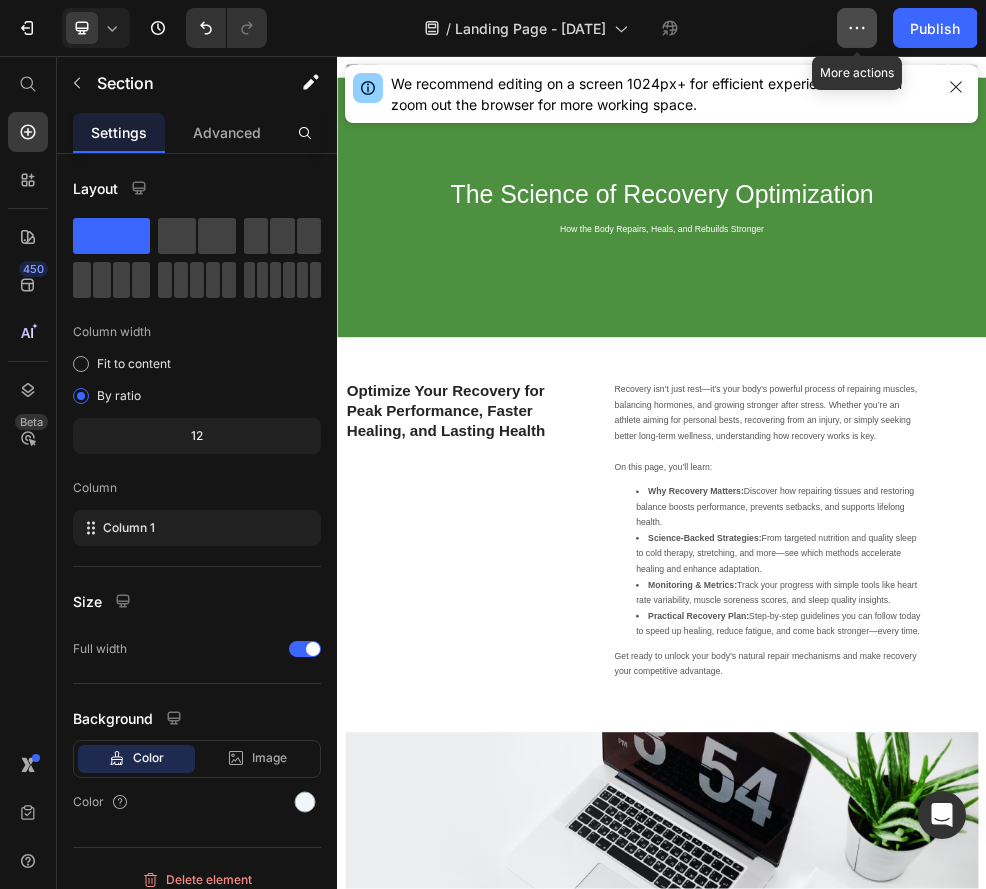click 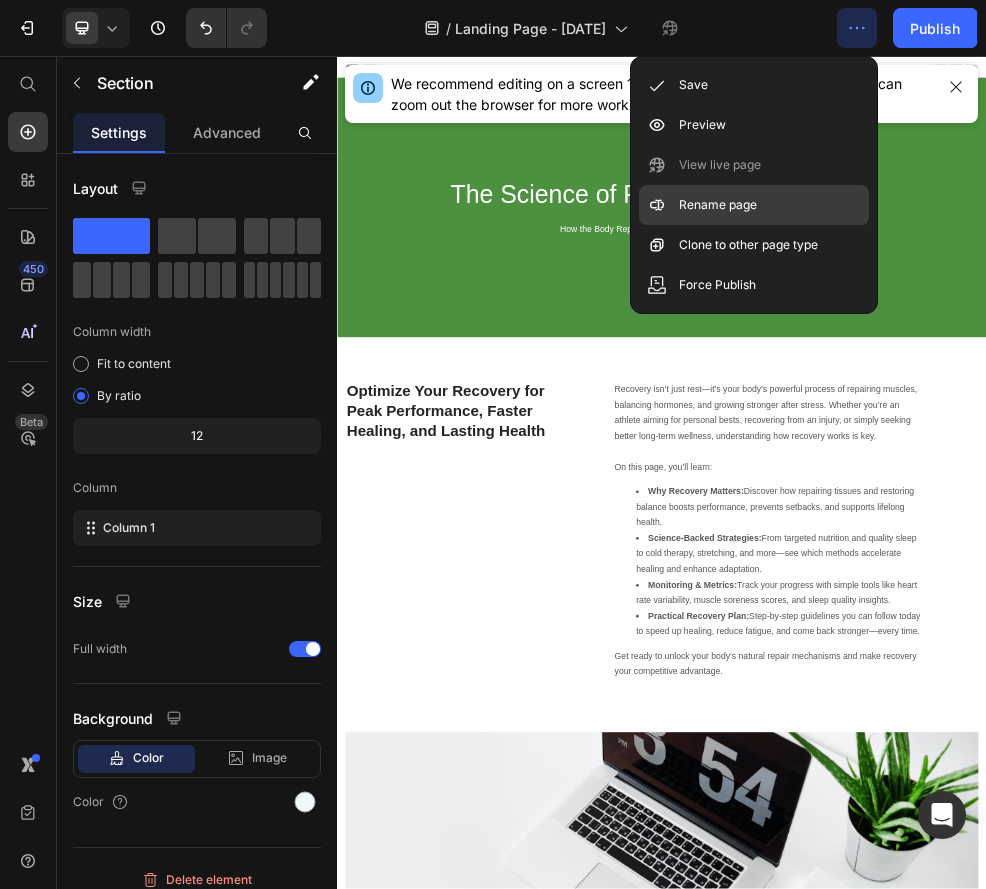 click on "Rename page" at bounding box center (718, 205) 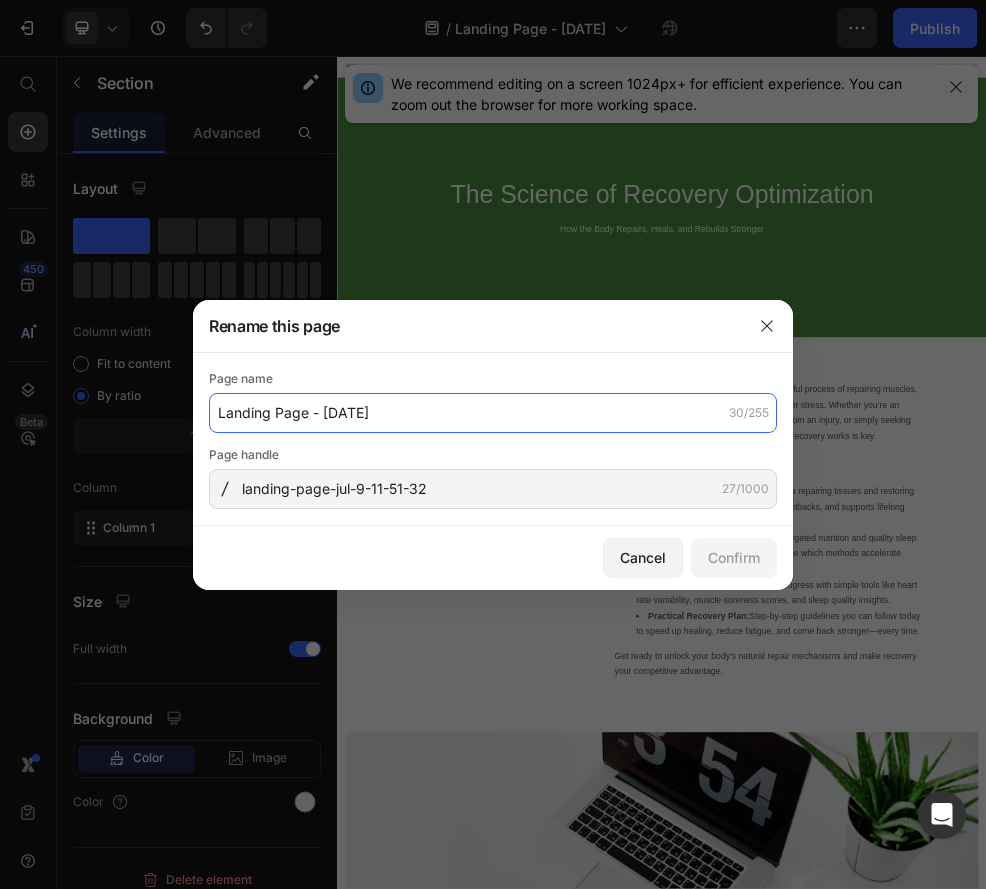 click on "Landing Page - [DATE]" 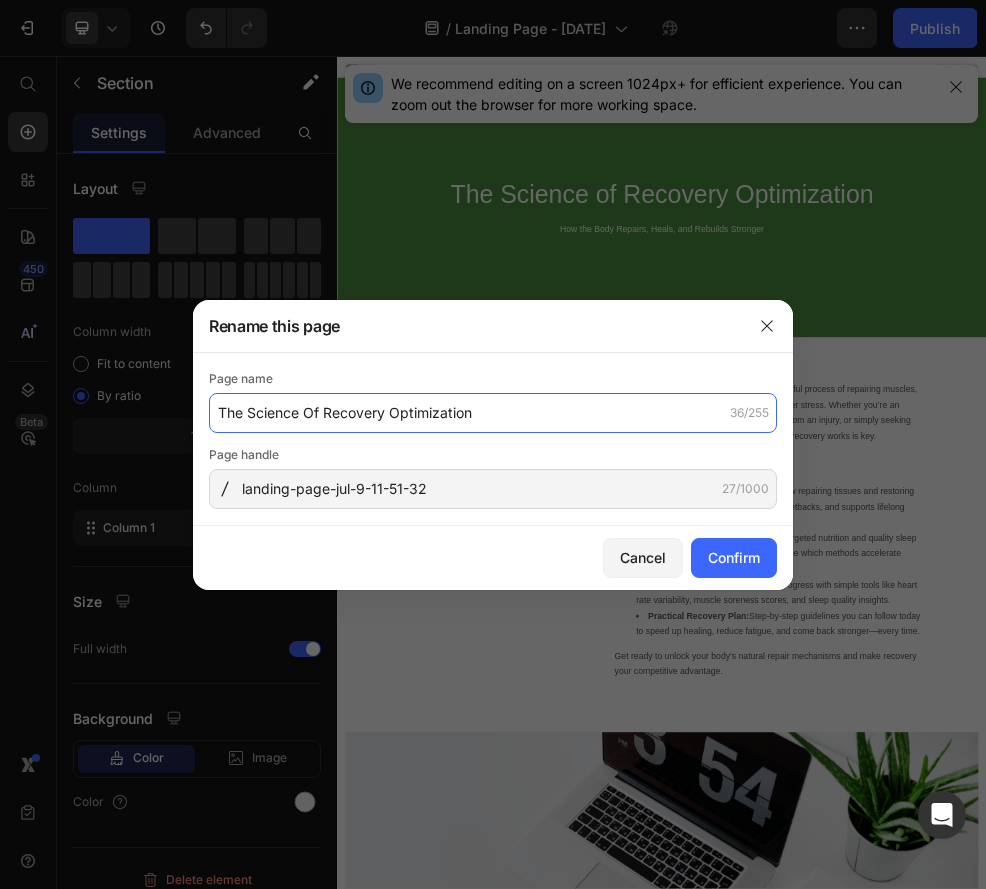 click on "The Science Of Recovery Optimization" 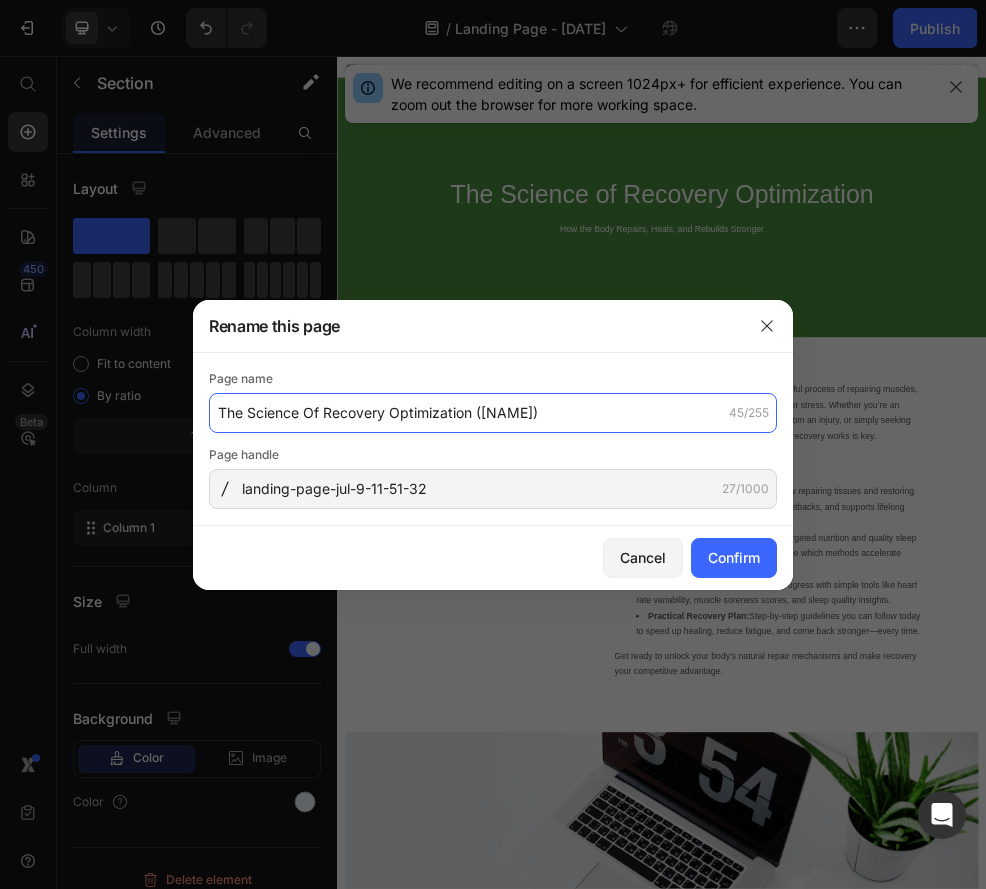 click on "The Science Of Recovery Optimization ([NAME])" 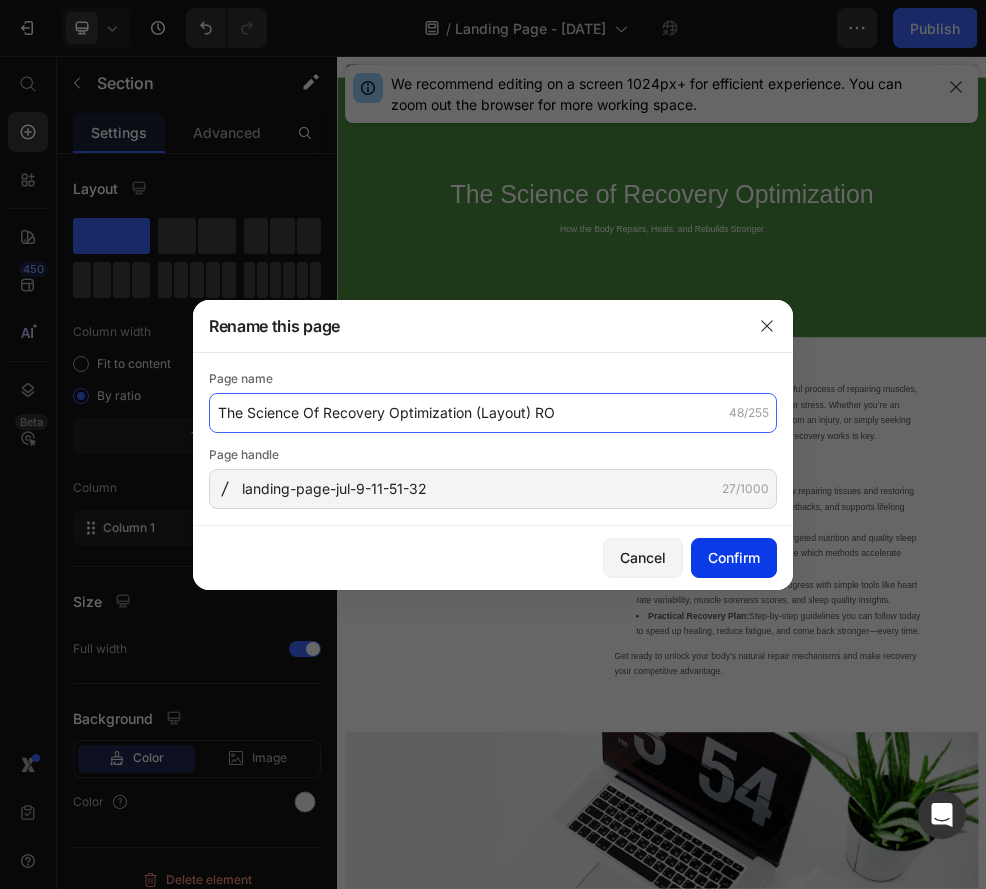 type on "The Science Of Recovery Optimization (Layout) RO" 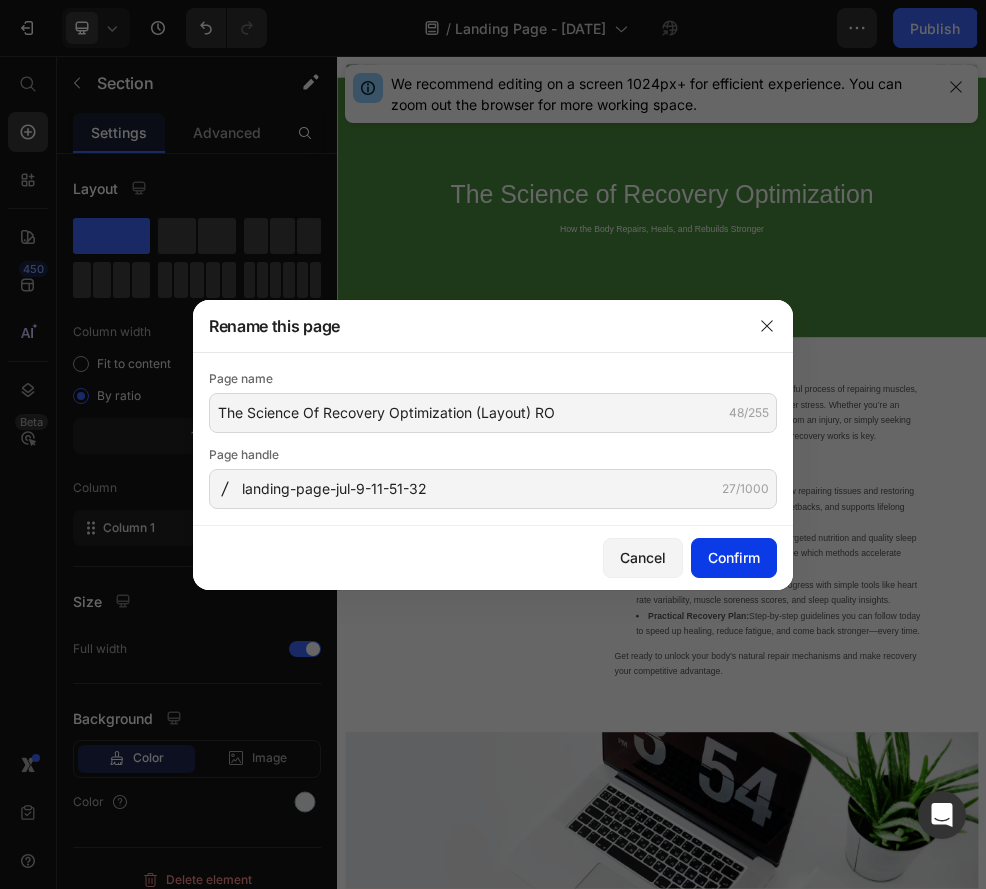 click on "Confirm" 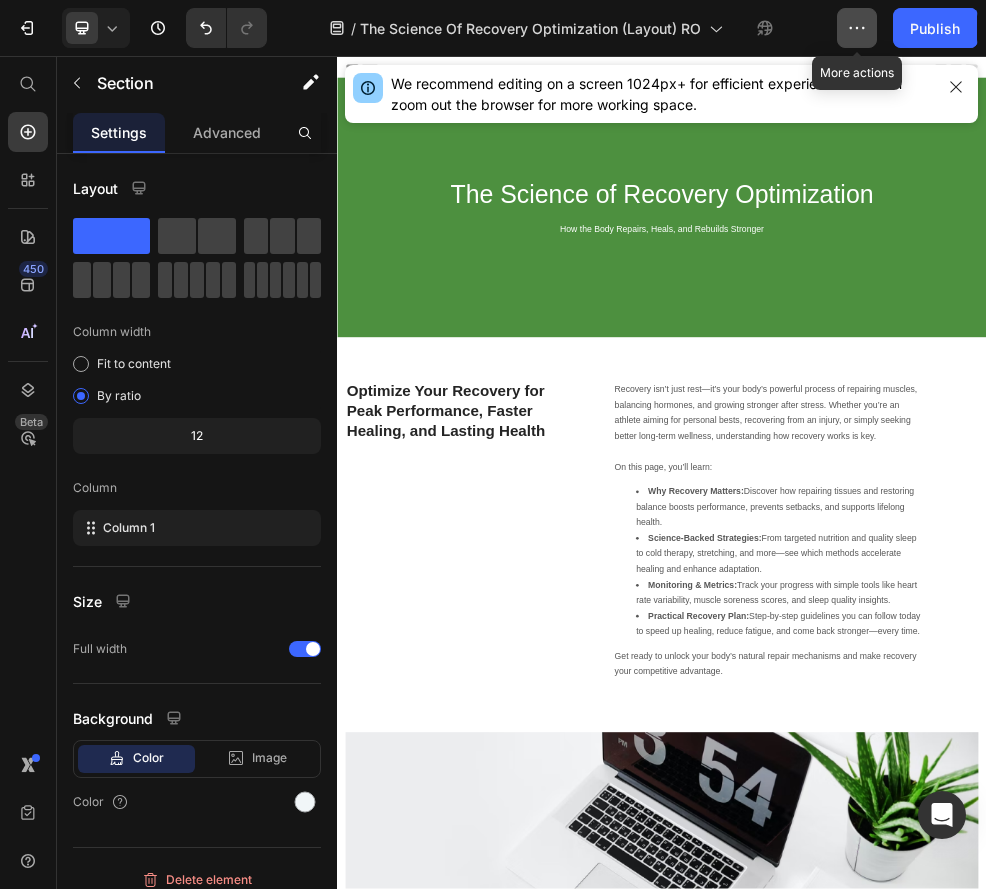 click 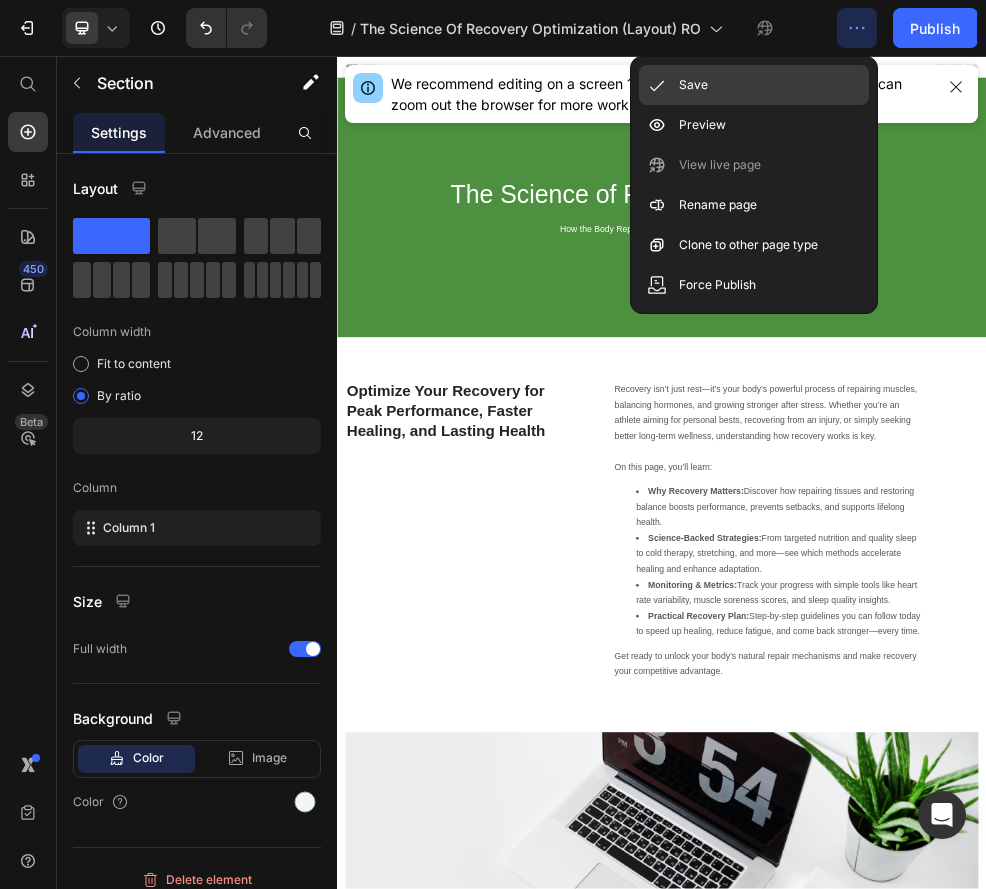 click on "Save" 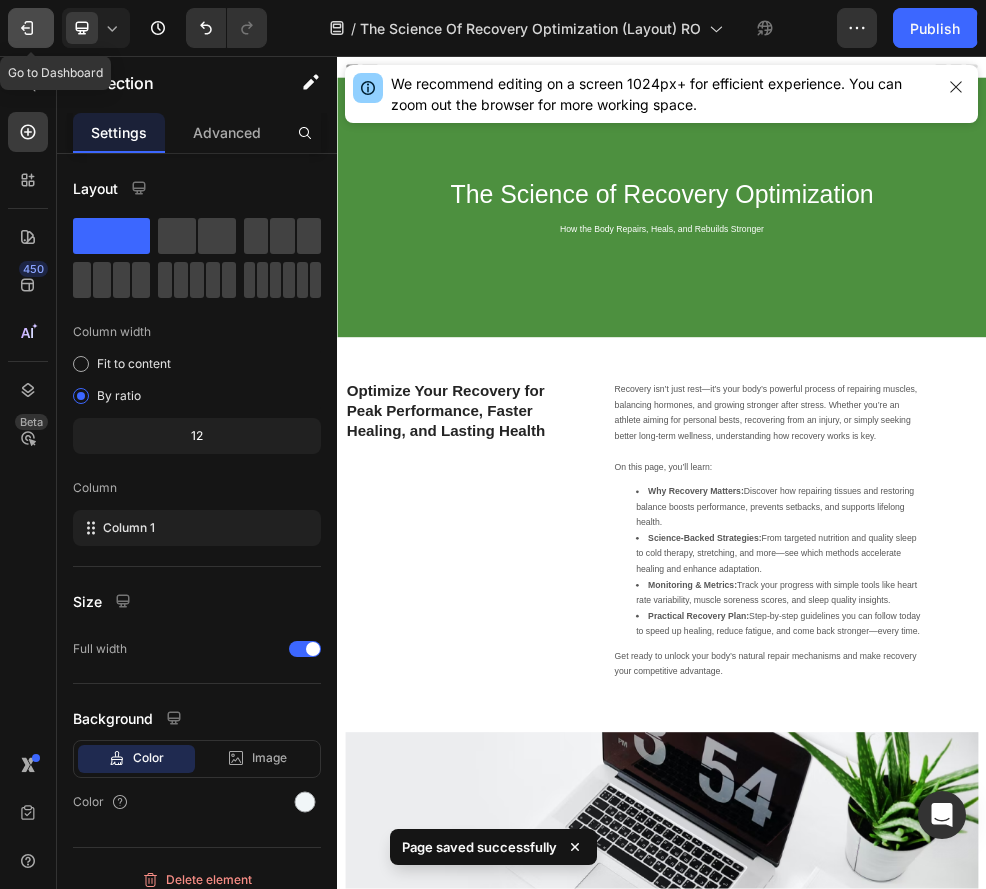 click 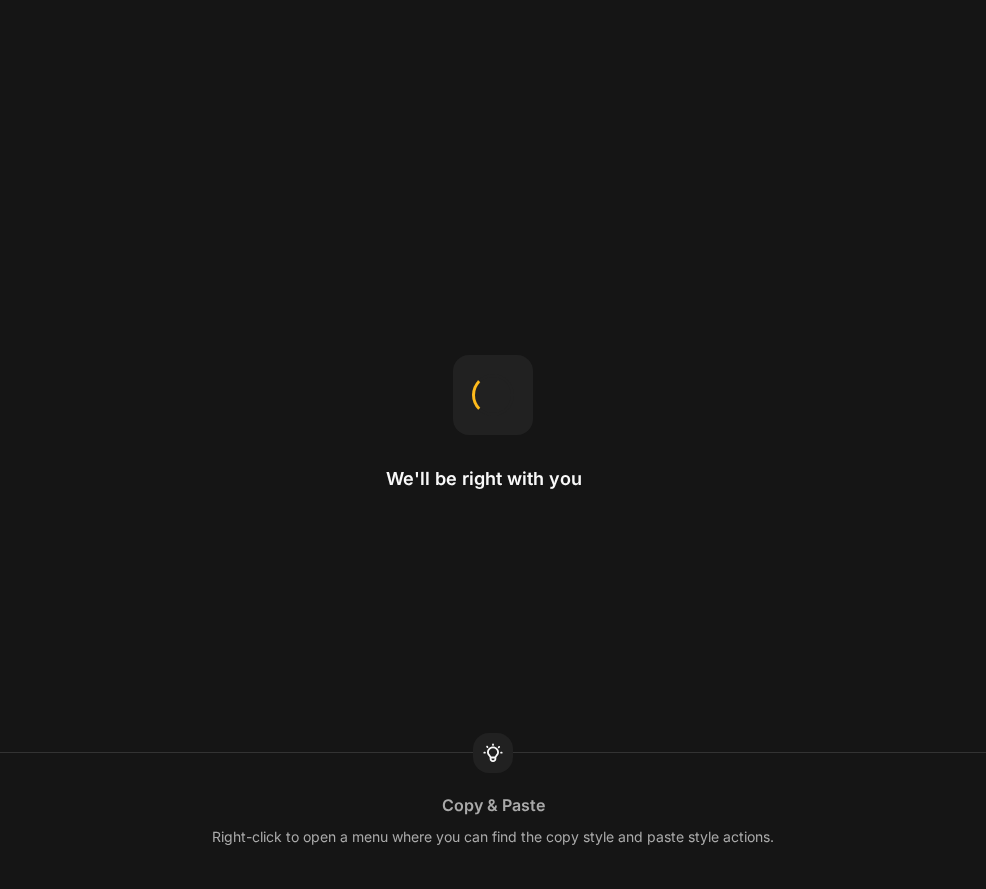 scroll, scrollTop: 0, scrollLeft: 0, axis: both 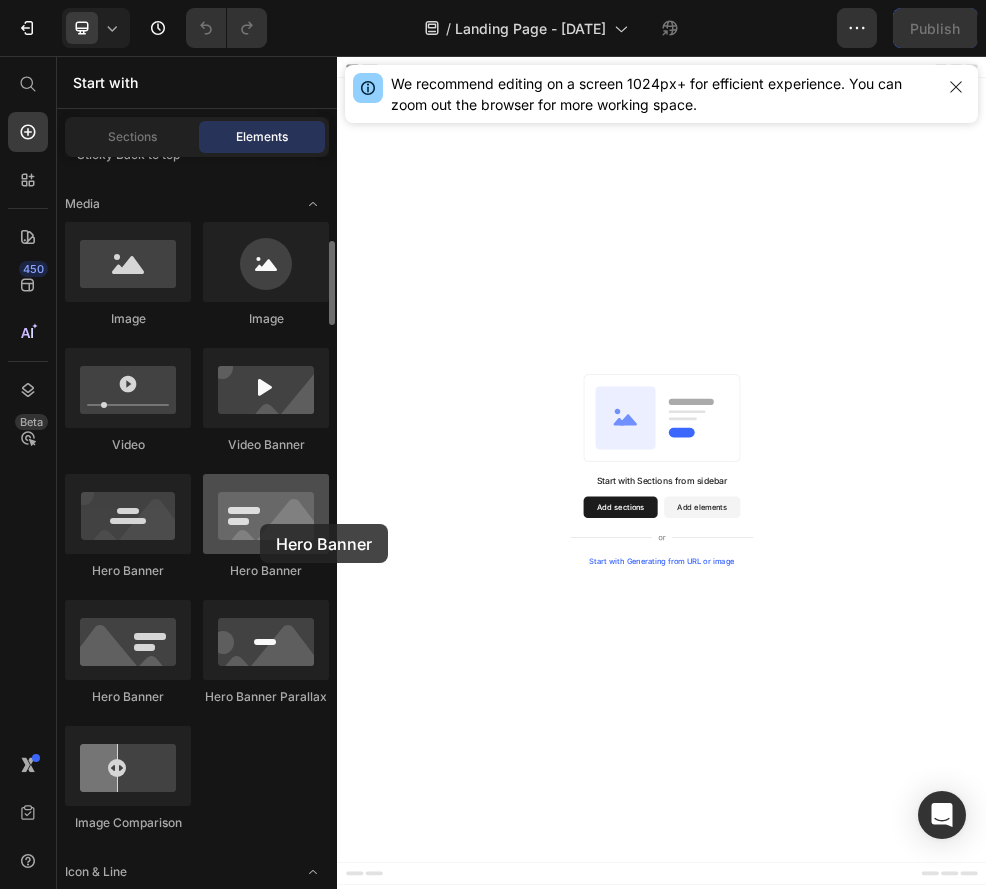 drag, startPoint x: 262, startPoint y: 557, endPoint x: 260, endPoint y: 523, distance: 34.058773 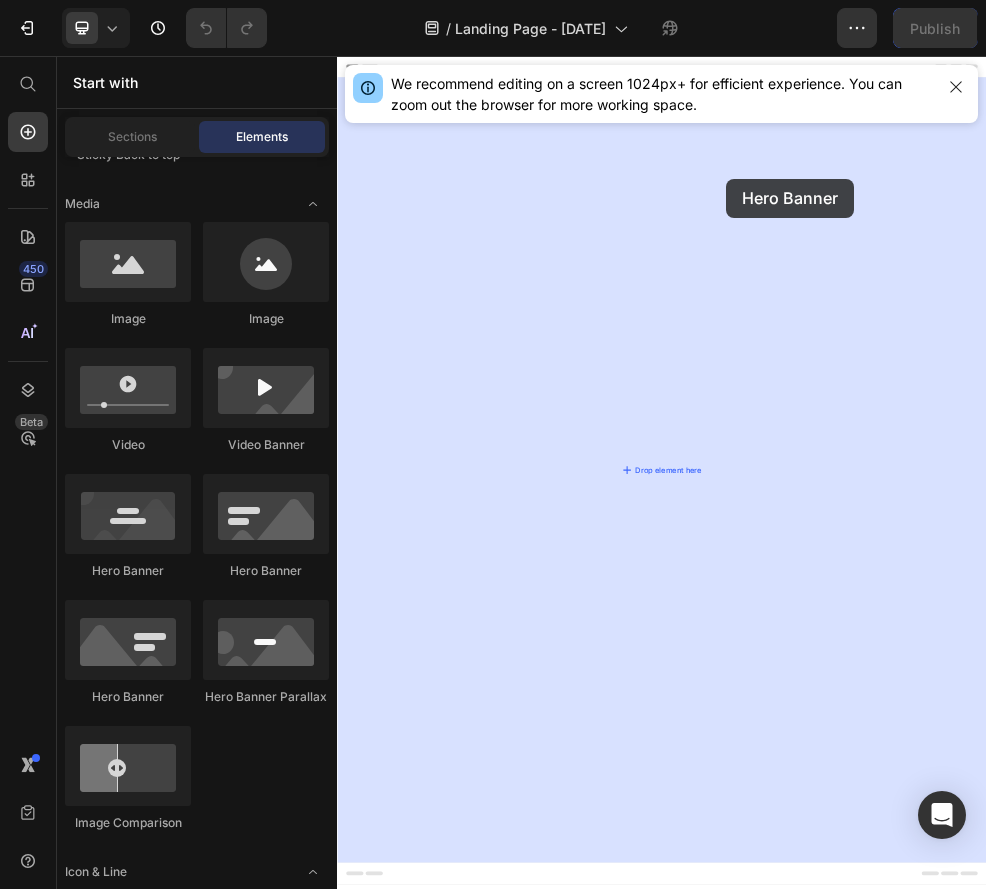 drag, startPoint x: 460, startPoint y: 615, endPoint x: 970, endPoint y: 353, distance: 573.362 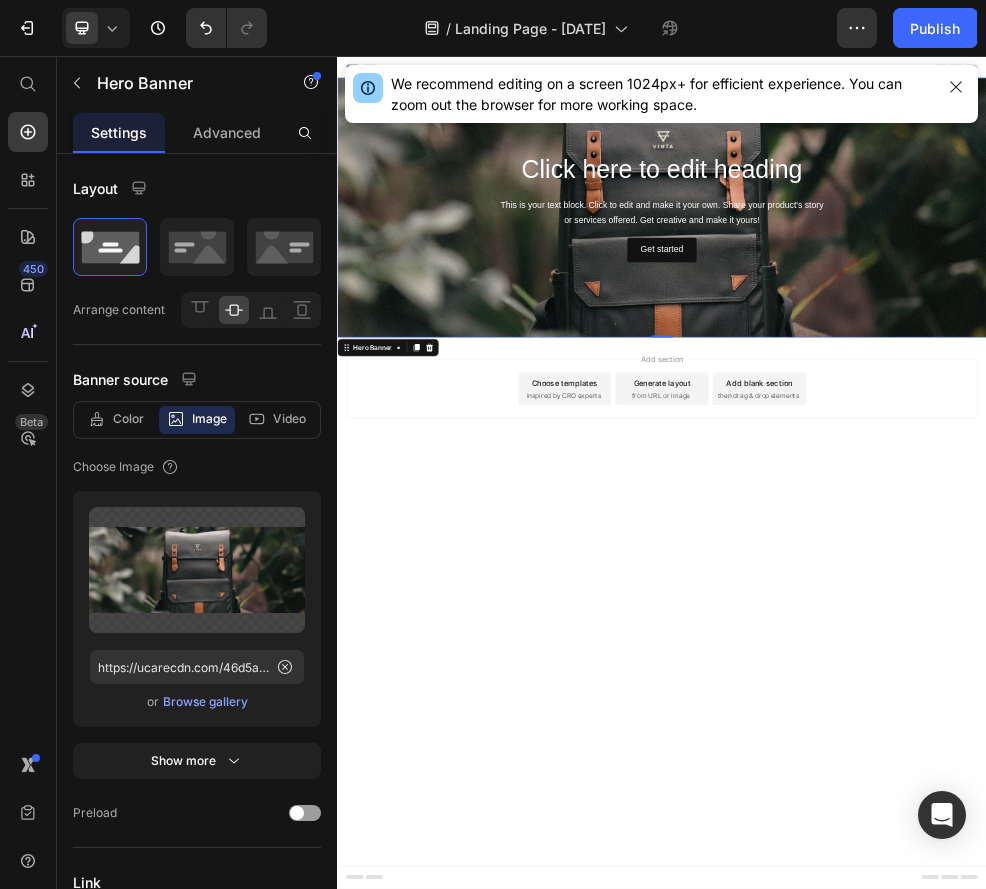 click at bounding box center (937, 337) 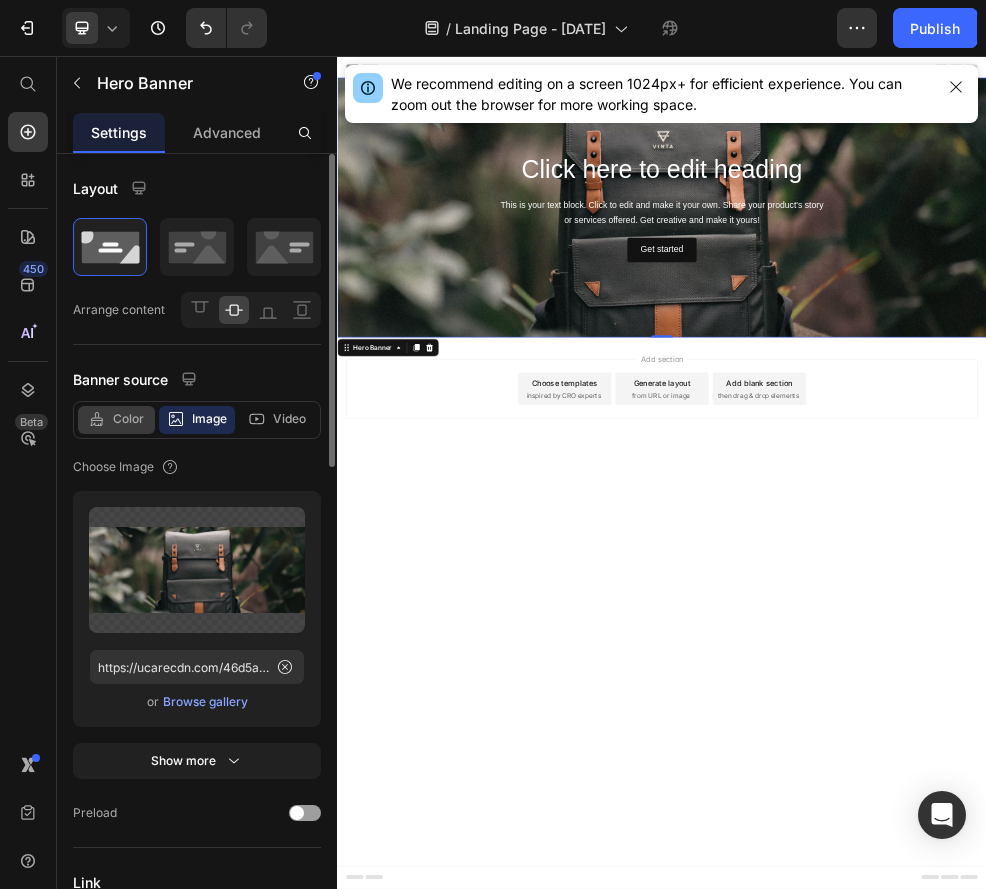 click on "Color" 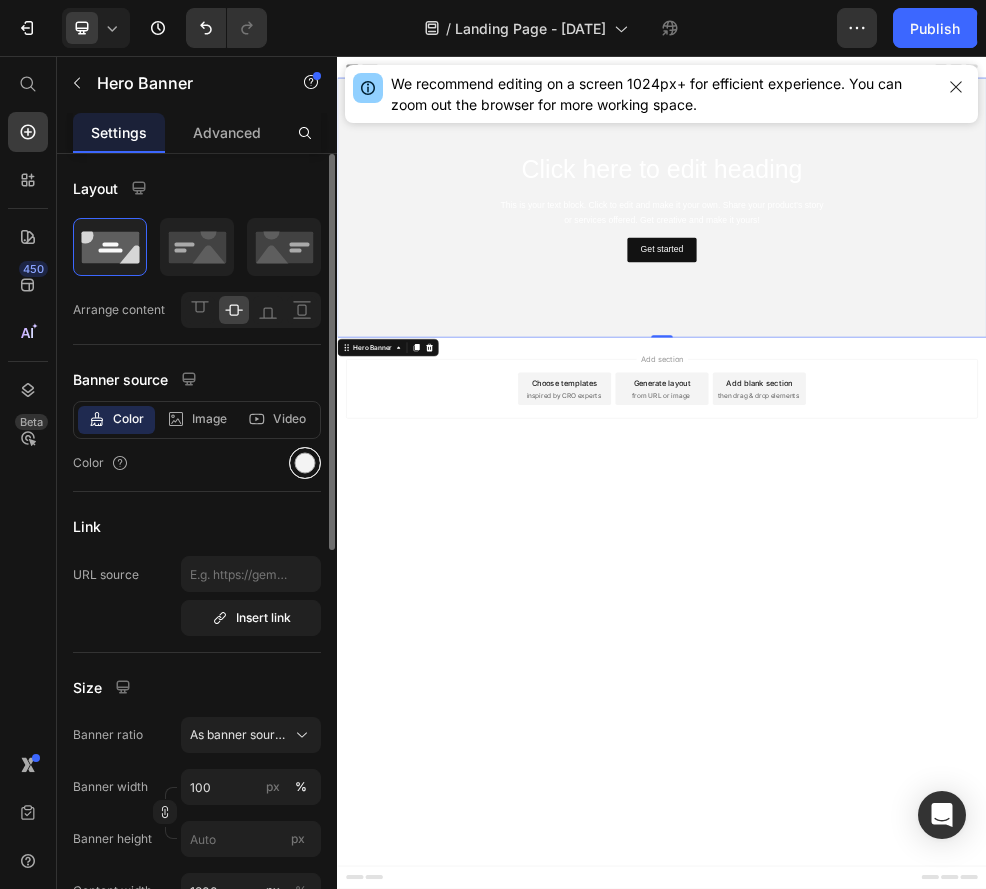 click at bounding box center (305, 463) 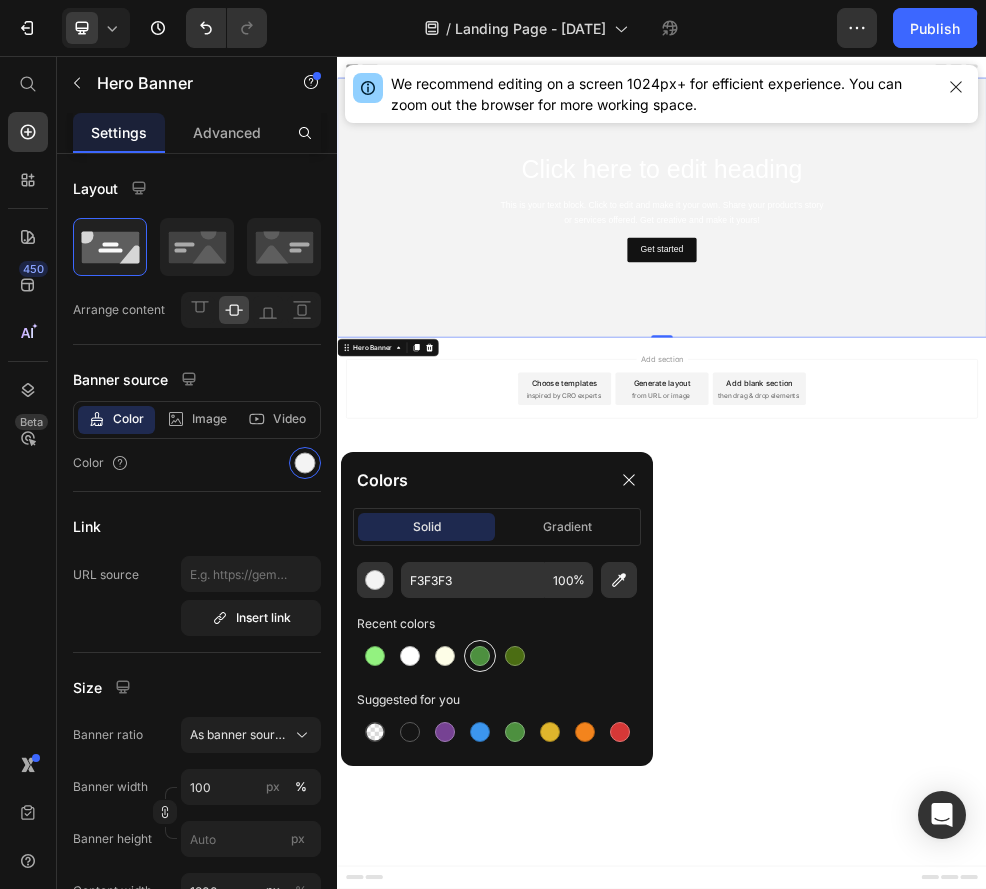 click at bounding box center [480, 656] 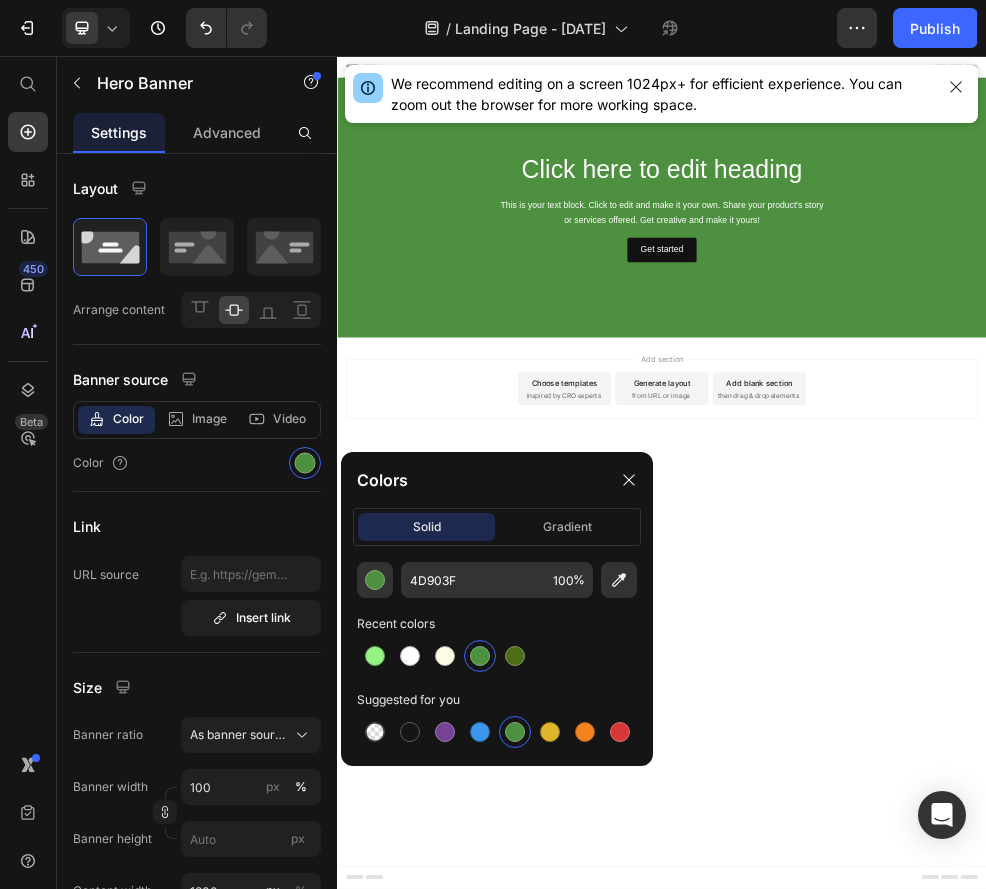 click on "Add section Choose templates inspired by CRO experts Generate layout from URL or image Add blank section then drag & drop elements" at bounding box center [937, 672] 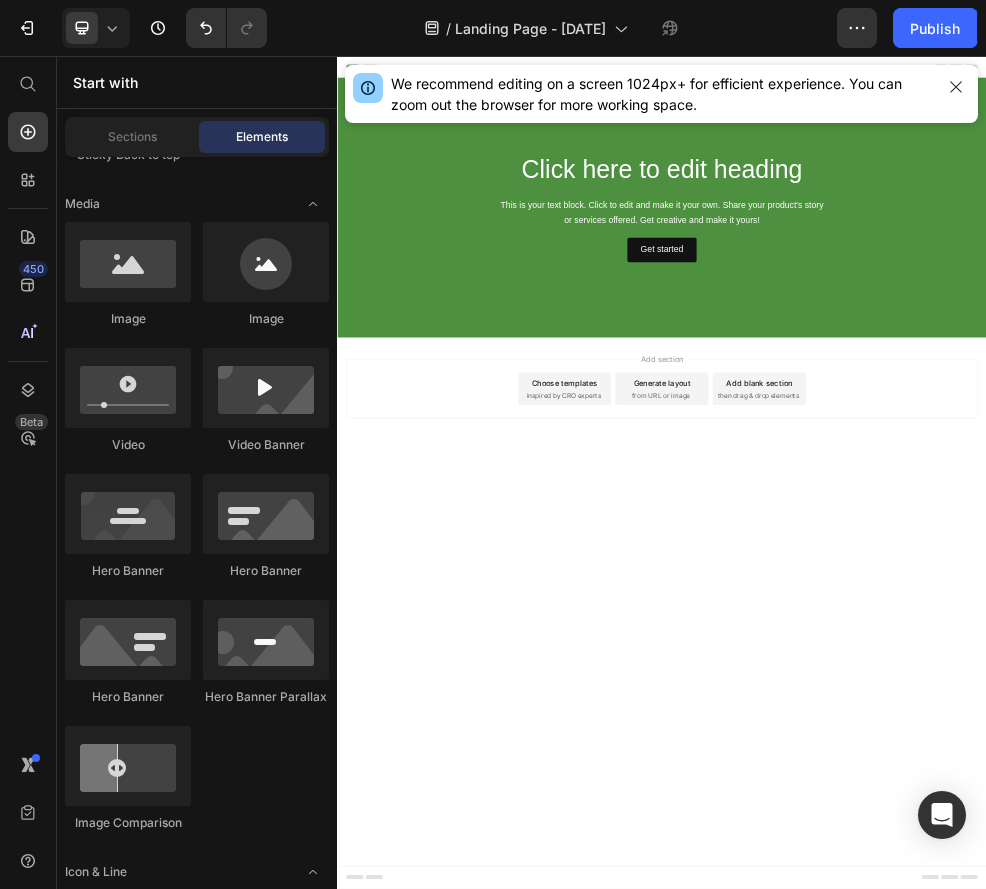 click on "Click here to edit heading" at bounding box center [937, 268] 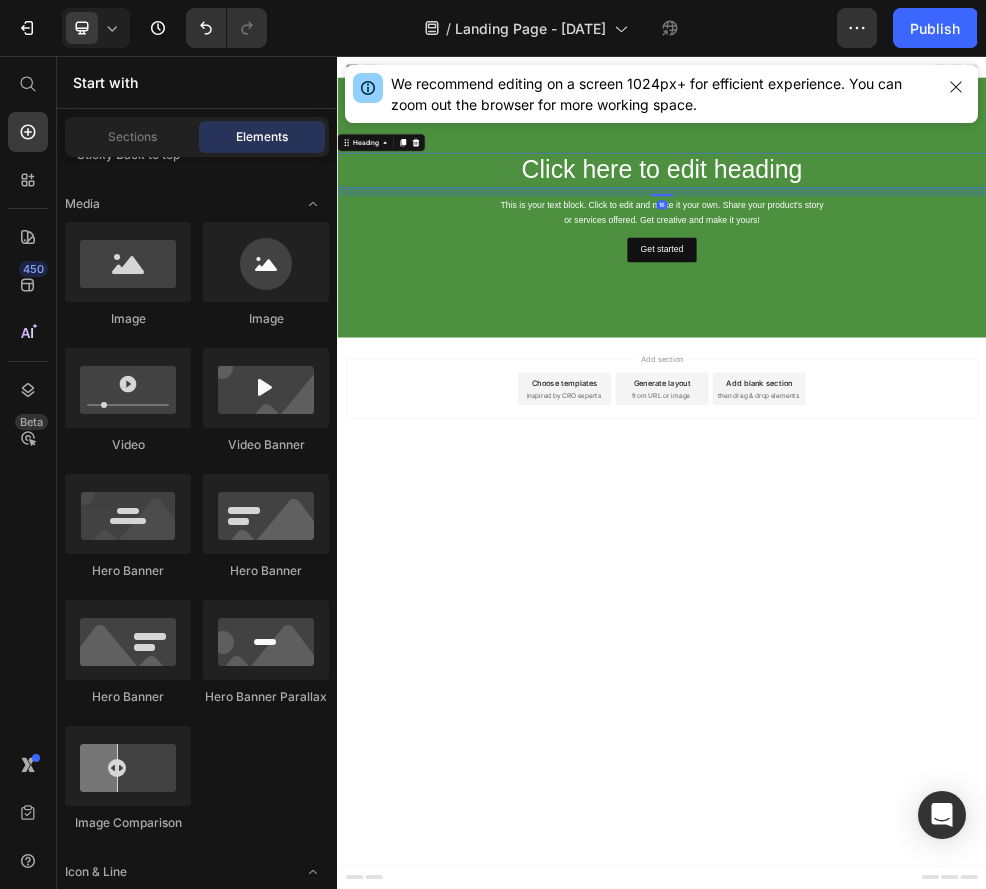 click on "Click here to edit heading" at bounding box center (937, 268) 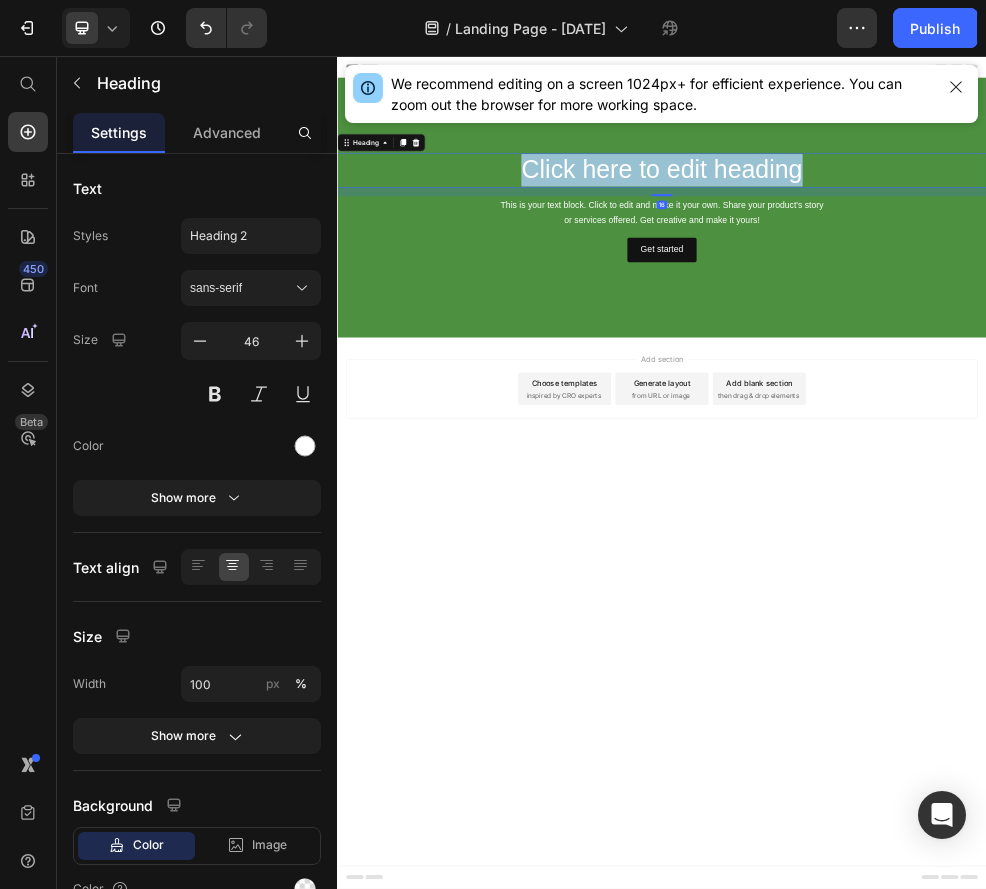 click on "Click here to edit heading" at bounding box center (937, 268) 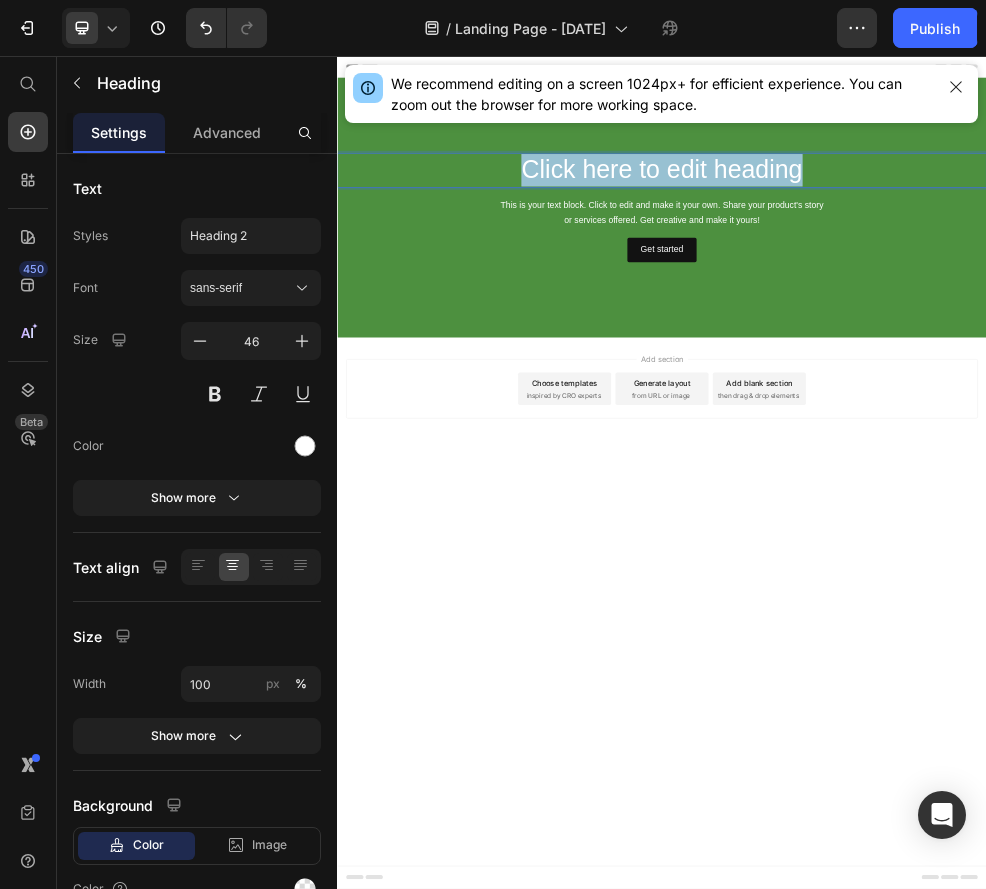 click on "Click here to edit heading" at bounding box center (937, 268) 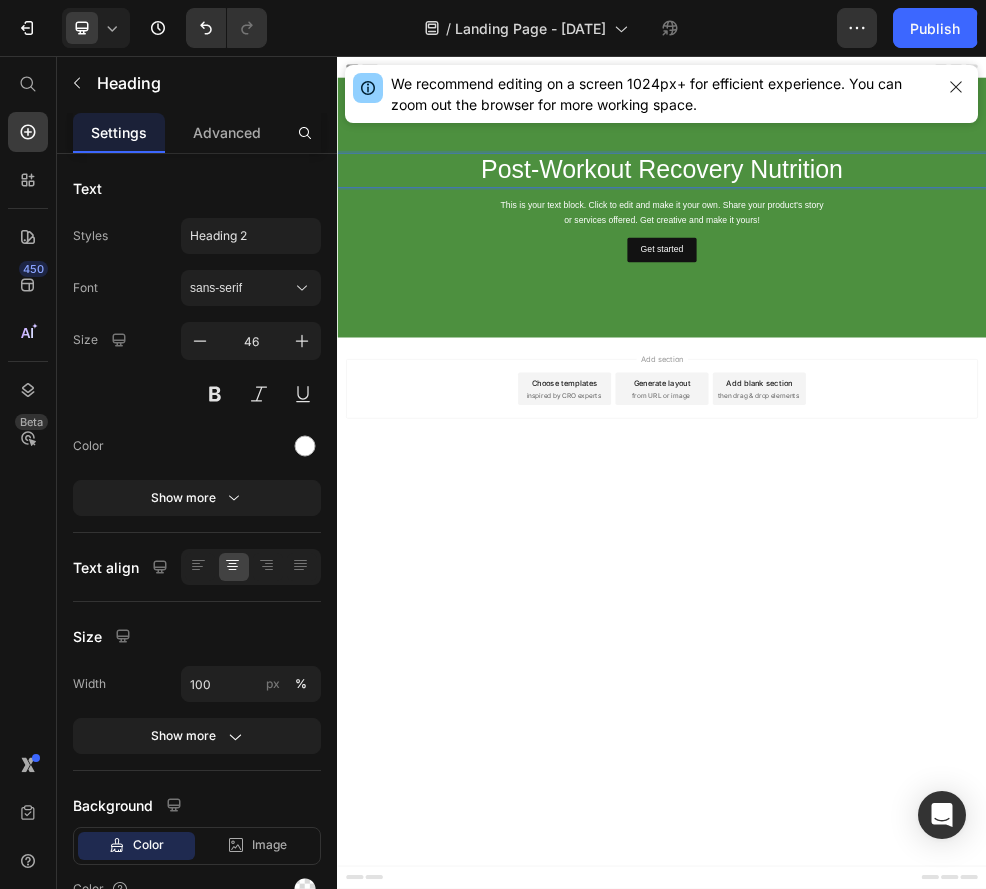 click on "This is your text block. Click to edit and make it your own. Share your product's story                   or services offered. Get creative and make it yours!" at bounding box center (937, 347) 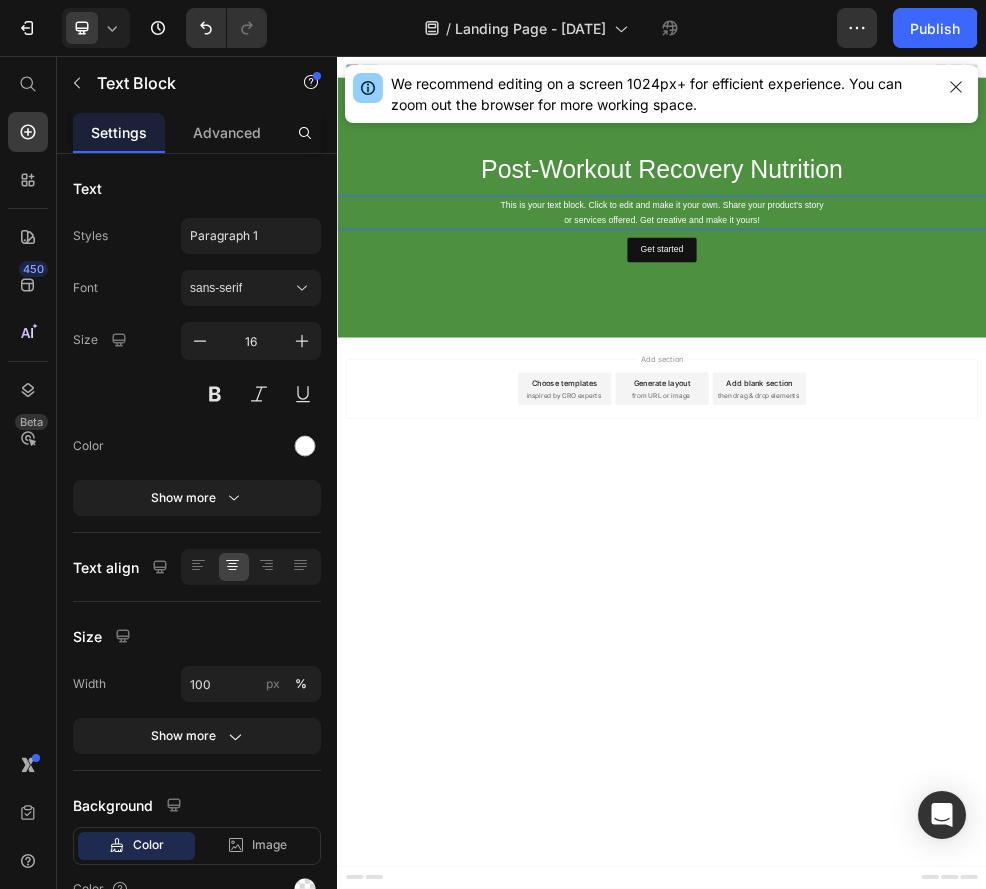 click on "This is your text block. Click to edit and make it your own. Share your product's story or services offered. Get creative and make it yours!" at bounding box center [937, 347] 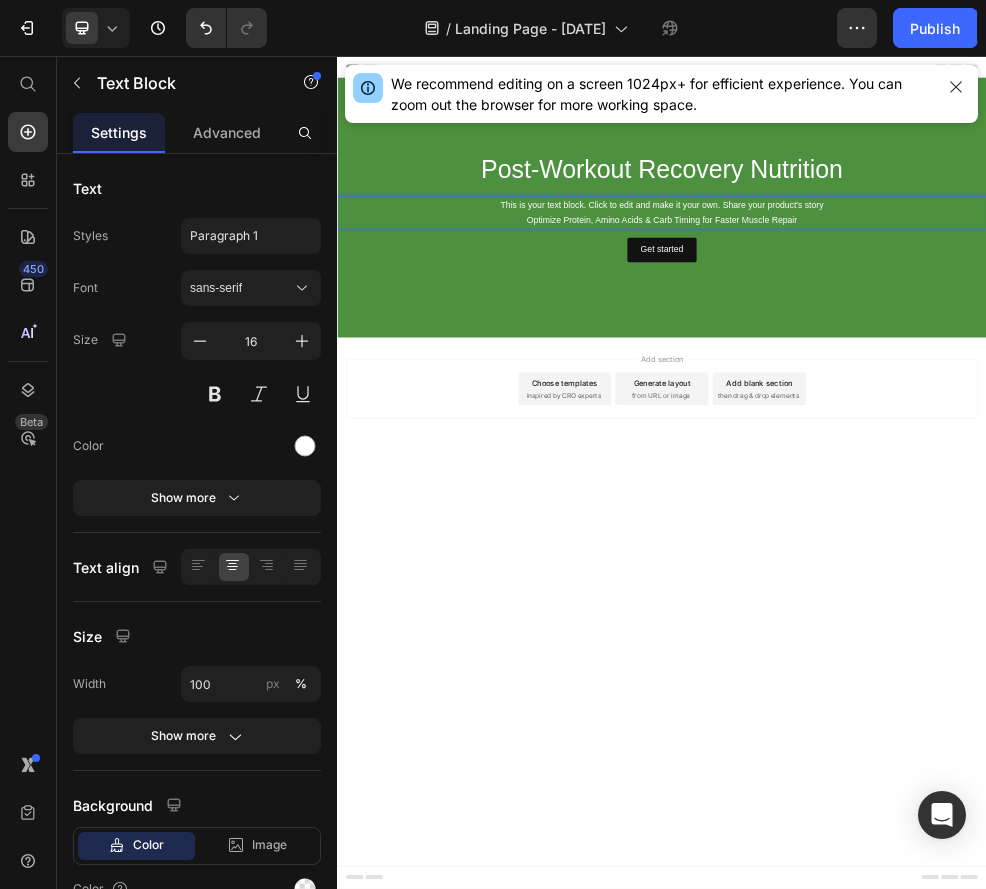 click on "This is your text block. Click to edit and make it your own. Share your product's story Optimize Protein, Amino Acids & Carb Timing for Faster Muscle Repair" at bounding box center (937, 347) 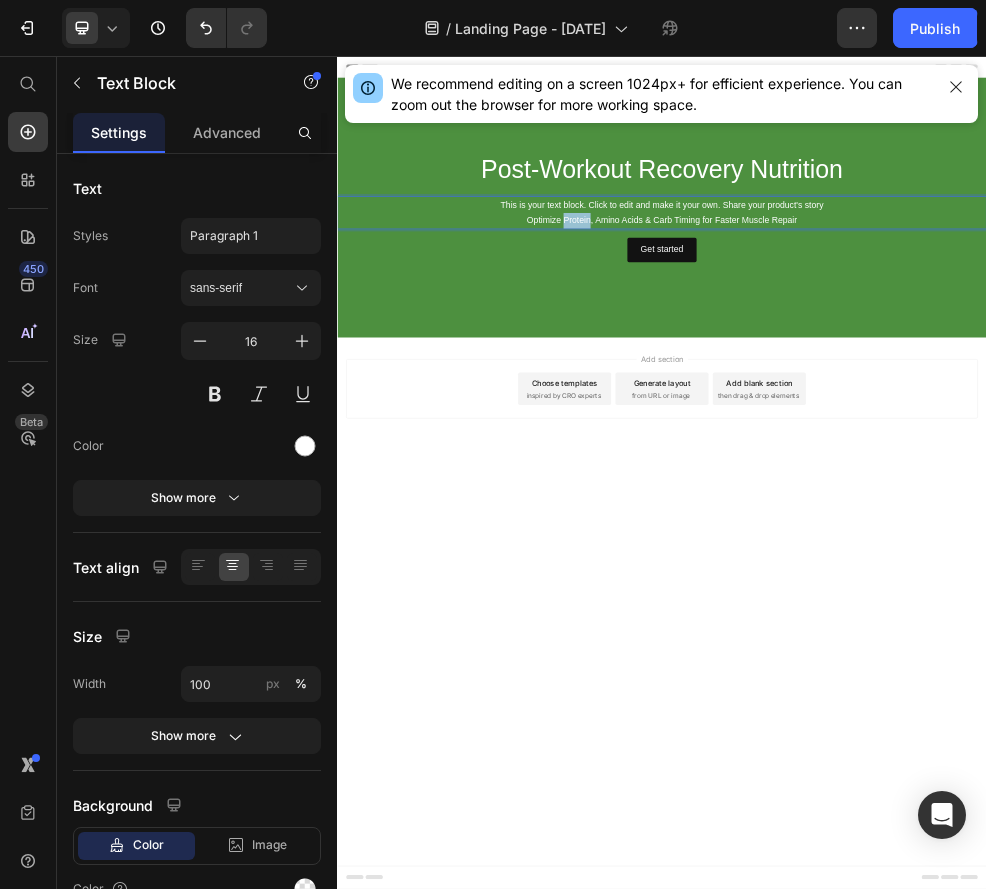 click on "This is your text block. Click to edit and make it your own. Share your product's story Optimize Protein, Amino Acids & Carb Timing for Faster Muscle Repair" at bounding box center (937, 347) 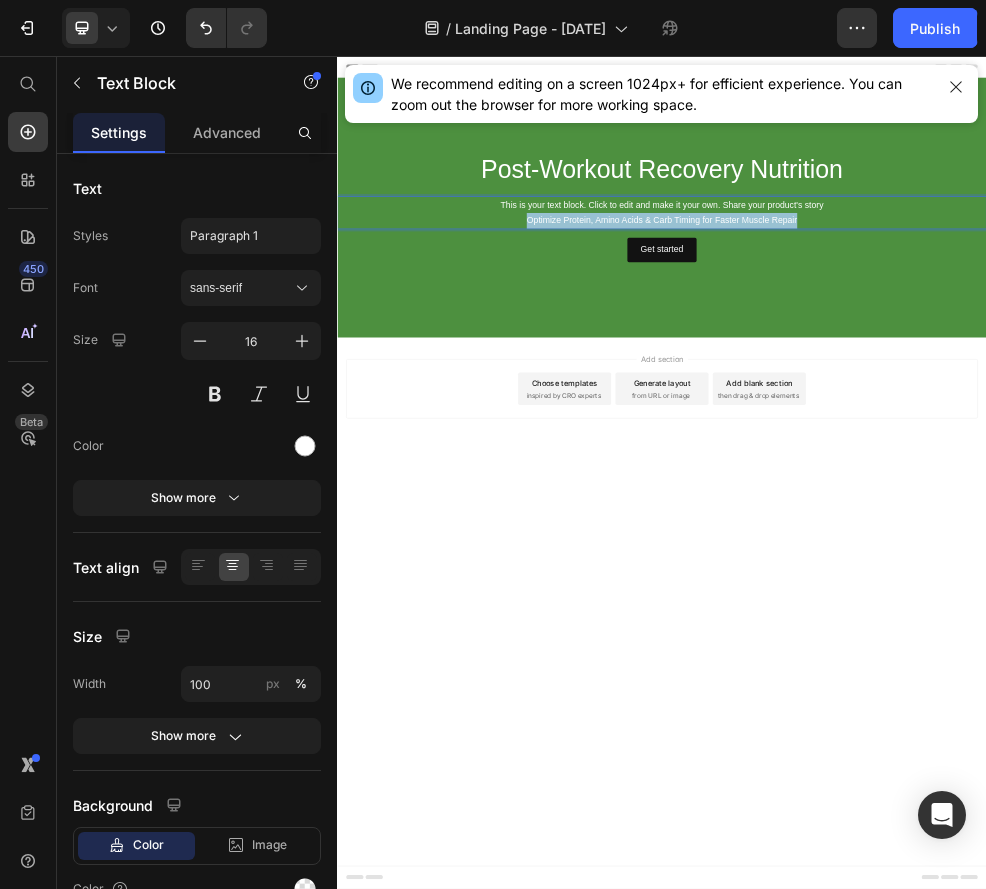 click on "This is your text block. Click to edit and make it your own. Share your product's story Optimize Protein, Amino Acids & Carb Timing for Faster Muscle Repair" at bounding box center [937, 347] 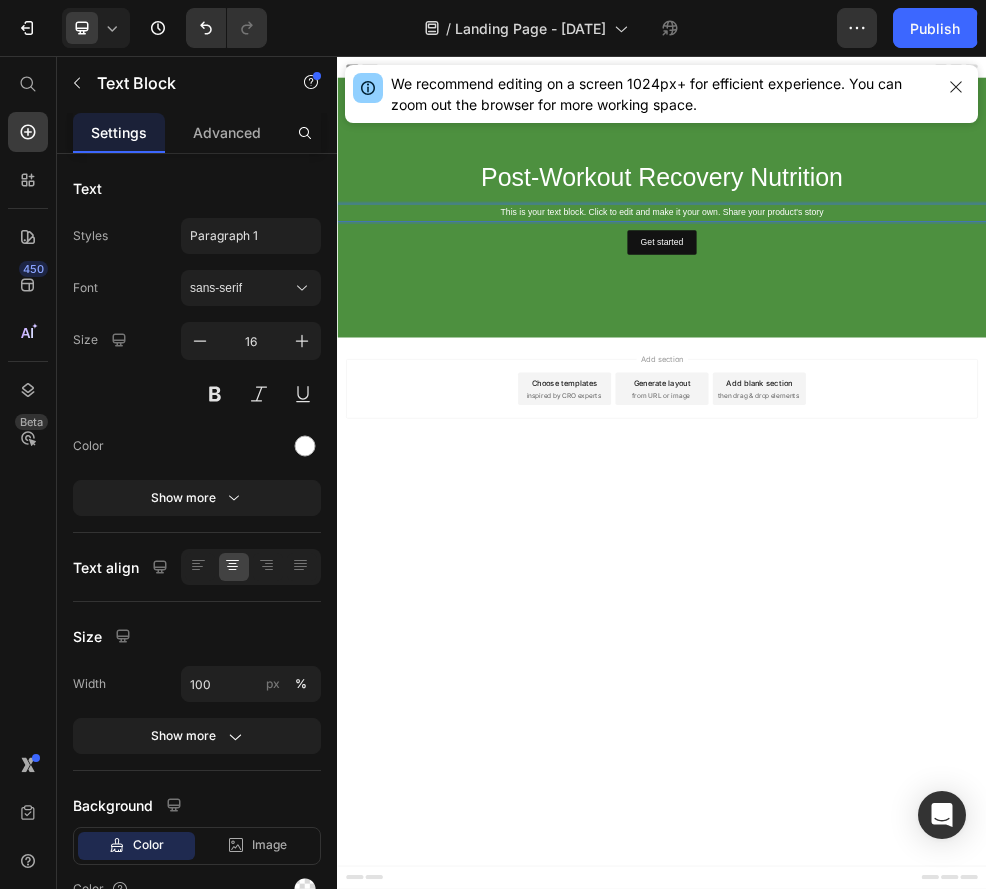 click on "This is your text block. Click to edit and make it your own. Share your product's story" at bounding box center [937, 346] 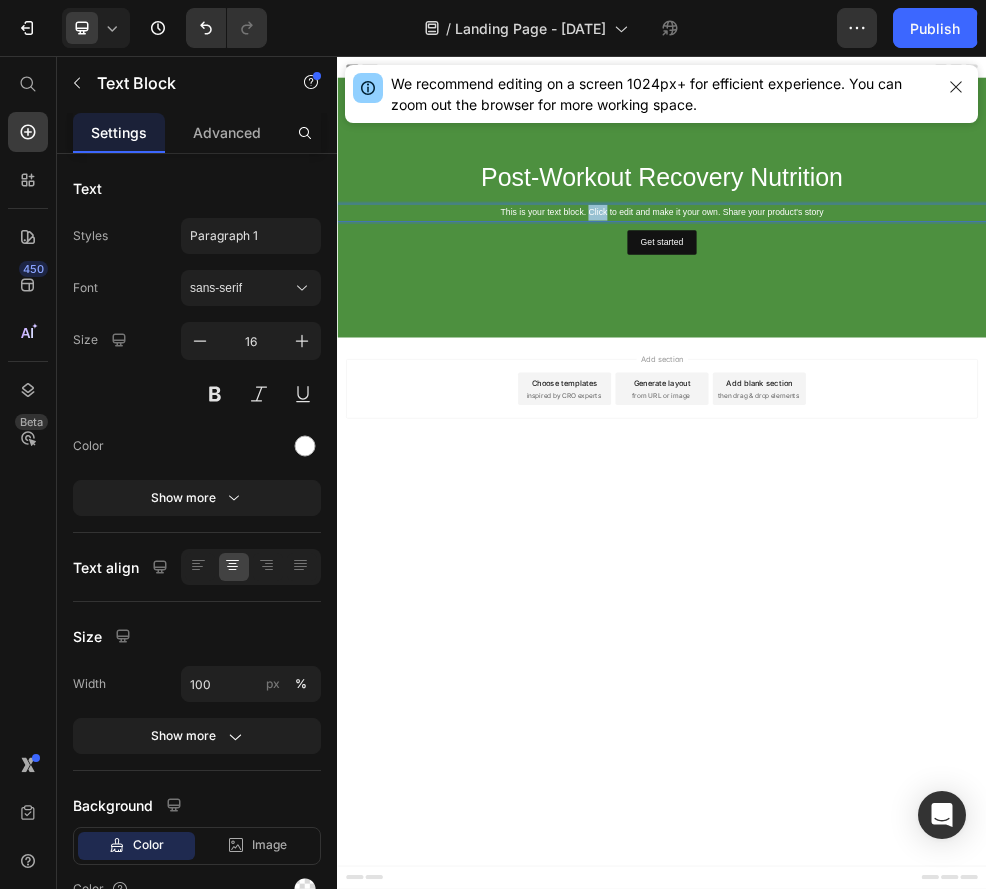 click on "This is your text block. Click to edit and make it your own. Share your product's story" at bounding box center (937, 346) 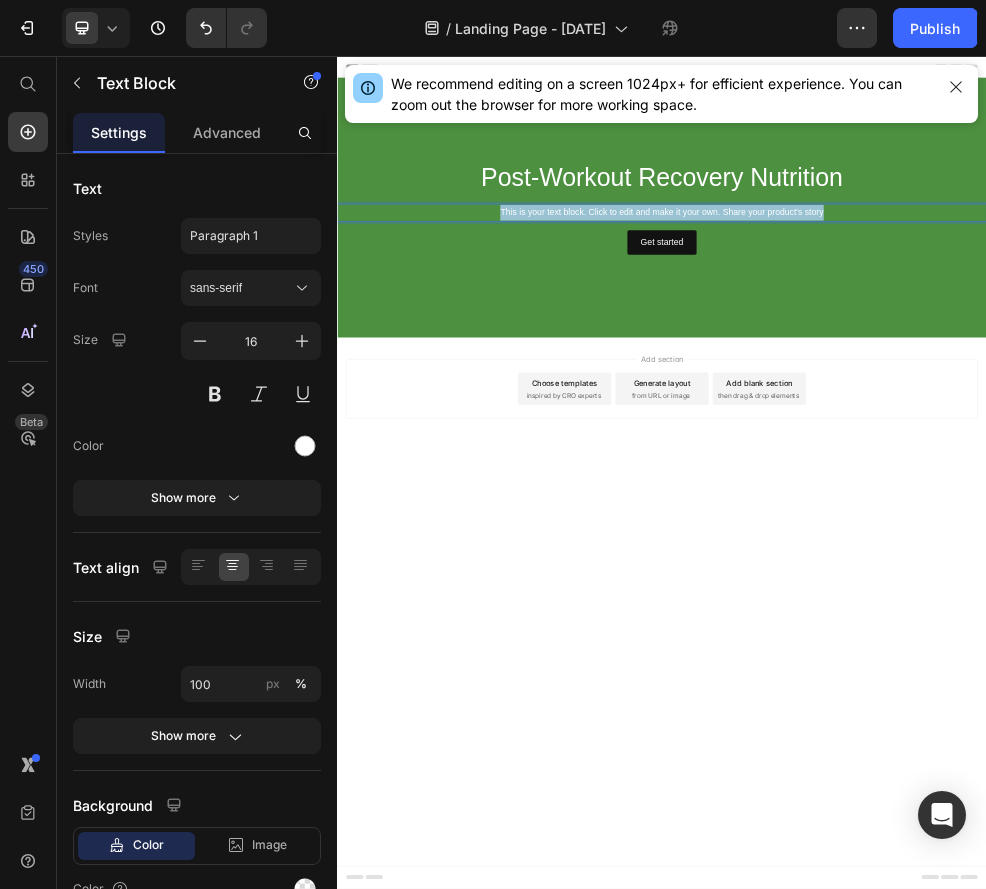 click on "This is your text block. Click to edit and make it your own. Share your product's story" at bounding box center [937, 346] 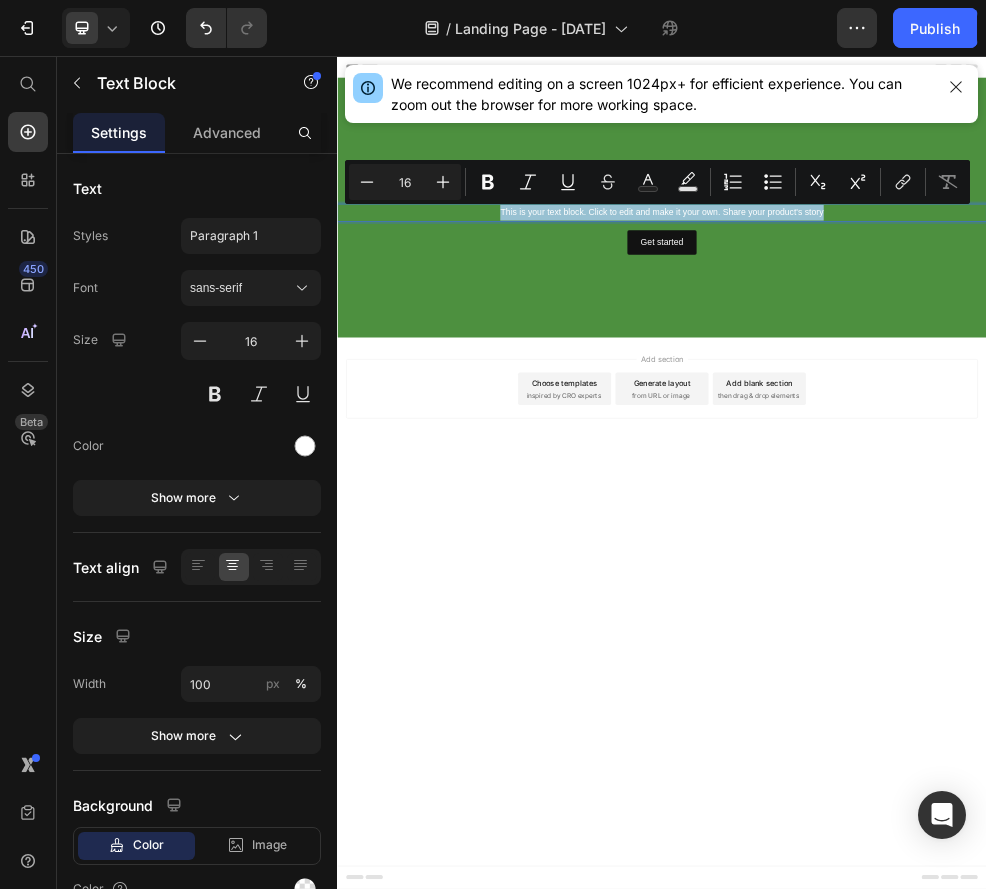 click on "This is your text block. Click to edit and make it your own. Share your product's story" at bounding box center (937, 346) 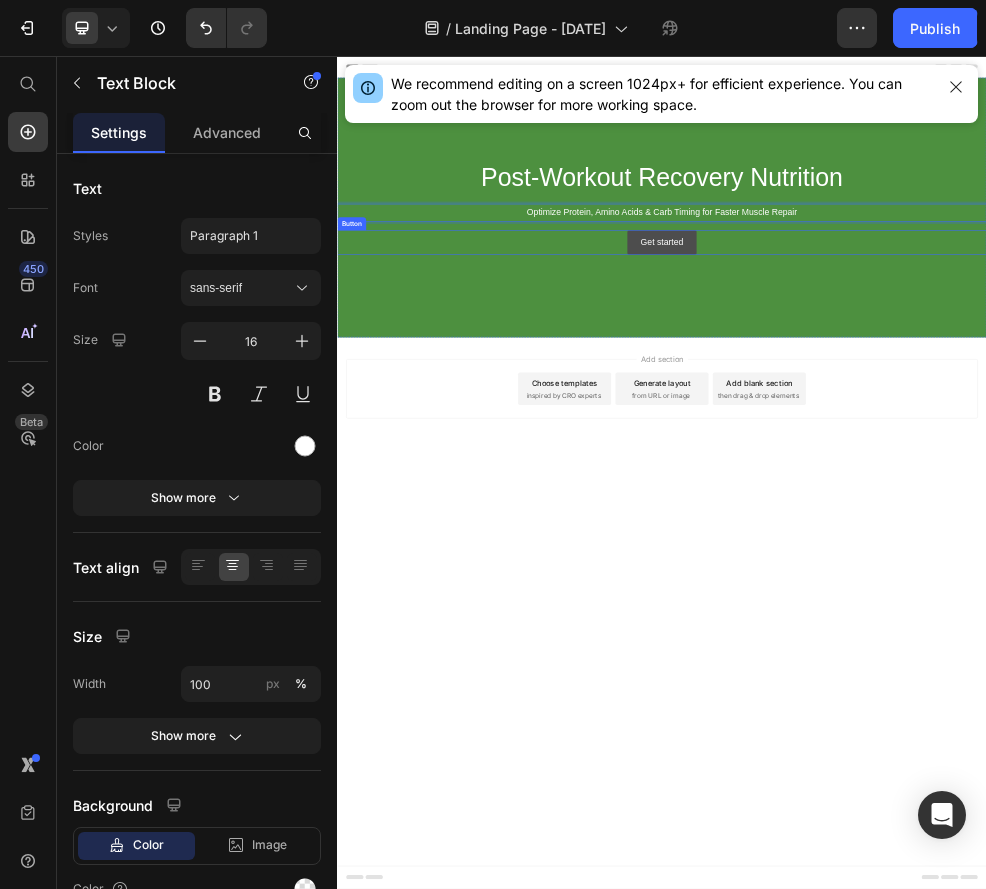 click on "Get started" at bounding box center [936, 401] 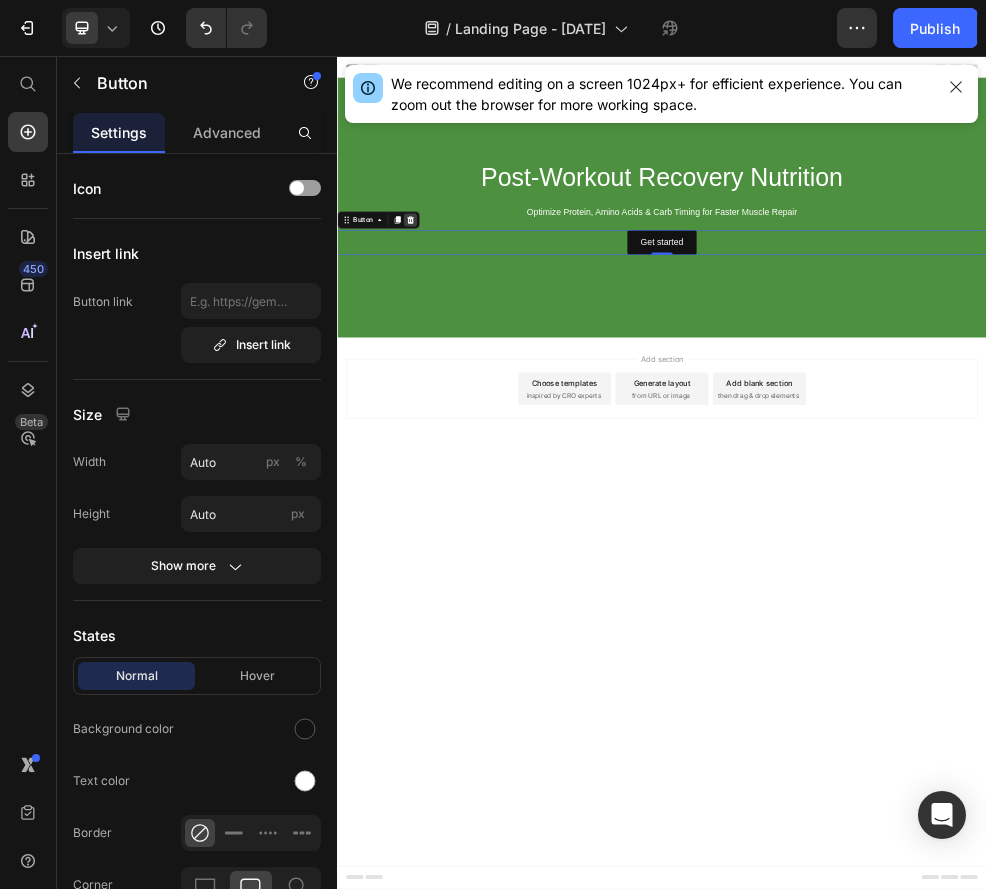click 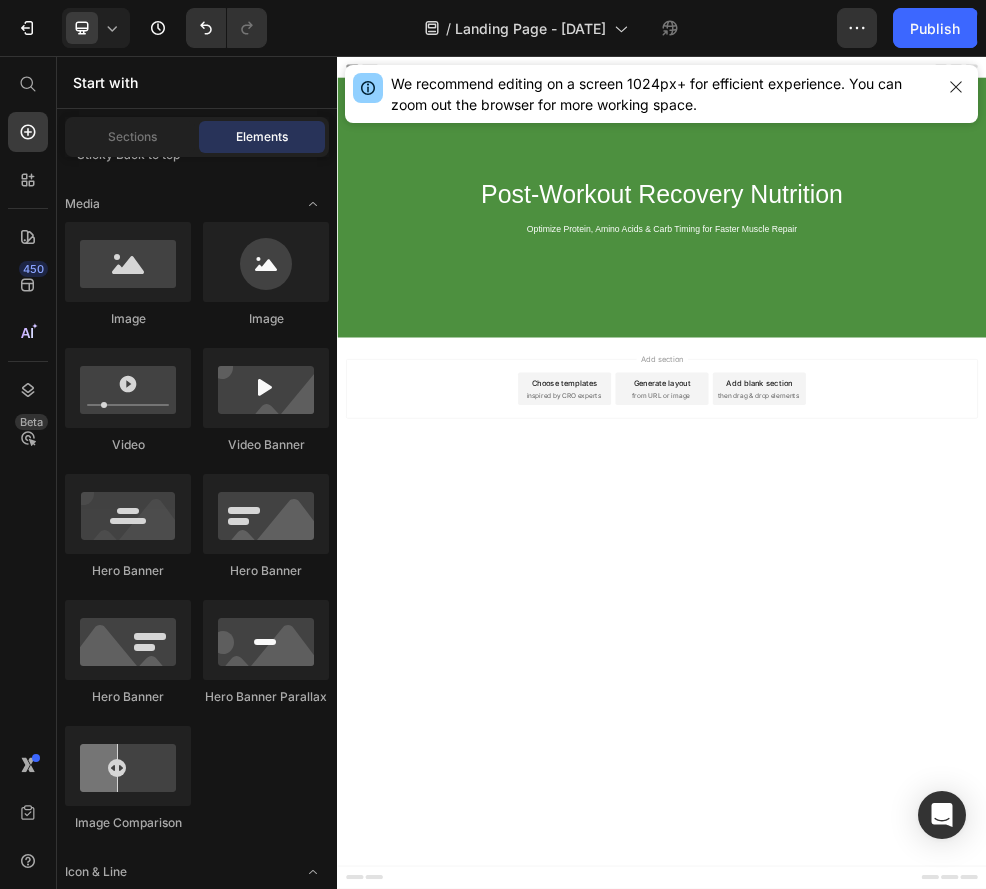 click on "Choose templates" at bounding box center [757, 661] 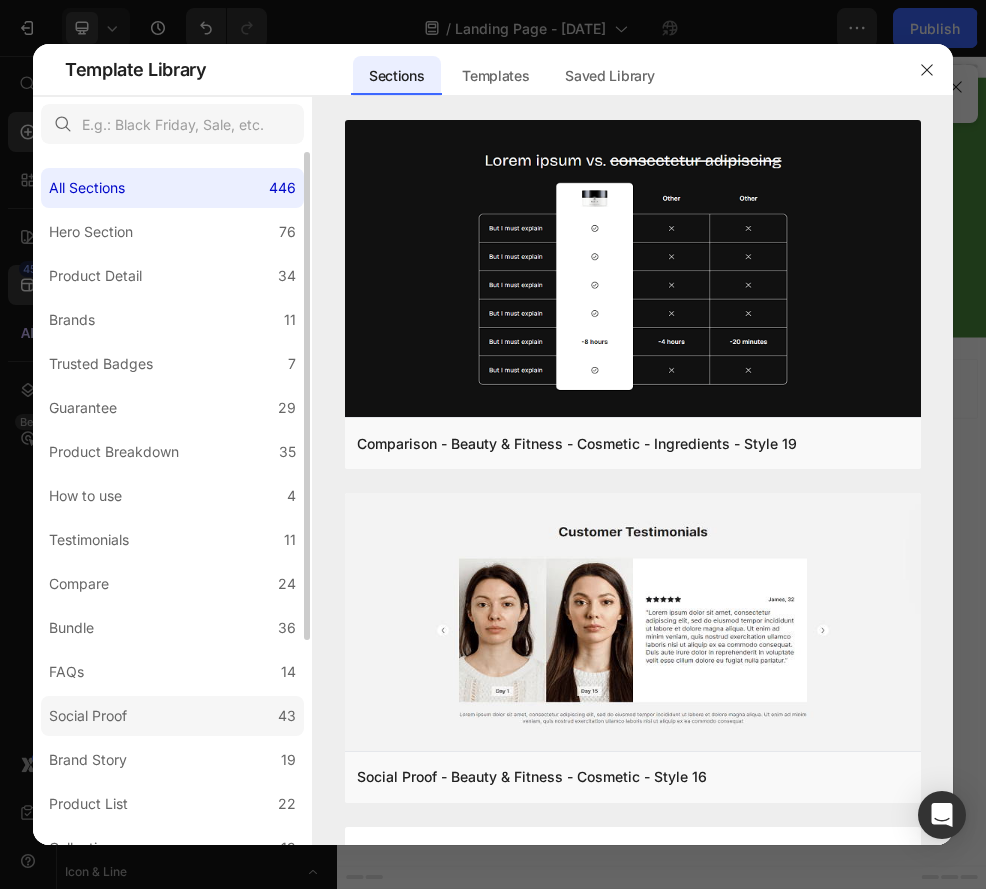 click on "Social Proof 43" 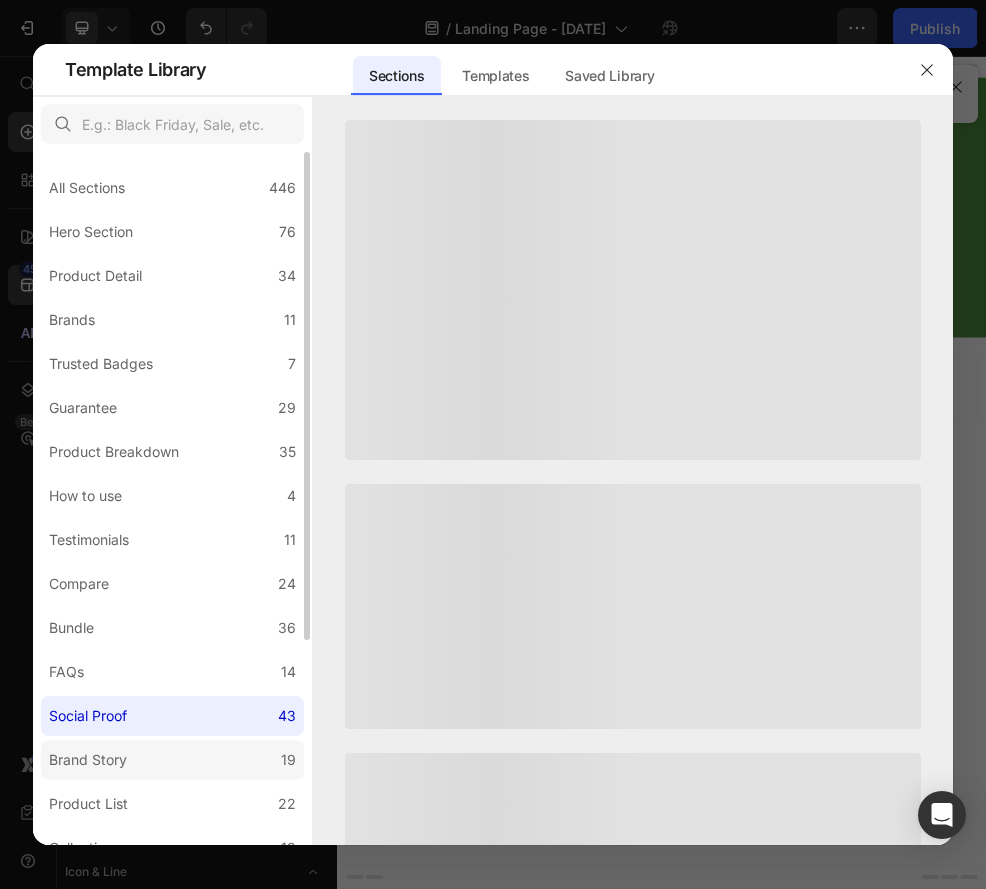 click on "Brand Story 19" 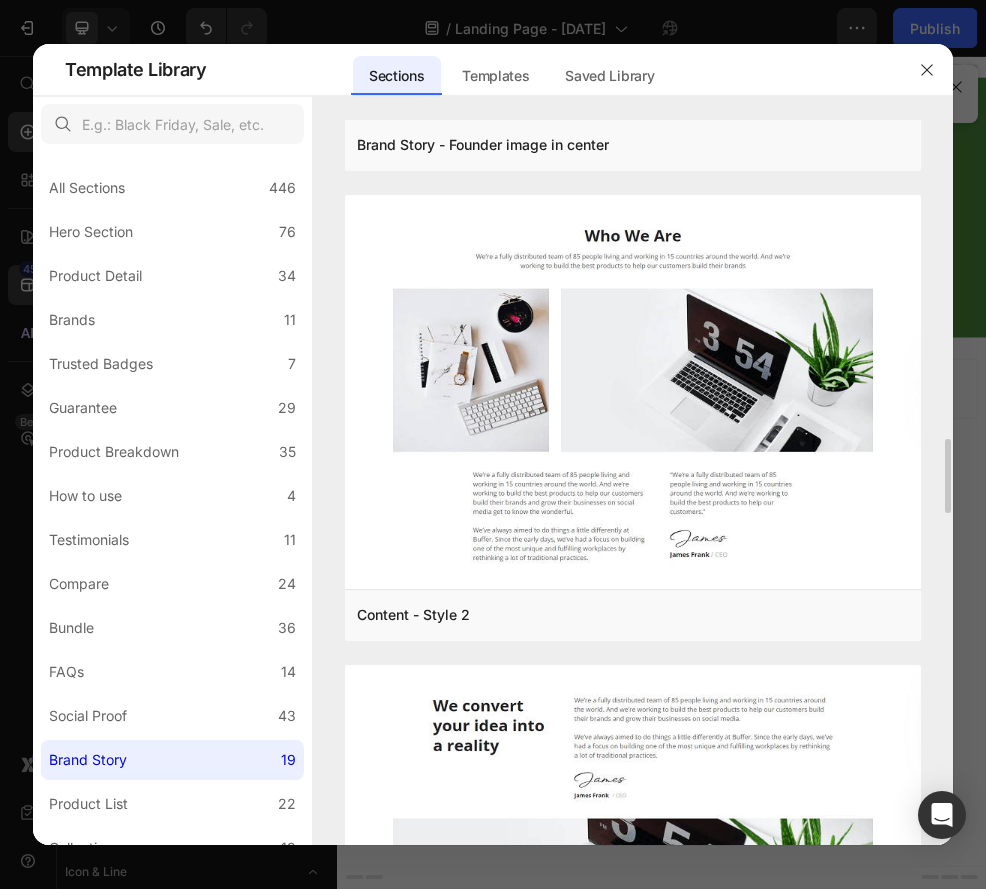 scroll, scrollTop: 3106, scrollLeft: 0, axis: vertical 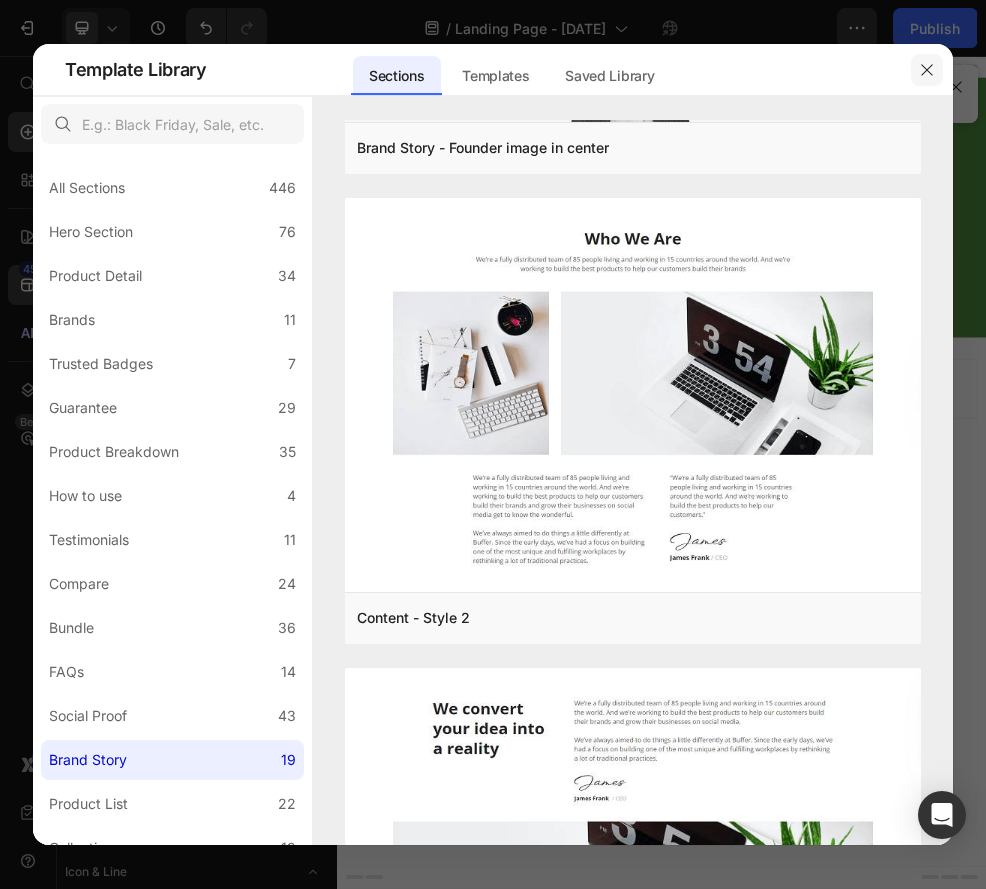 click 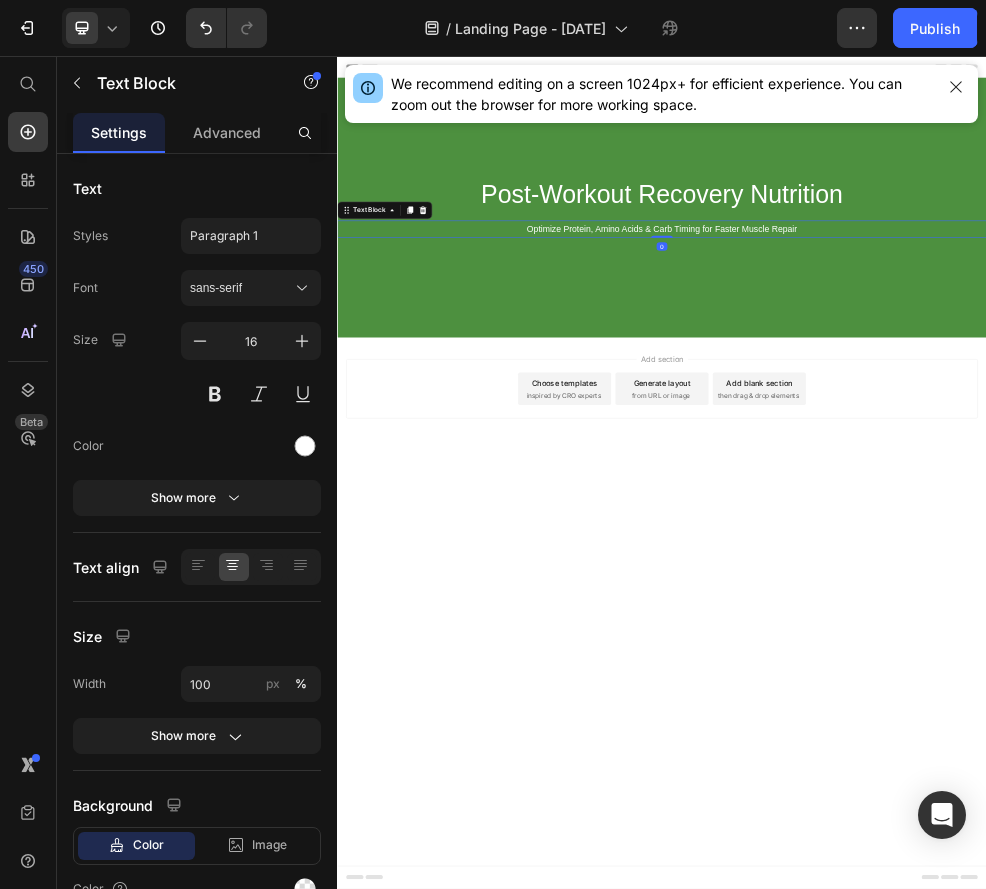 click on "Optimize Protein, Amino Acids & Carb Timing for Faster Muscle Repair" at bounding box center [937, 377] 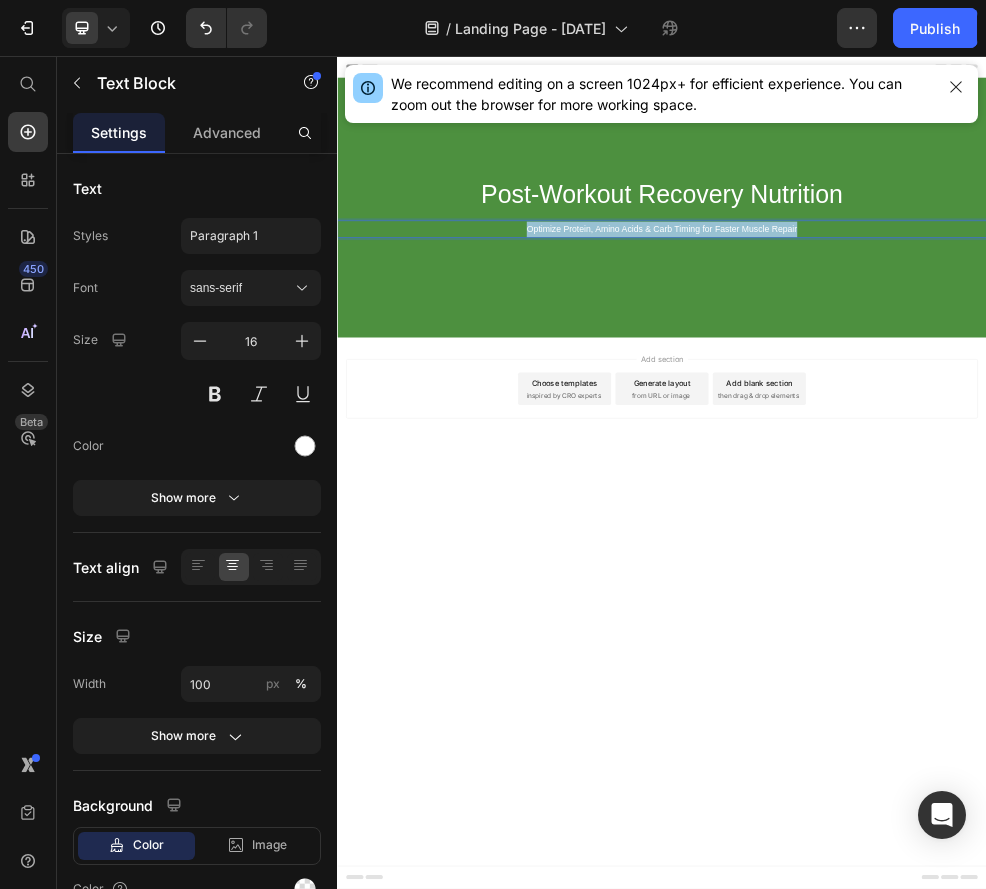 click on "Optimize Protein, Amino Acids & Carb Timing for Faster Muscle Repair" at bounding box center [937, 377] 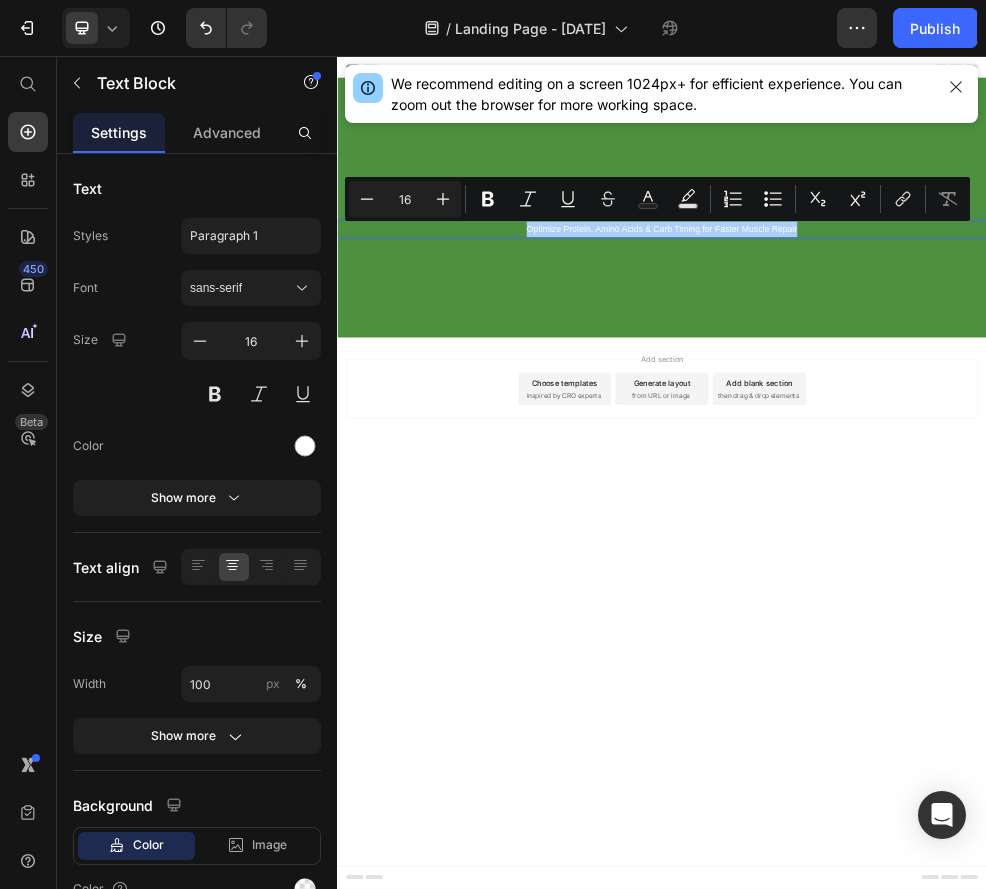 click on "Post-Workout Recovery Nutrition Heading Optimize Protein, Amino Acids & Carb Timing for Faster Muscle Repair Text Block   0" at bounding box center [937, 337] 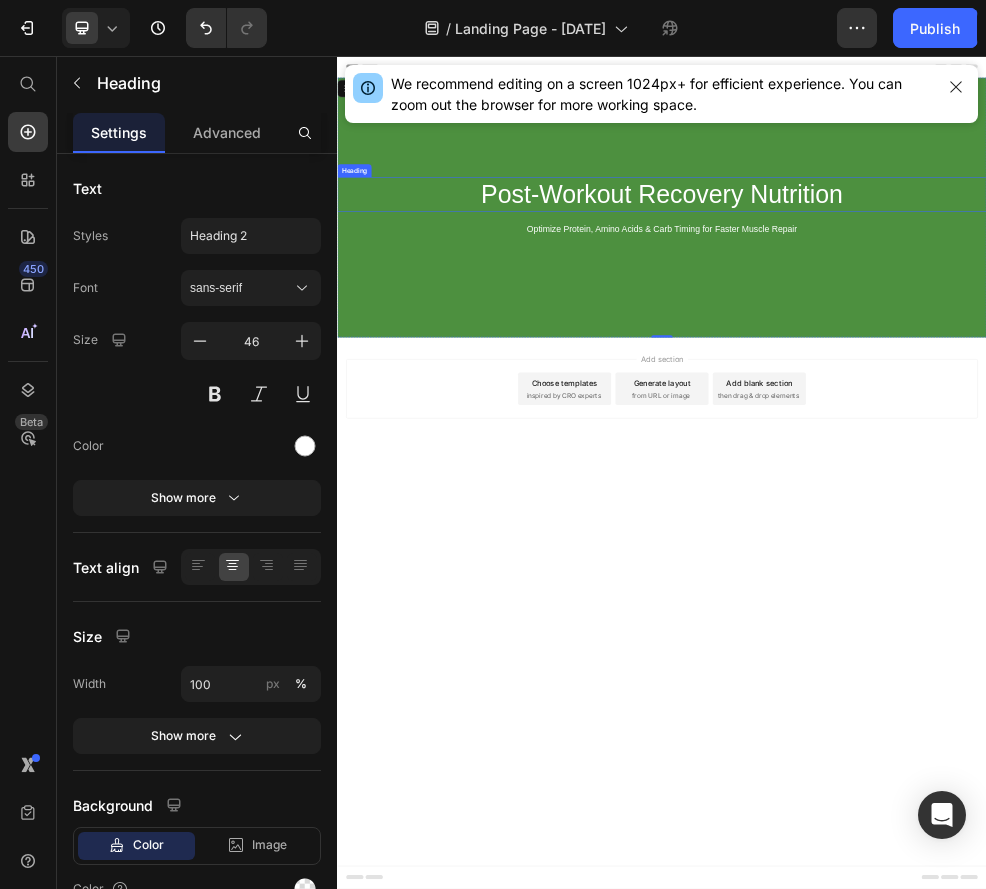 click on "Post-Workout Recovery Nutrition" at bounding box center [937, 313] 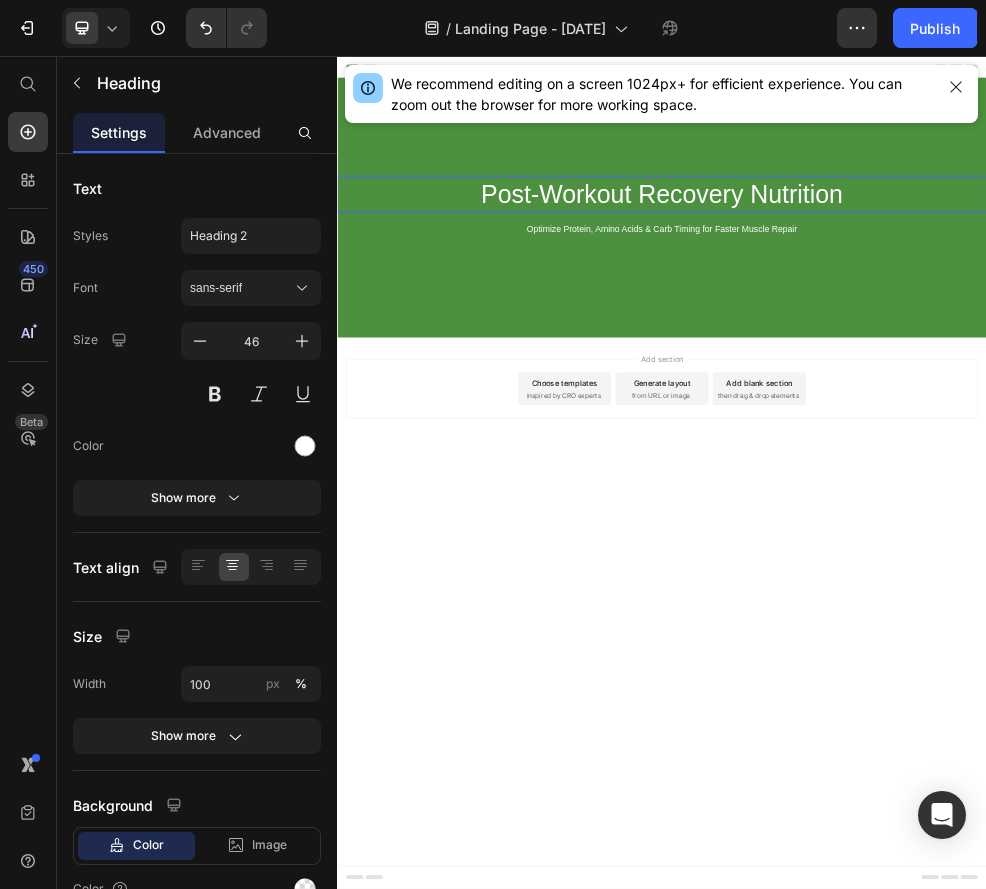 click on "Post-Workout Recovery Nutrition" at bounding box center [937, 313] 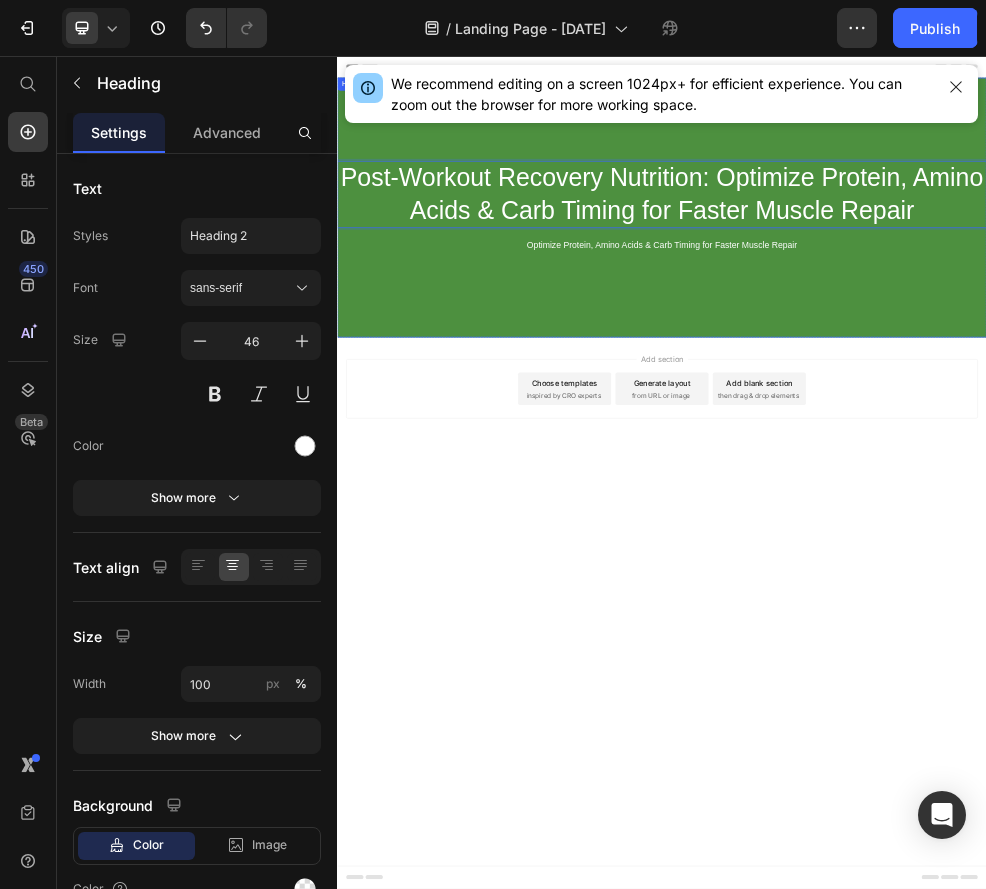 click at bounding box center [937, 337] 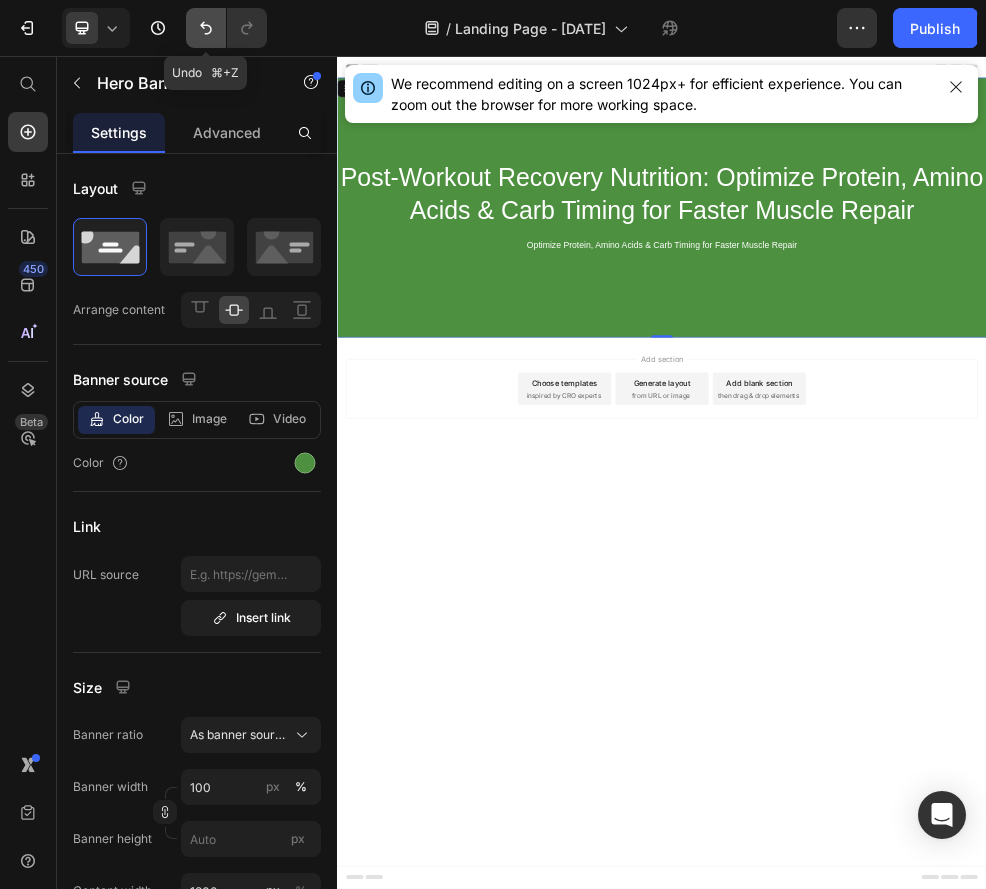 click 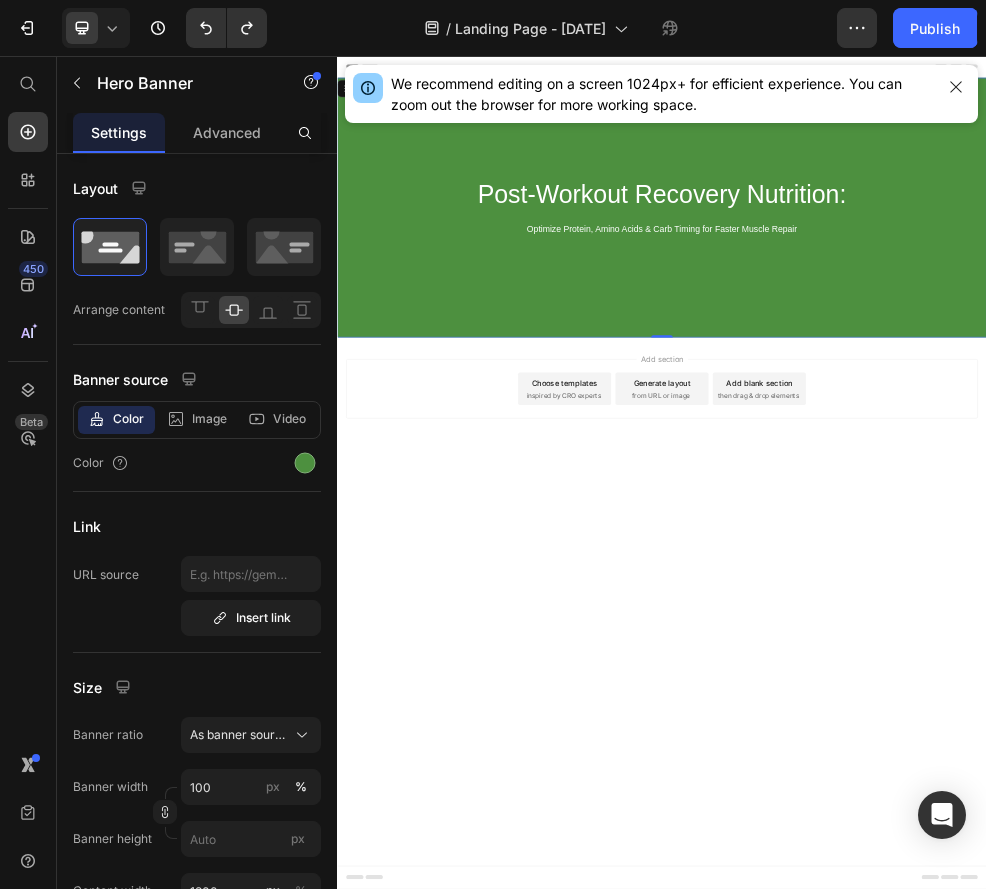 click on "inspired by CRO experts" at bounding box center [755, 685] 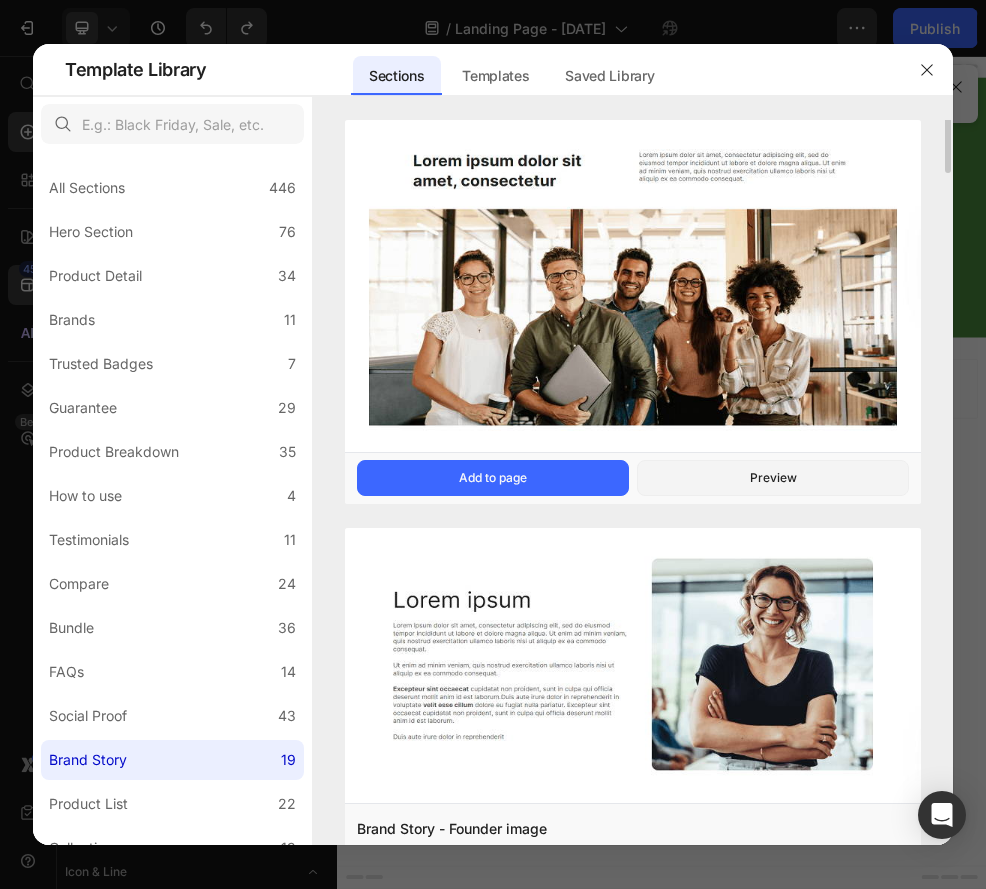 scroll, scrollTop: 271, scrollLeft: 0, axis: vertical 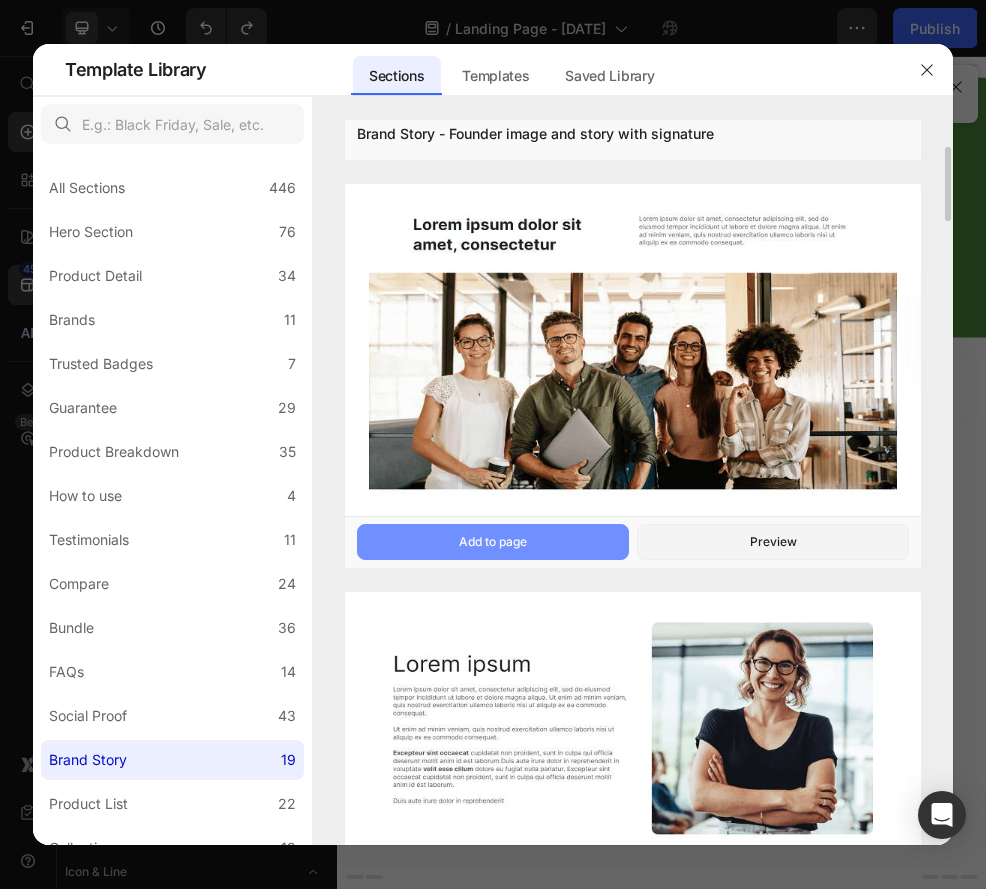 click on "Add to page" at bounding box center (493, 542) 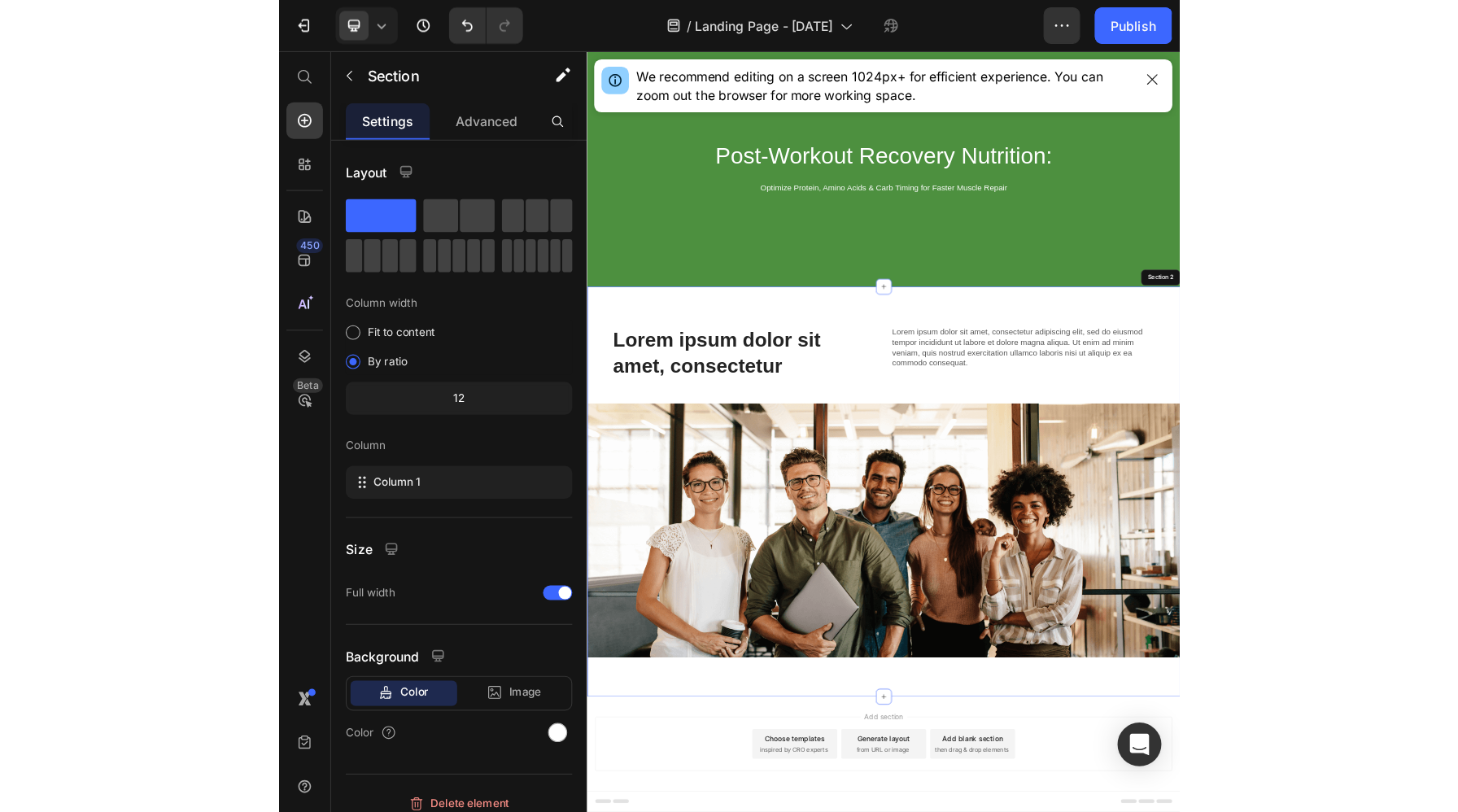 scroll, scrollTop: 46, scrollLeft: 0, axis: vertical 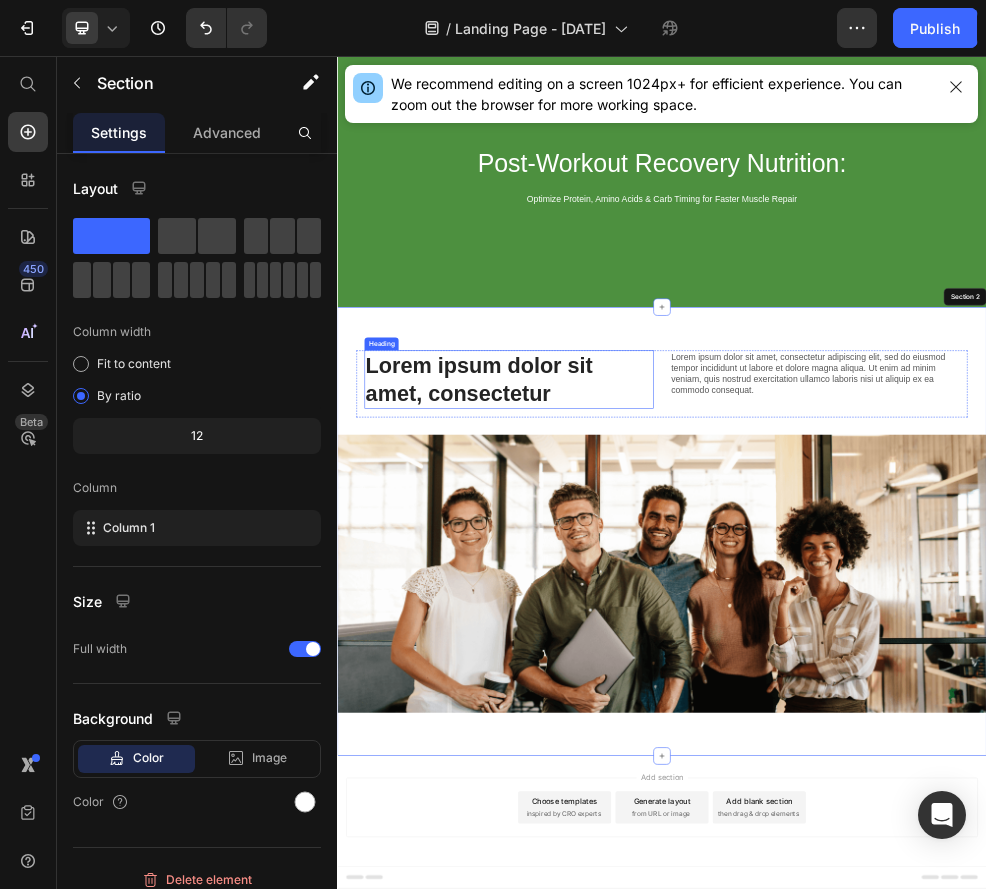 click on "Lorem ipsum dolor sit amet, consectetur" at bounding box center [654, 655] 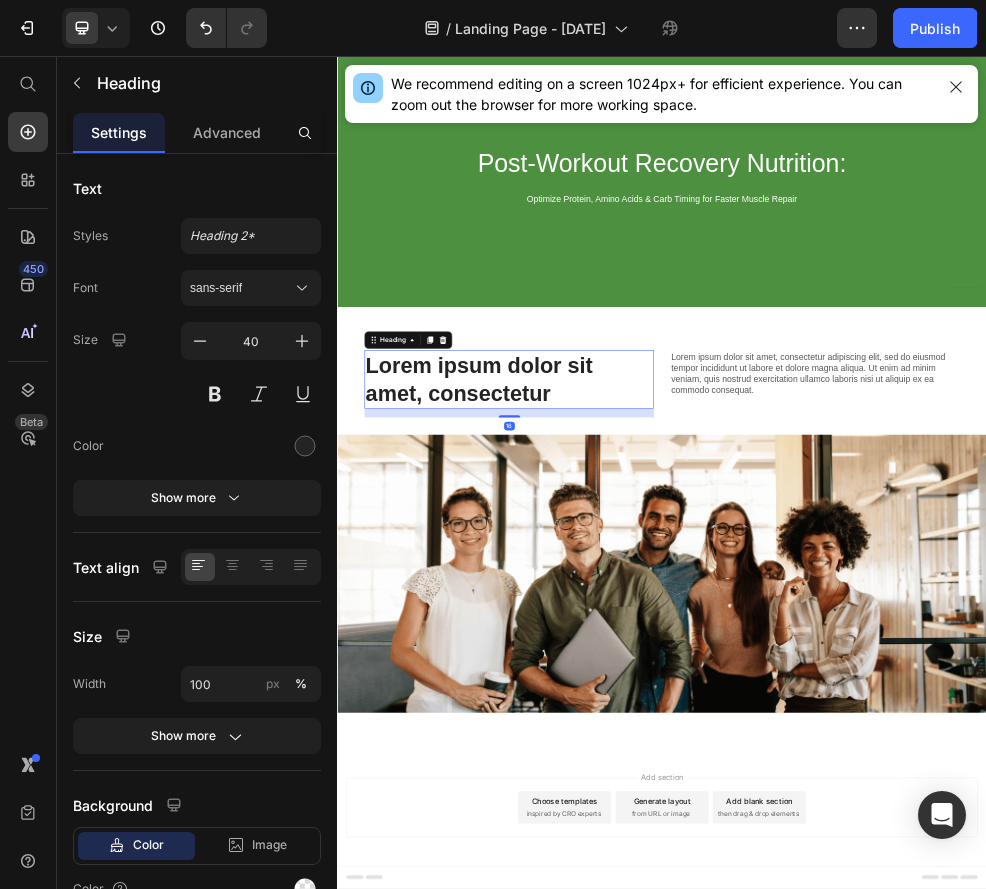 click on "Lorem ipsum dolor sit amet, consectetur" at bounding box center [654, 655] 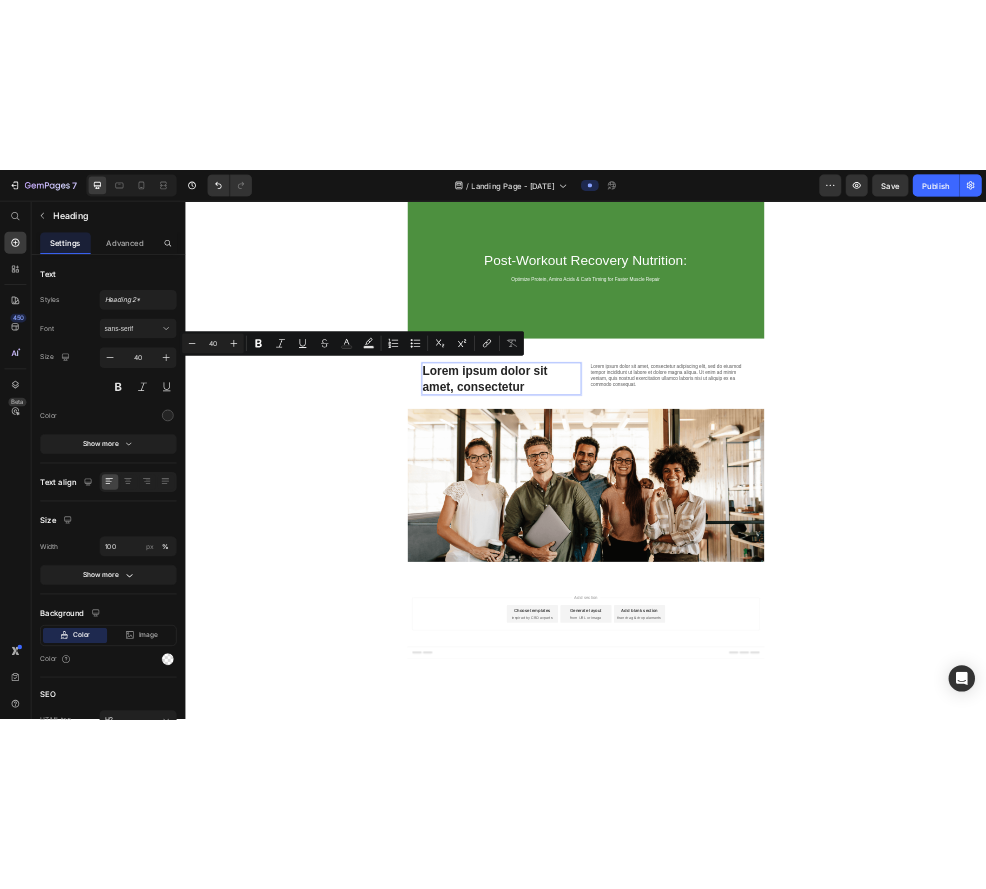 scroll, scrollTop: 56, scrollLeft: 0, axis: vertical 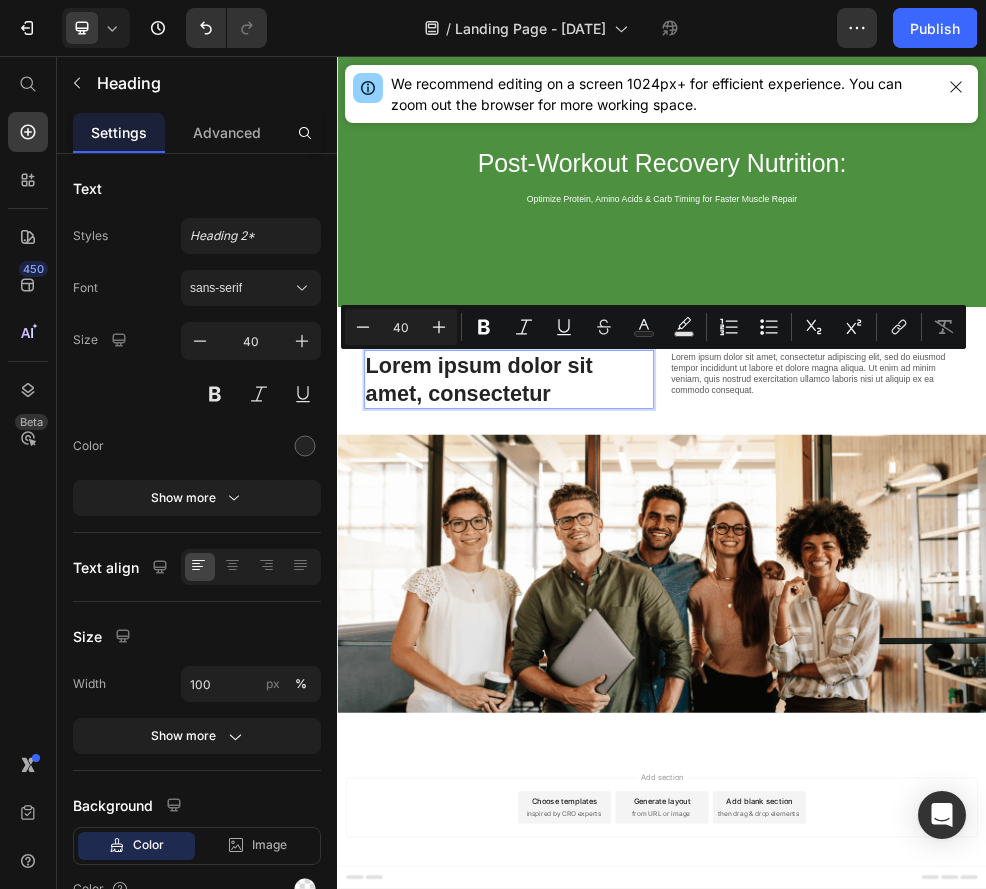 click at bounding box center (937, 281) 